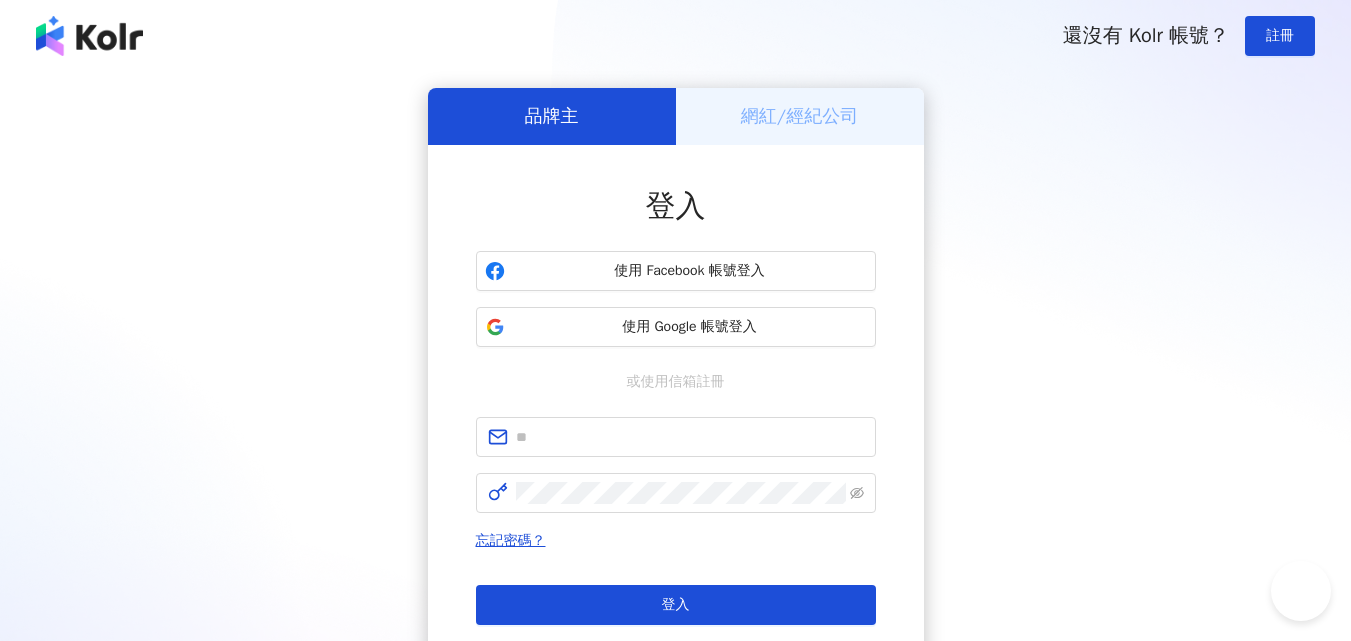 scroll, scrollTop: 0, scrollLeft: 0, axis: both 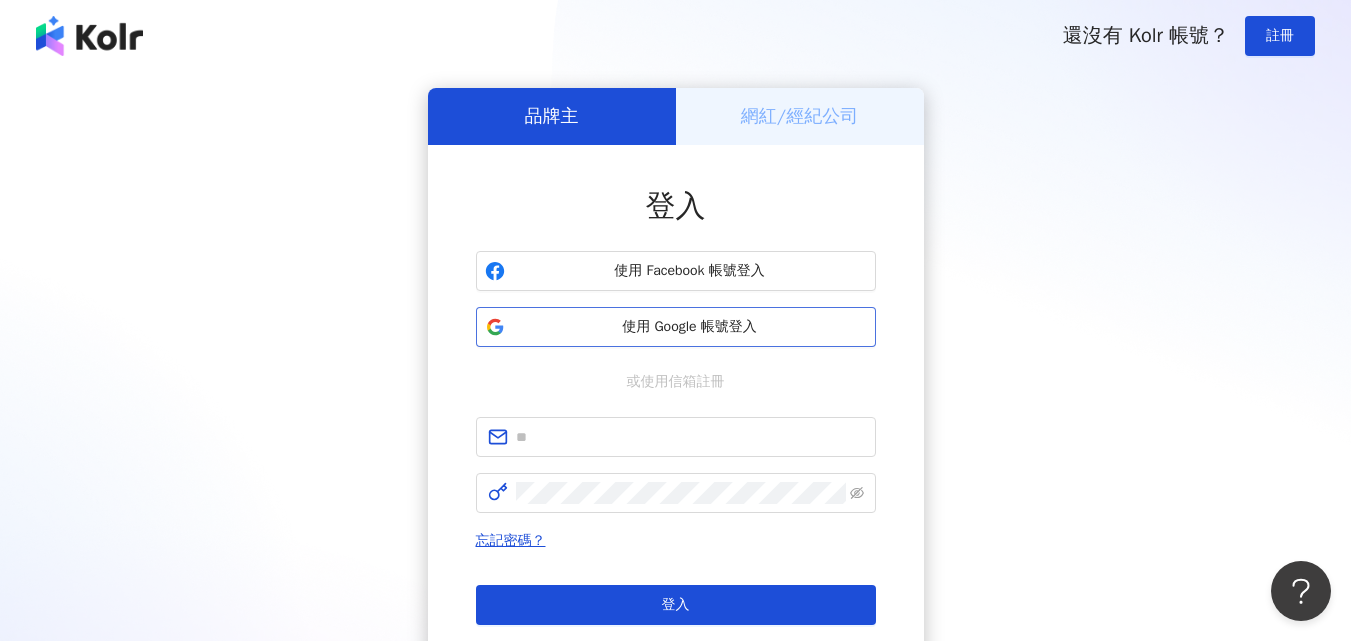 click on "使用 Google 帳號登入" at bounding box center [690, 327] 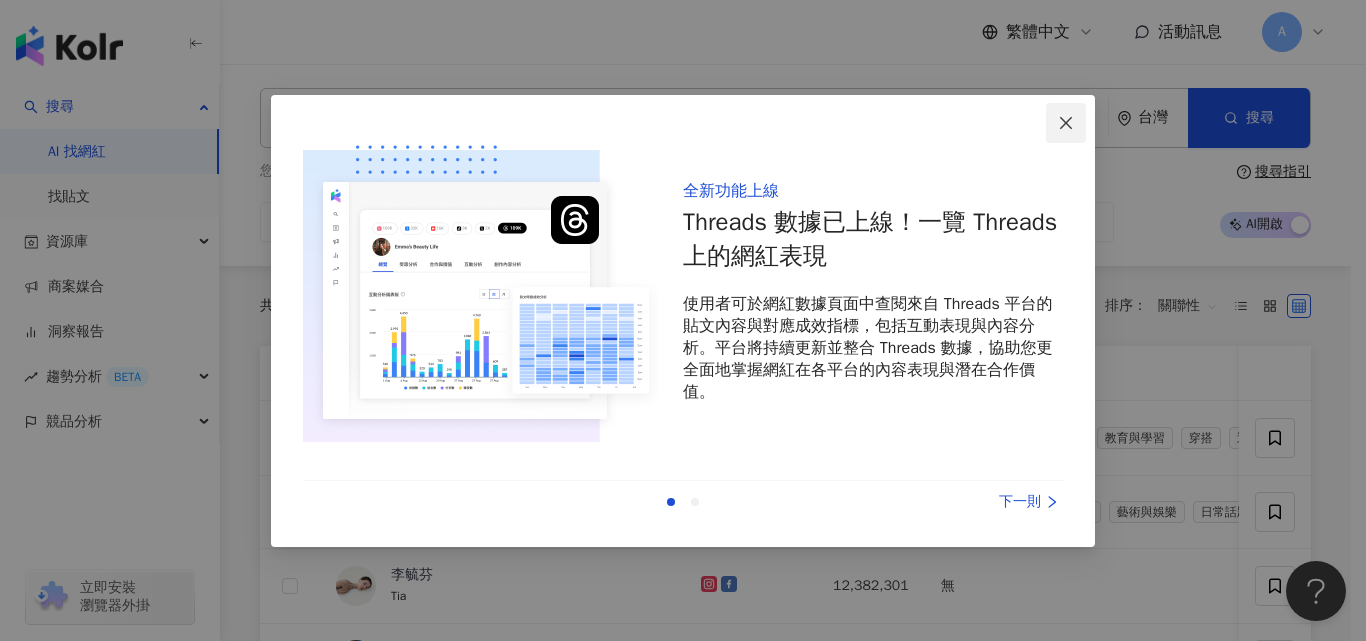 click 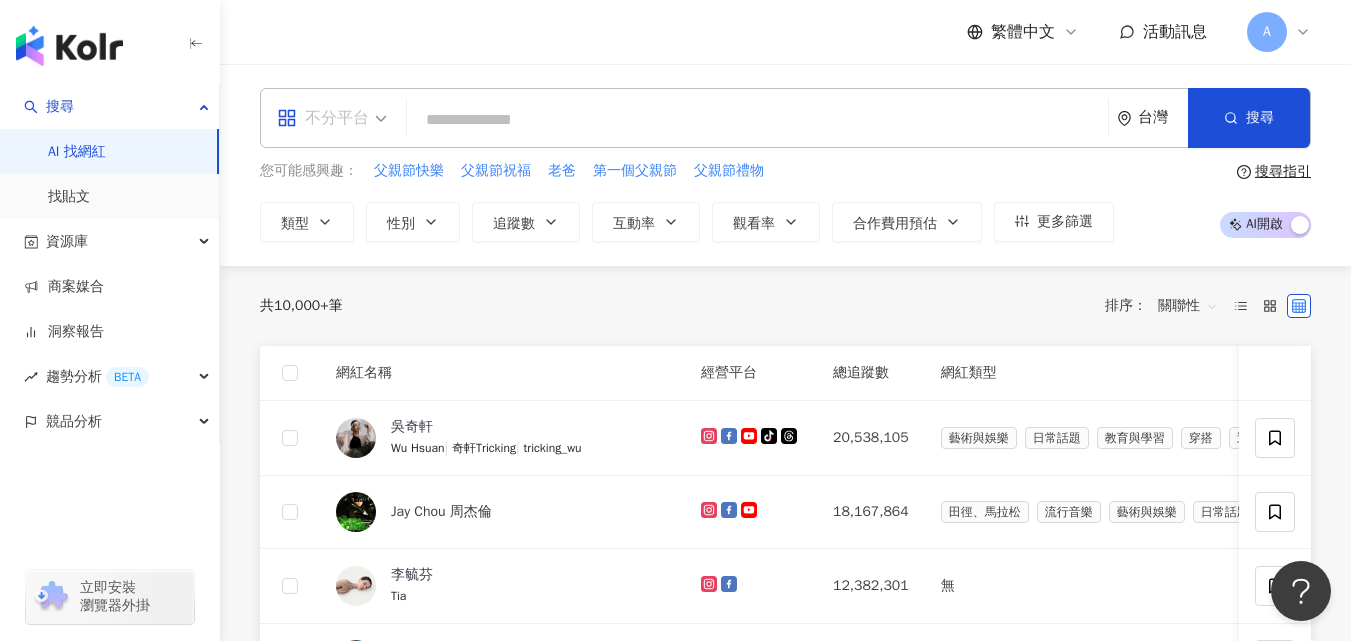click on "不分平台" at bounding box center (323, 118) 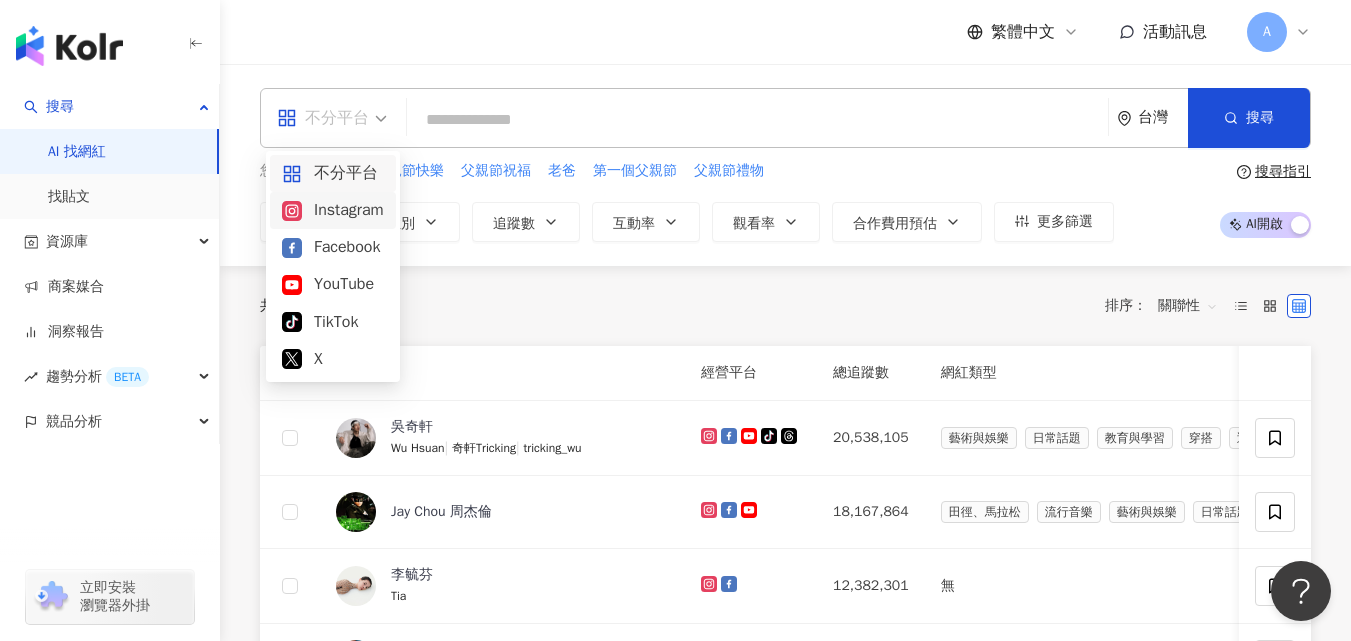 click on "Instagram" at bounding box center (333, 210) 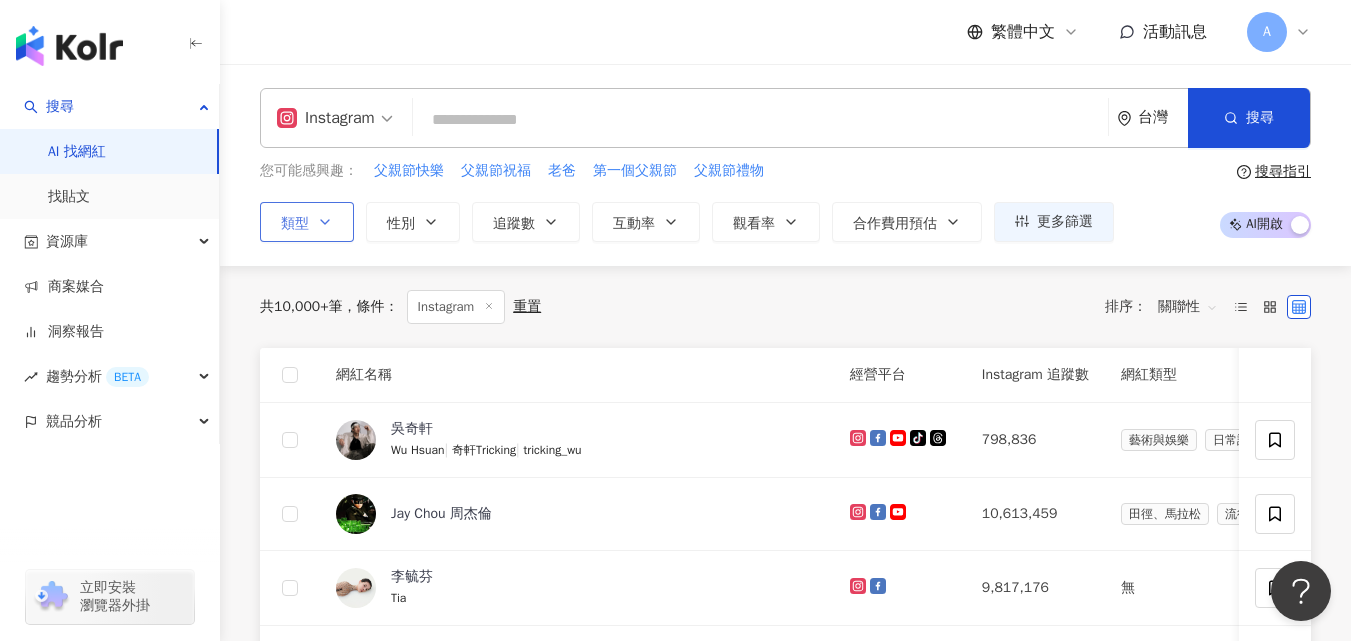 click on "類型" at bounding box center (307, 222) 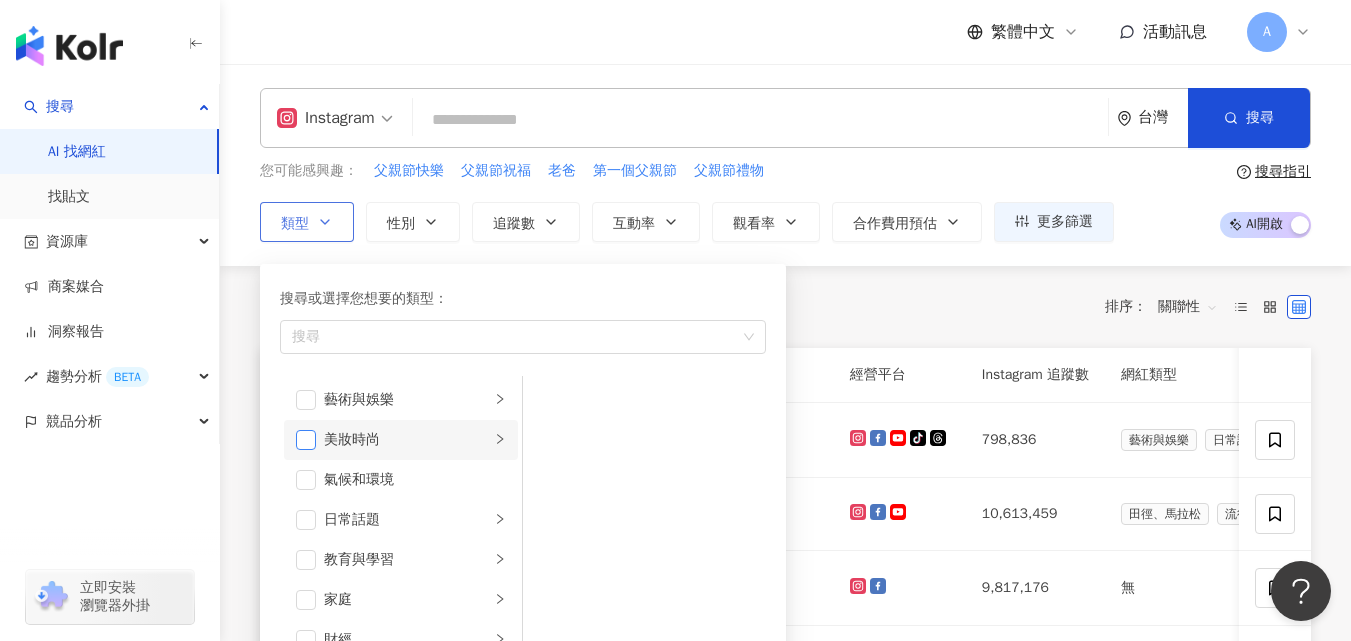 click at bounding box center [306, 440] 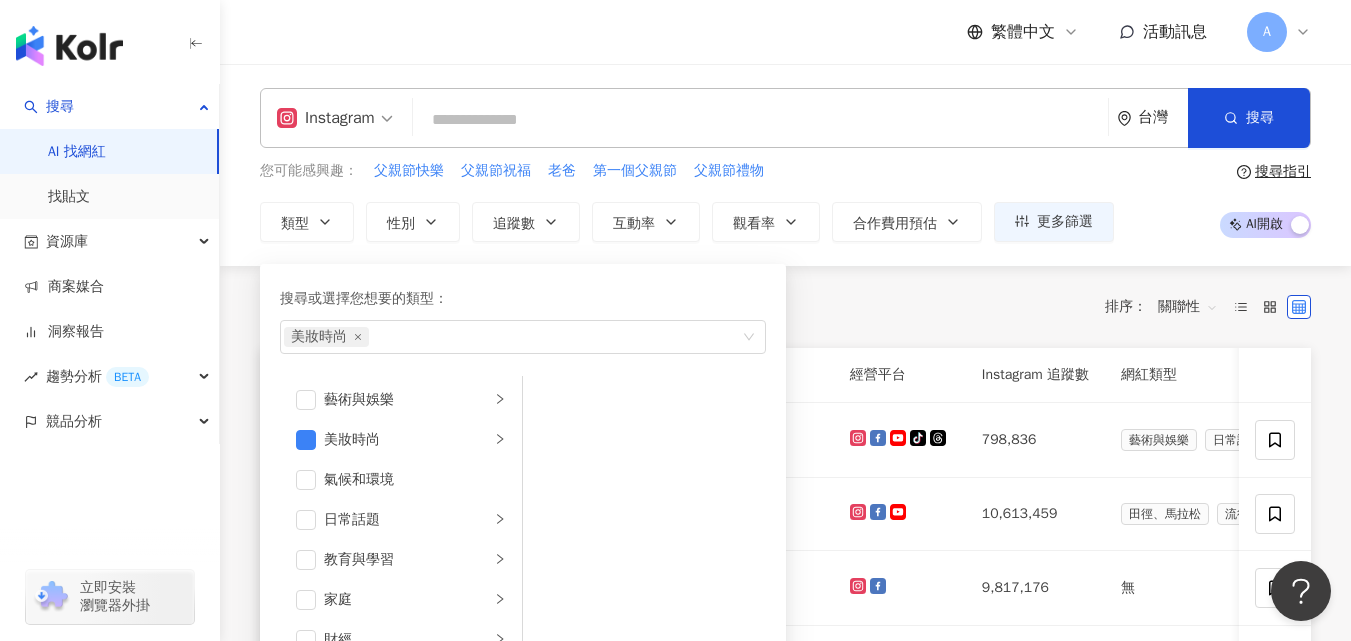 click on "Instagram 台灣 搜尋 您可能感興趣： 父親節快樂  父親節祝福  老爸  第一個父親節  父親節禮物  類型 搜尋或選擇您想要的類型： 美妝時尚   藝術與娛樂 美妝時尚 氣候和環境 日常話題 教育與學習 家庭 財經 美食 命理占卜 遊戲 法政社會 生活風格 影視娛樂 醫療與健康 寵物 攝影 感情 宗教 促購導購 運動 科技 交通工具 旅遊 成人 性別 追蹤數 互動率 觀看率 合作費用預估  更多篩選 搜尋指引 AI  開啟 AI  關閉" at bounding box center [785, 165] 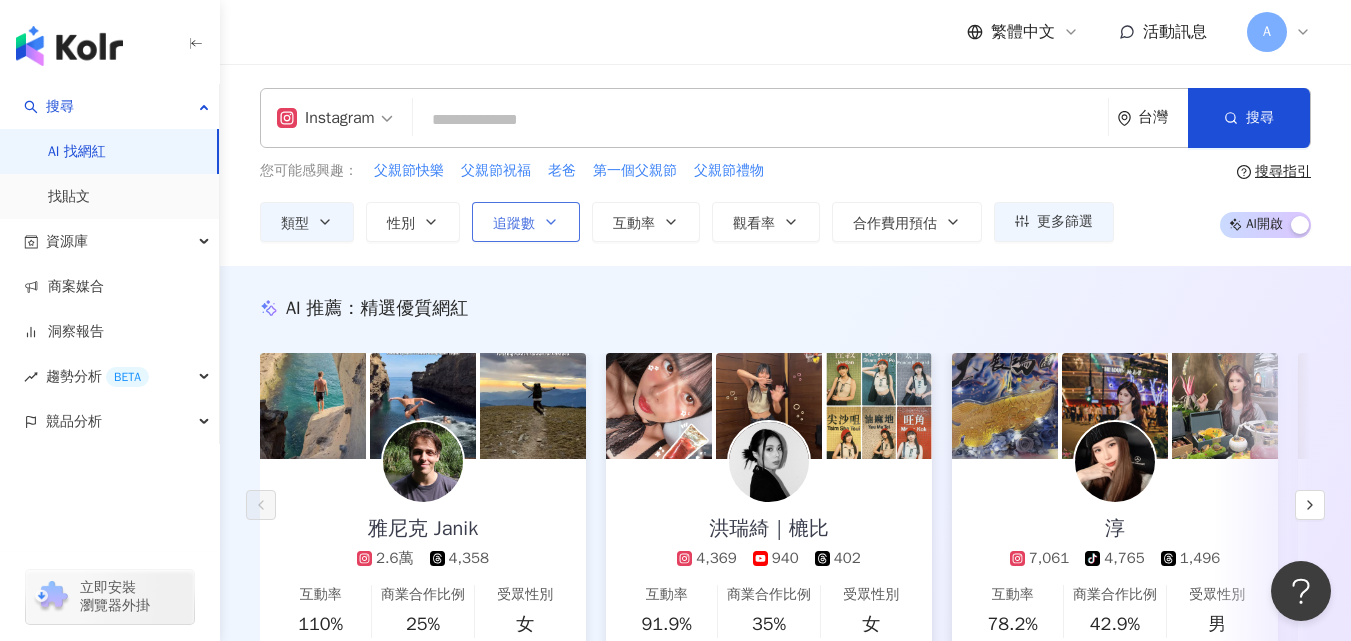 click on "追蹤數" at bounding box center (514, 224) 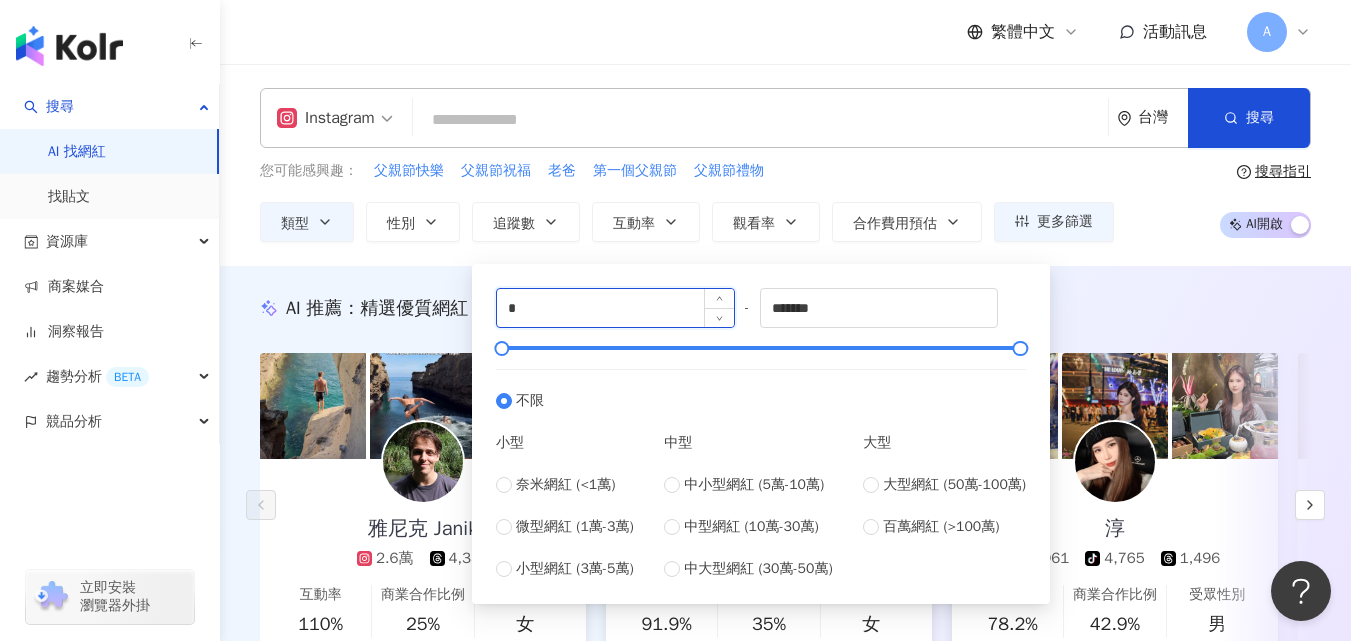 click on "*" at bounding box center [615, 308] 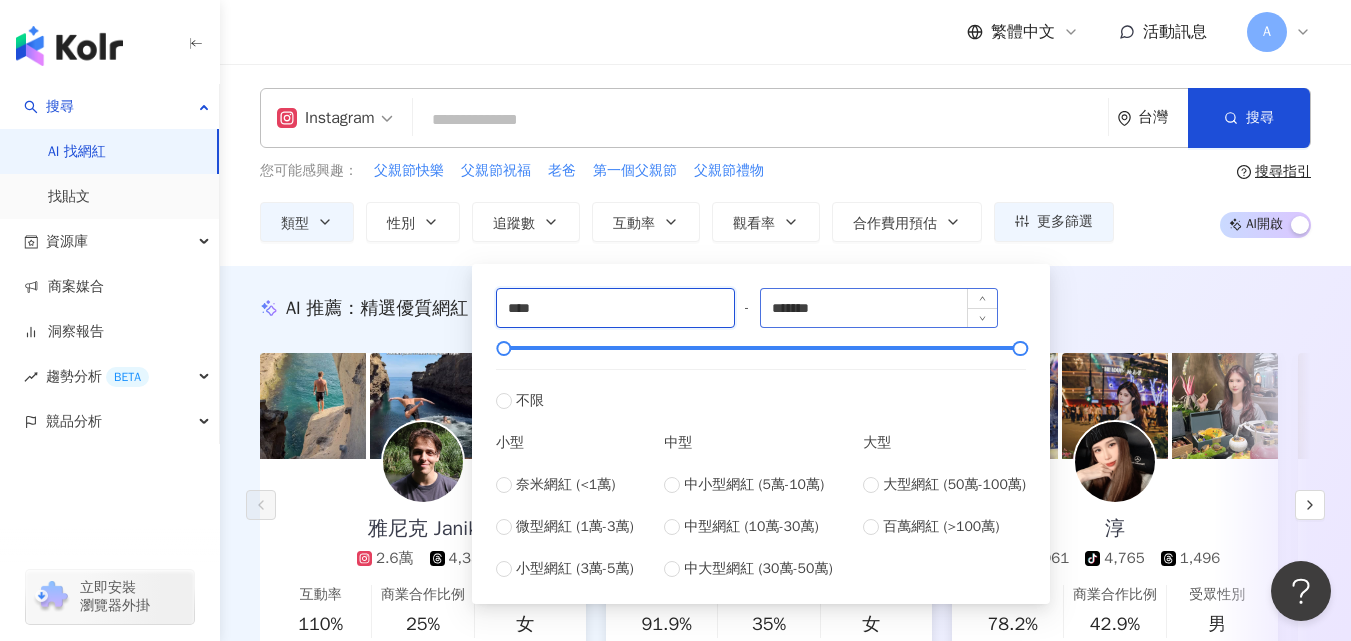 type on "****" 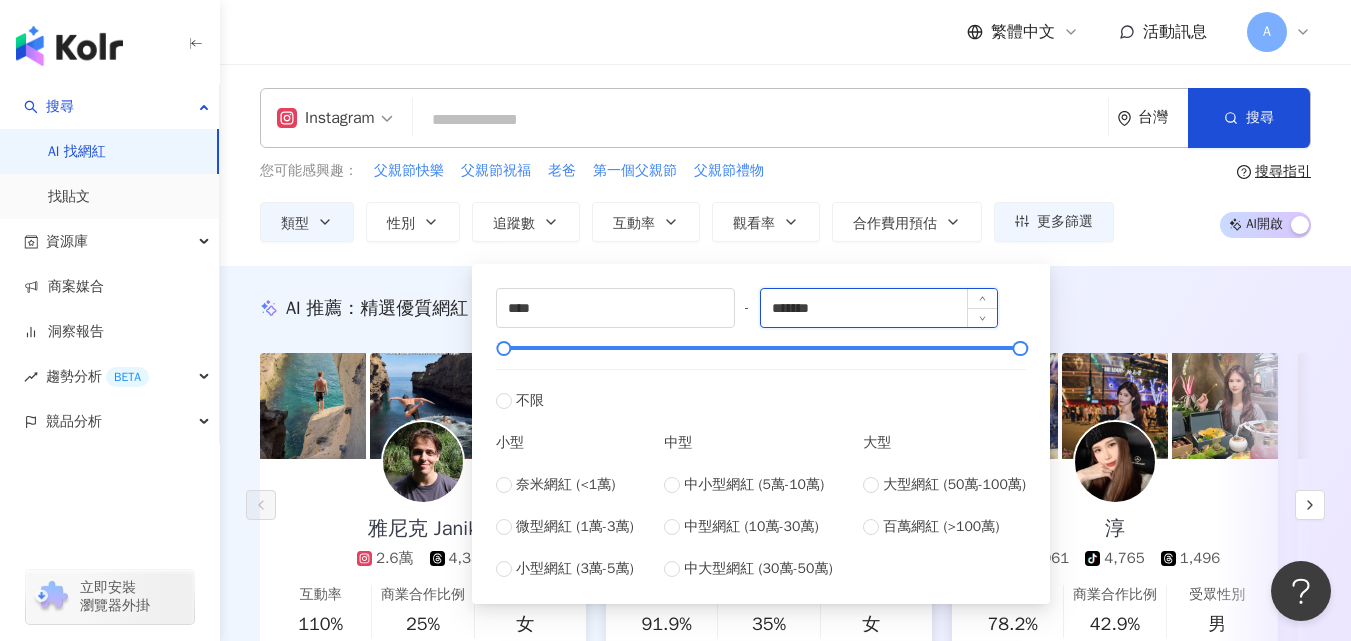 click on "*******" at bounding box center [879, 308] 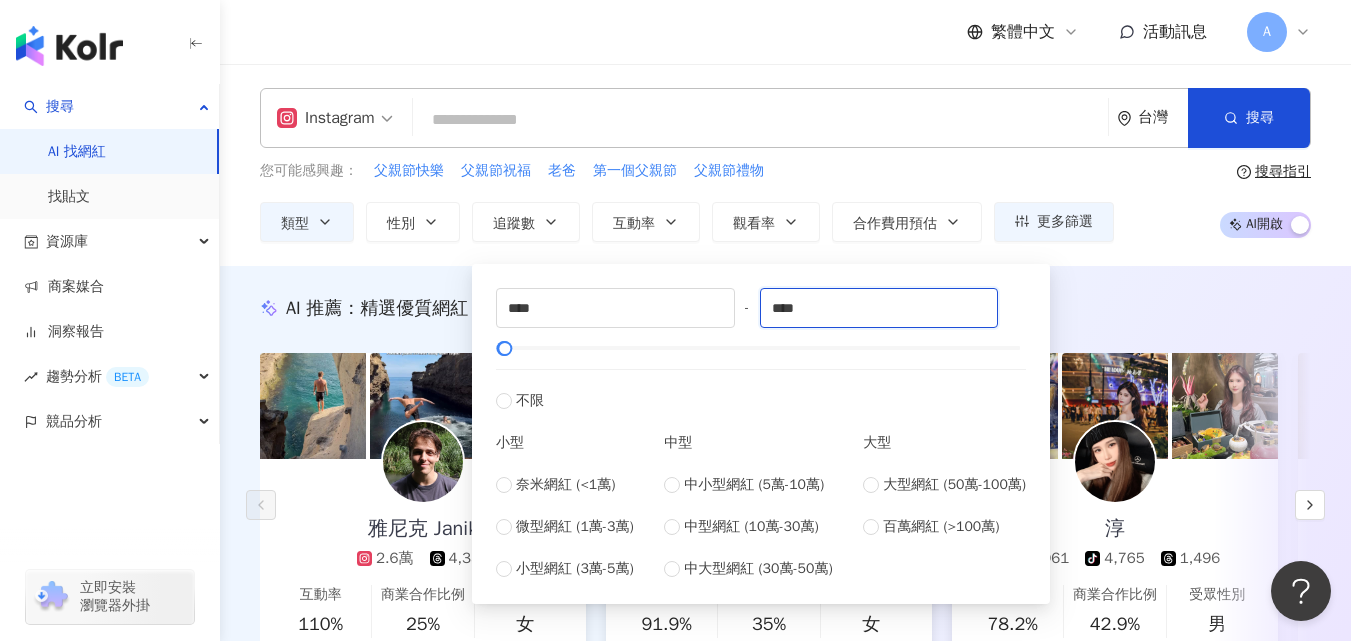 type on "****" 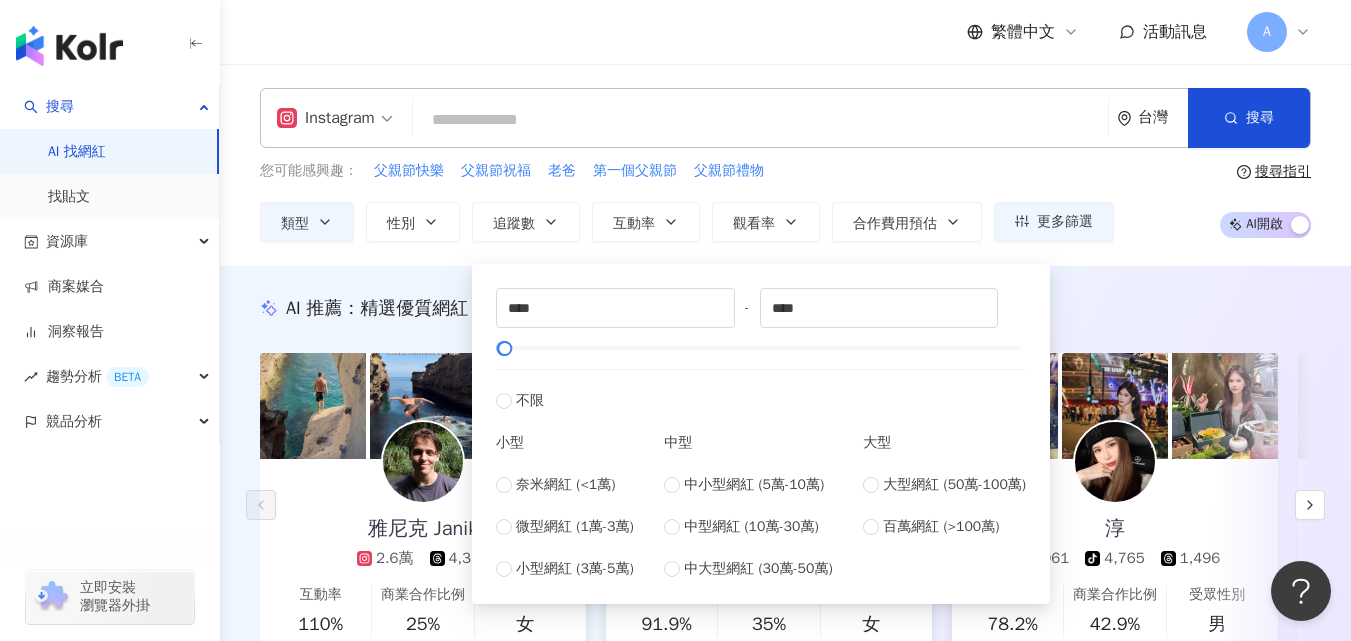 click on "AI 推薦 ： 精選優質網紅" at bounding box center (785, 308) 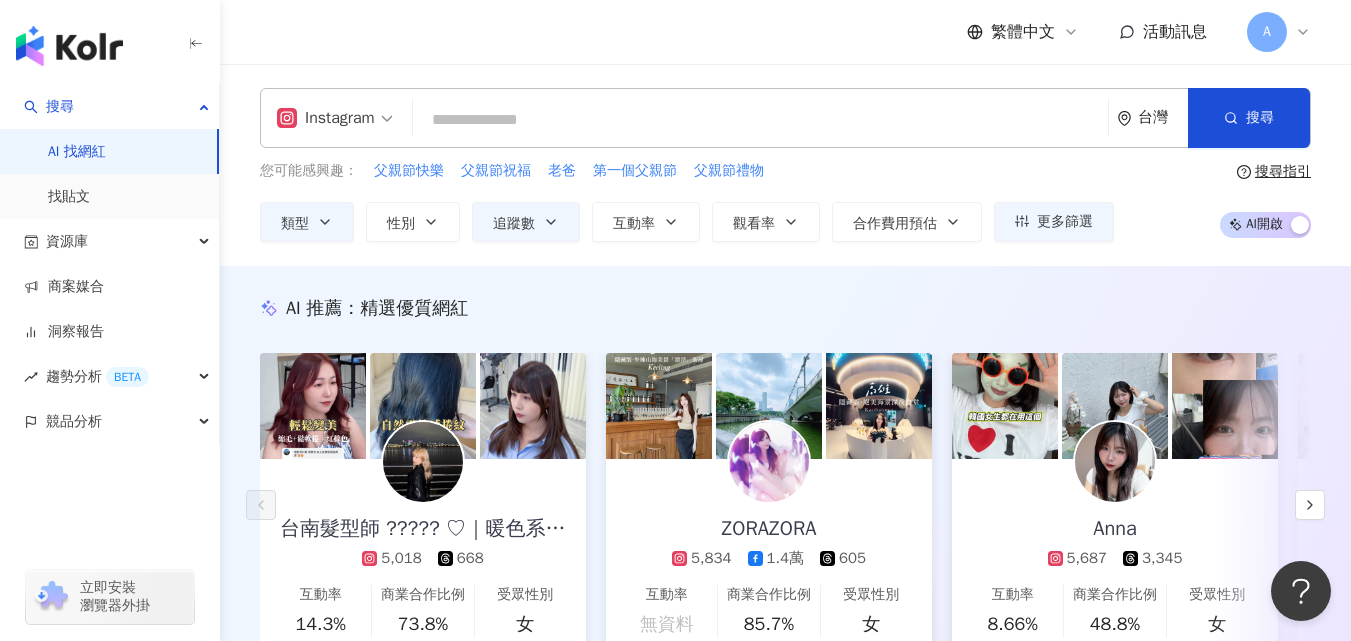 scroll, scrollTop: 305, scrollLeft: 0, axis: vertical 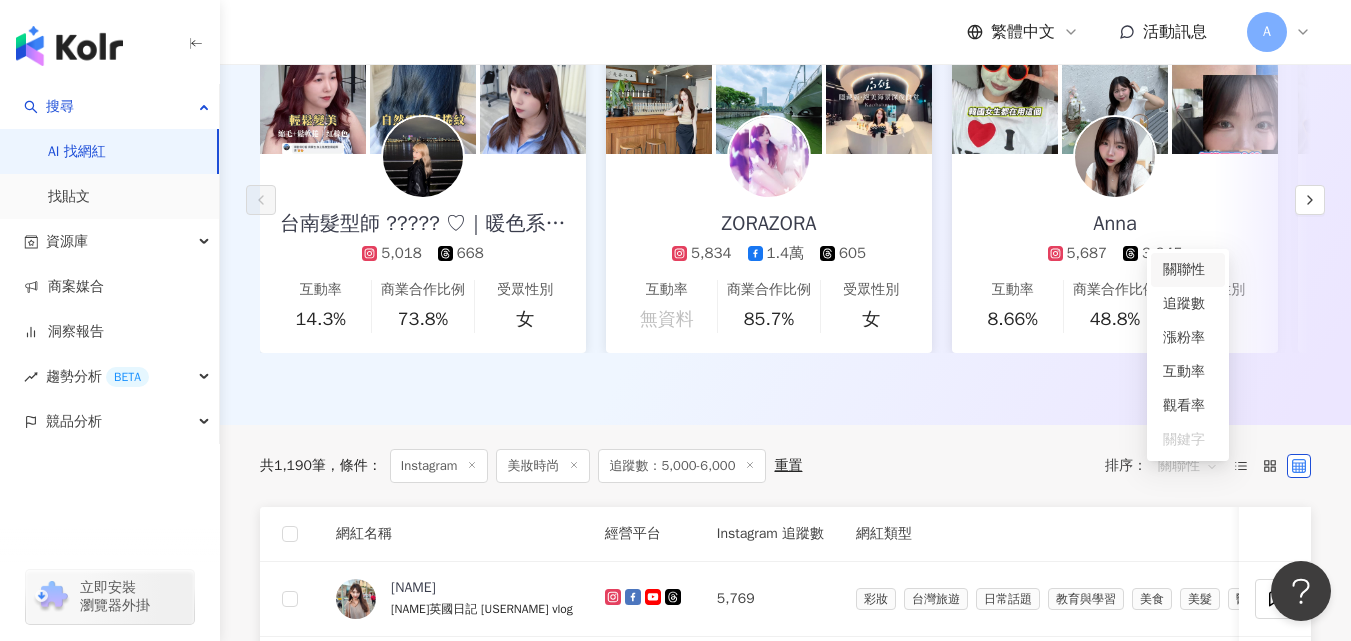 click on "關聯性" at bounding box center [1188, 466] 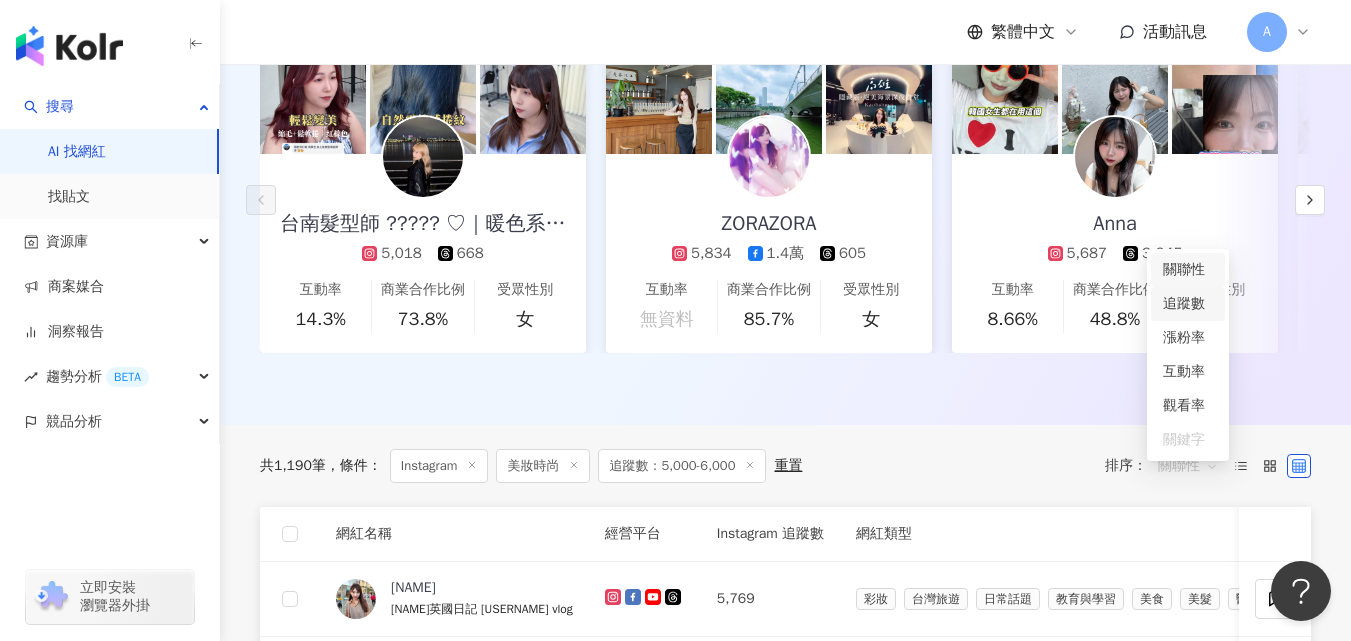 click on "追蹤數" at bounding box center [1188, 304] 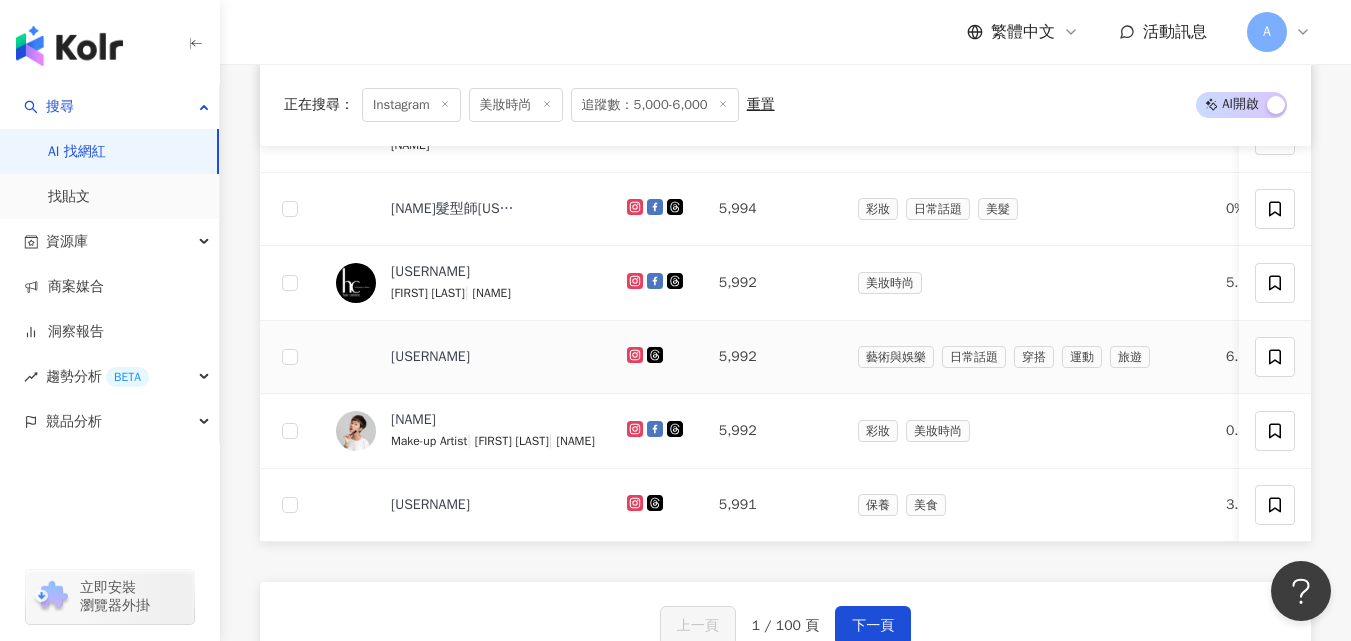 scroll, scrollTop: 1312, scrollLeft: 0, axis: vertical 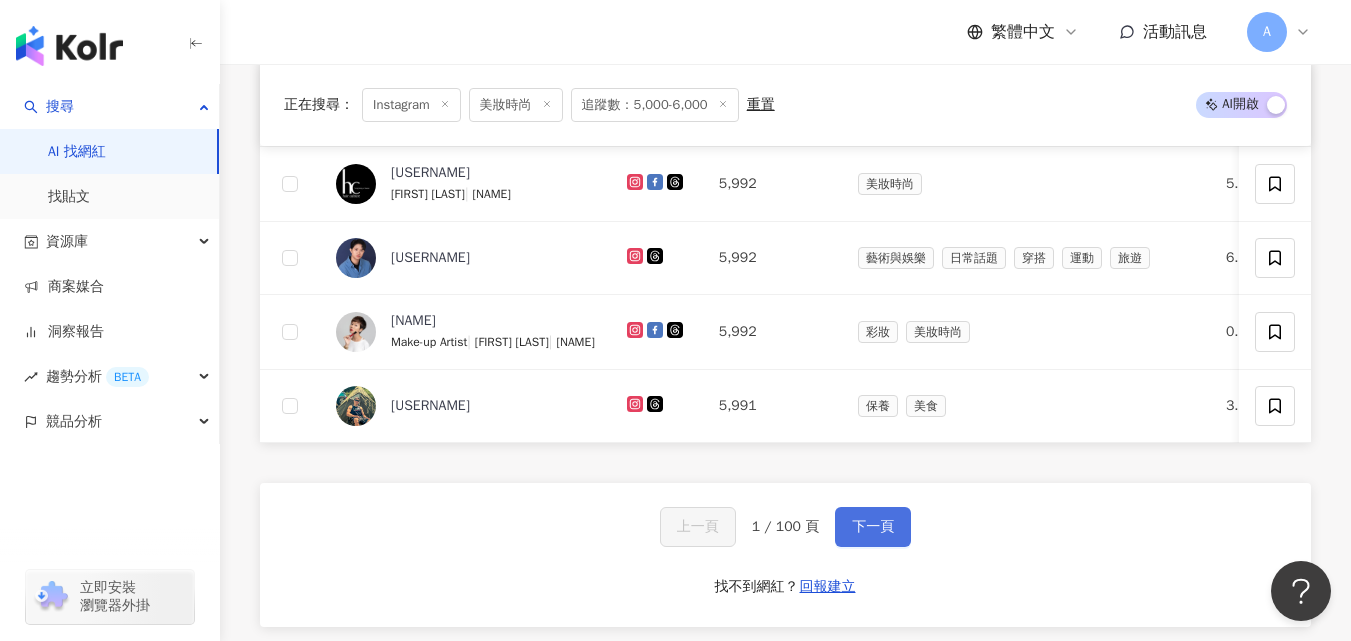 click on "下一頁" at bounding box center [873, 527] 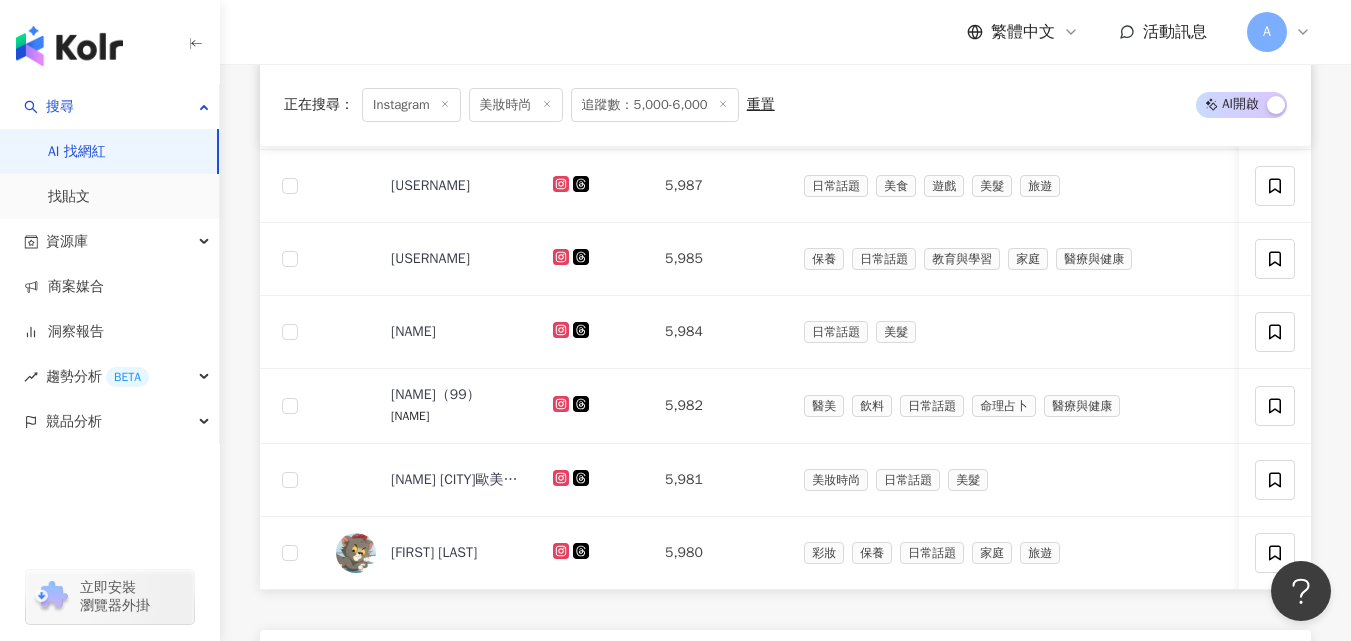 scroll, scrollTop: 1312, scrollLeft: 0, axis: vertical 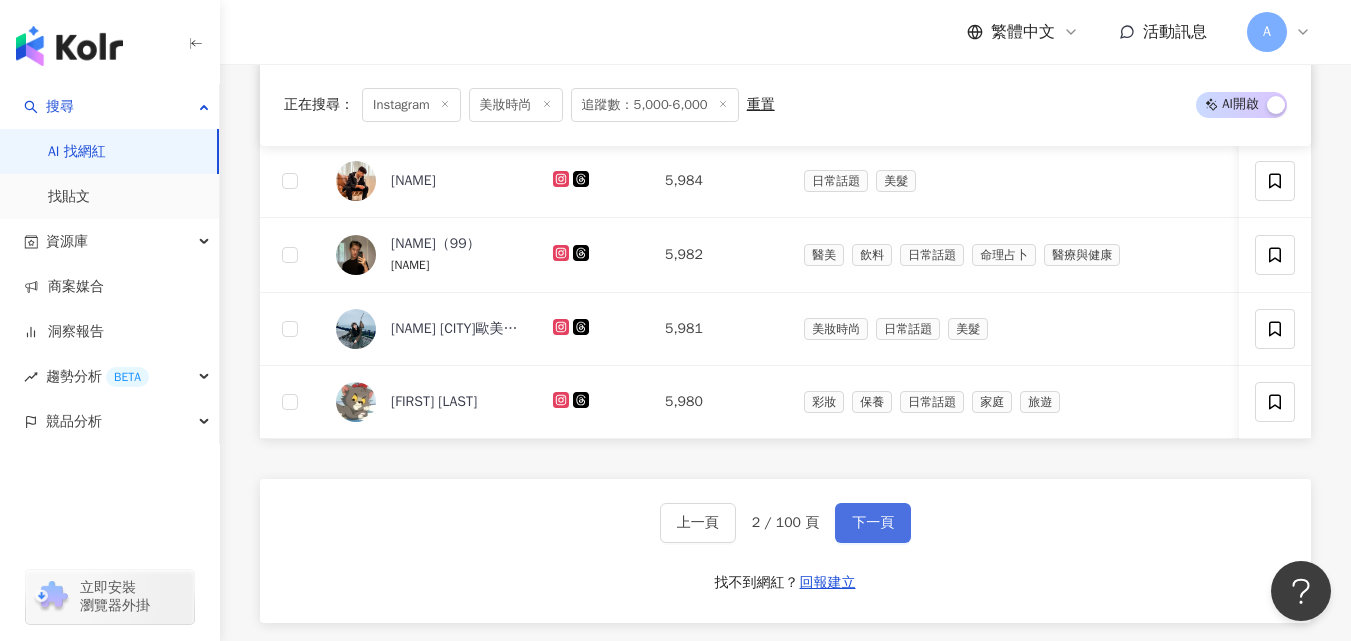 click on "下一頁" at bounding box center (873, 523) 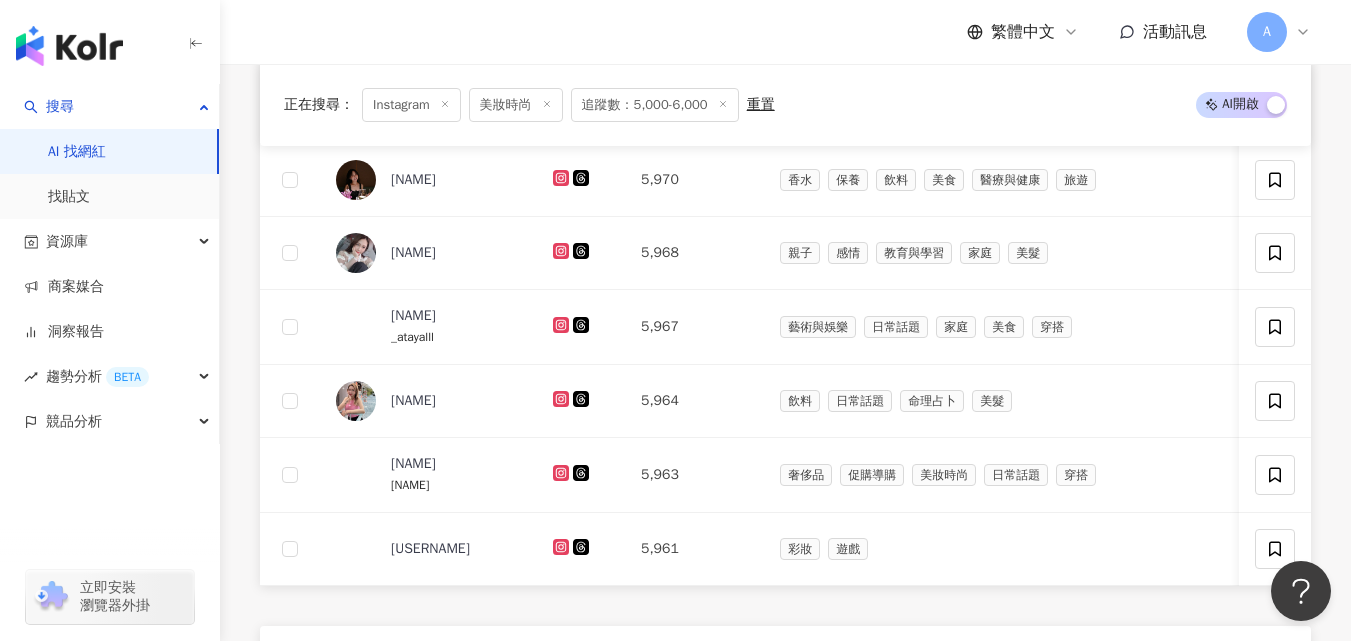 scroll, scrollTop: 1312, scrollLeft: 0, axis: vertical 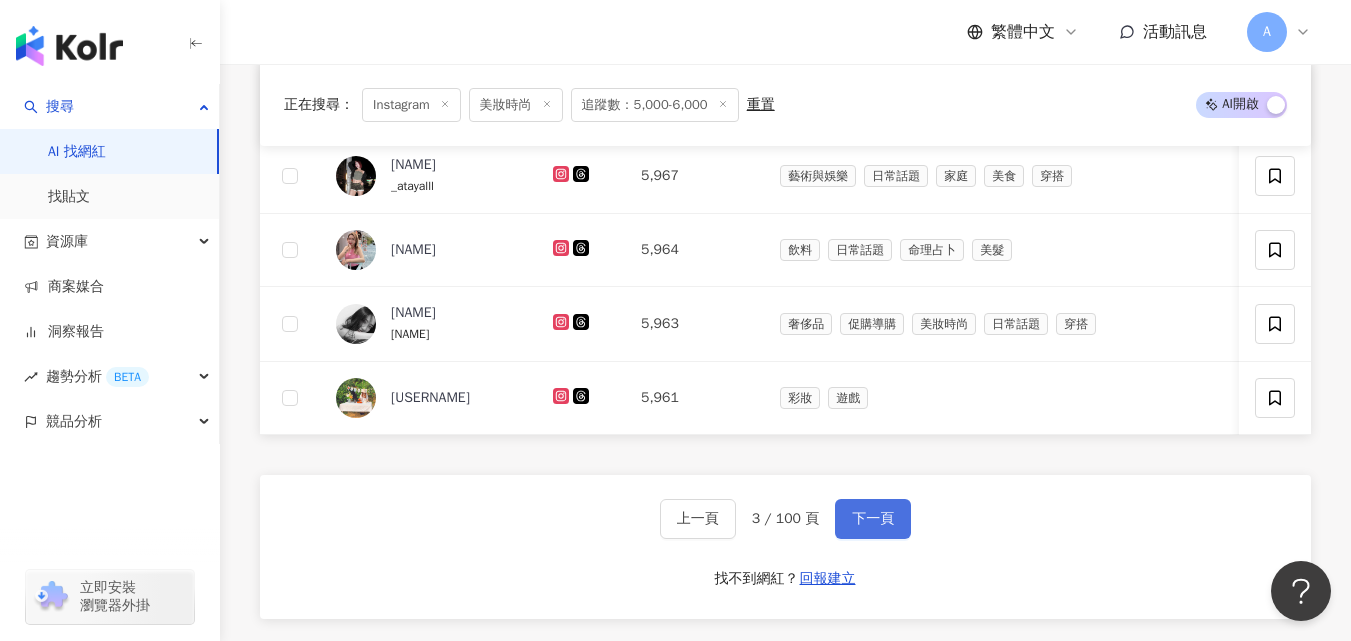 click on "下一頁" at bounding box center (873, 519) 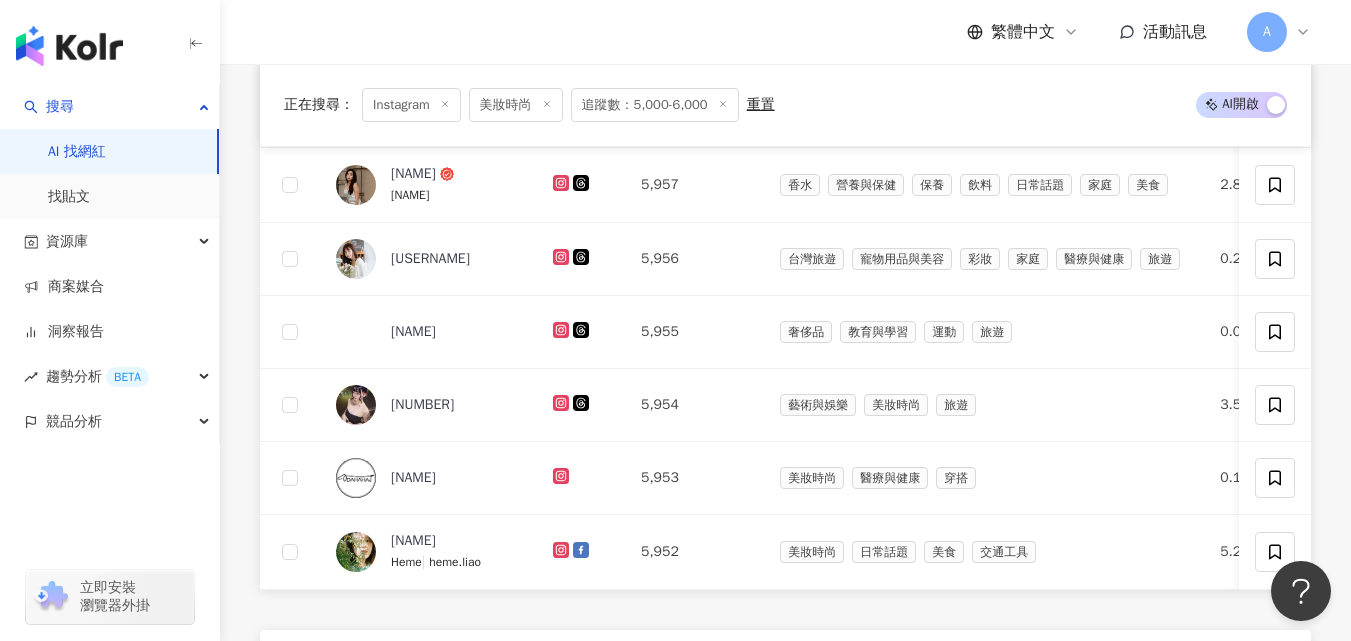 scroll, scrollTop: 1312, scrollLeft: 0, axis: vertical 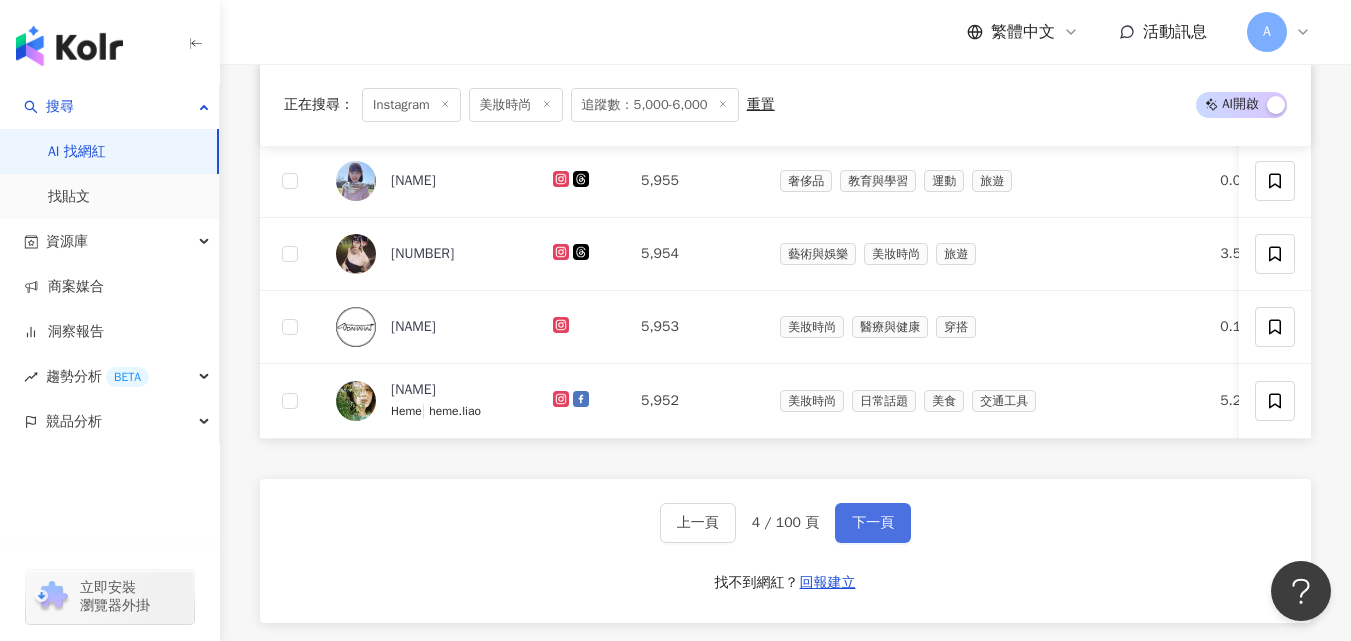 click on "下一頁" at bounding box center (873, 523) 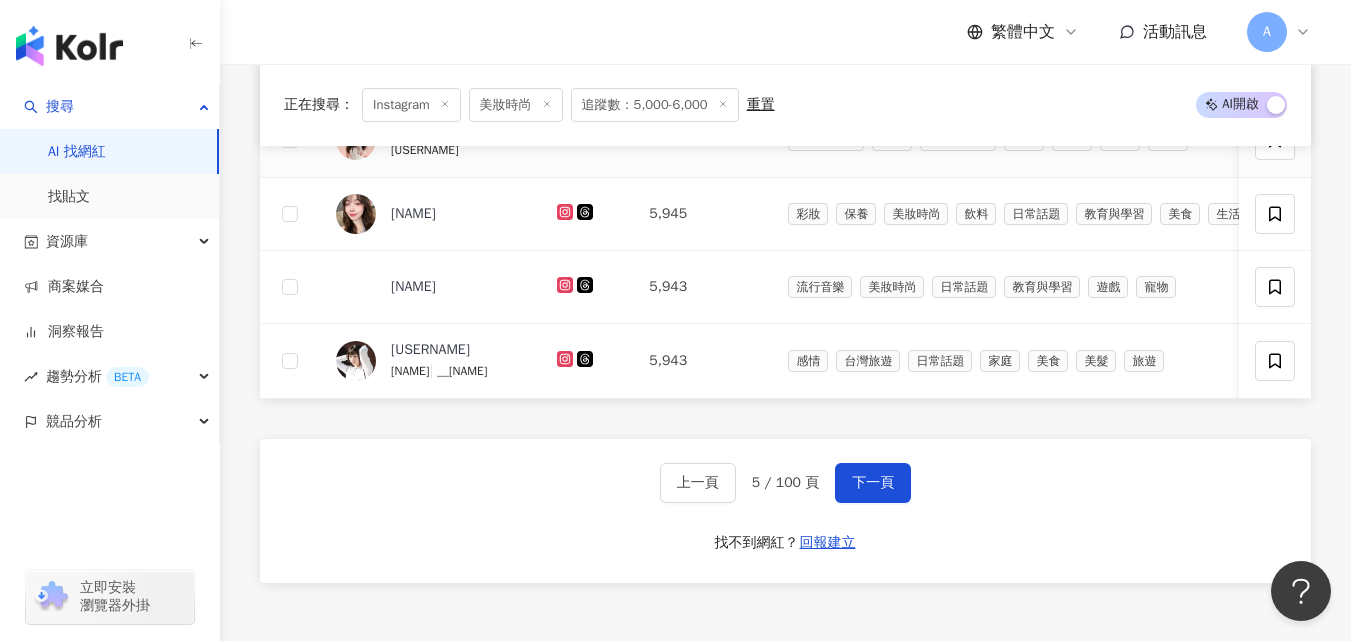 scroll, scrollTop: 1363, scrollLeft: 0, axis: vertical 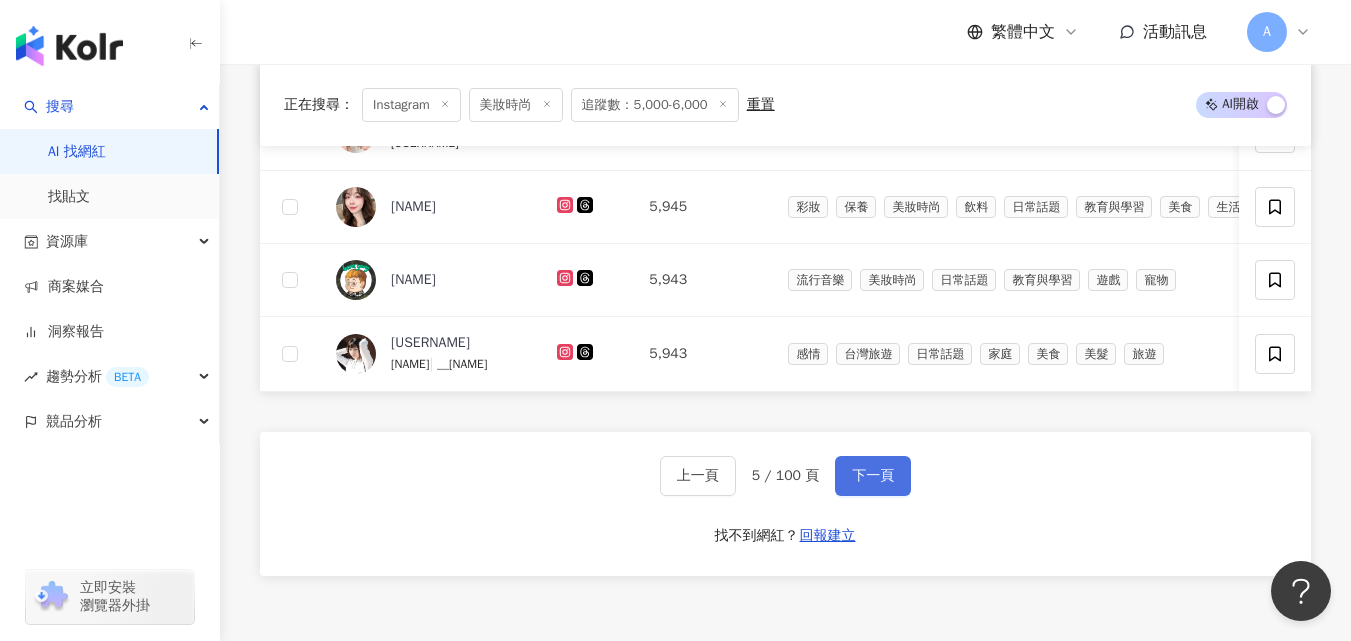 click on "下一頁" at bounding box center [873, 476] 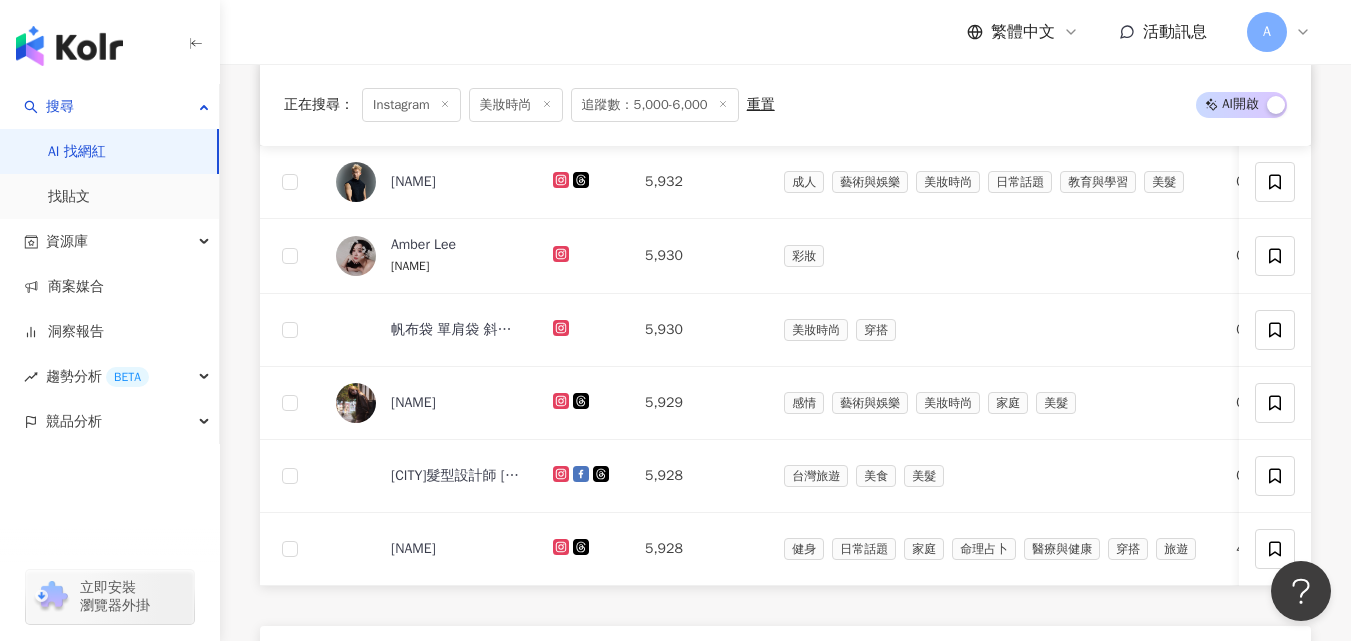 scroll, scrollTop: 1363, scrollLeft: 0, axis: vertical 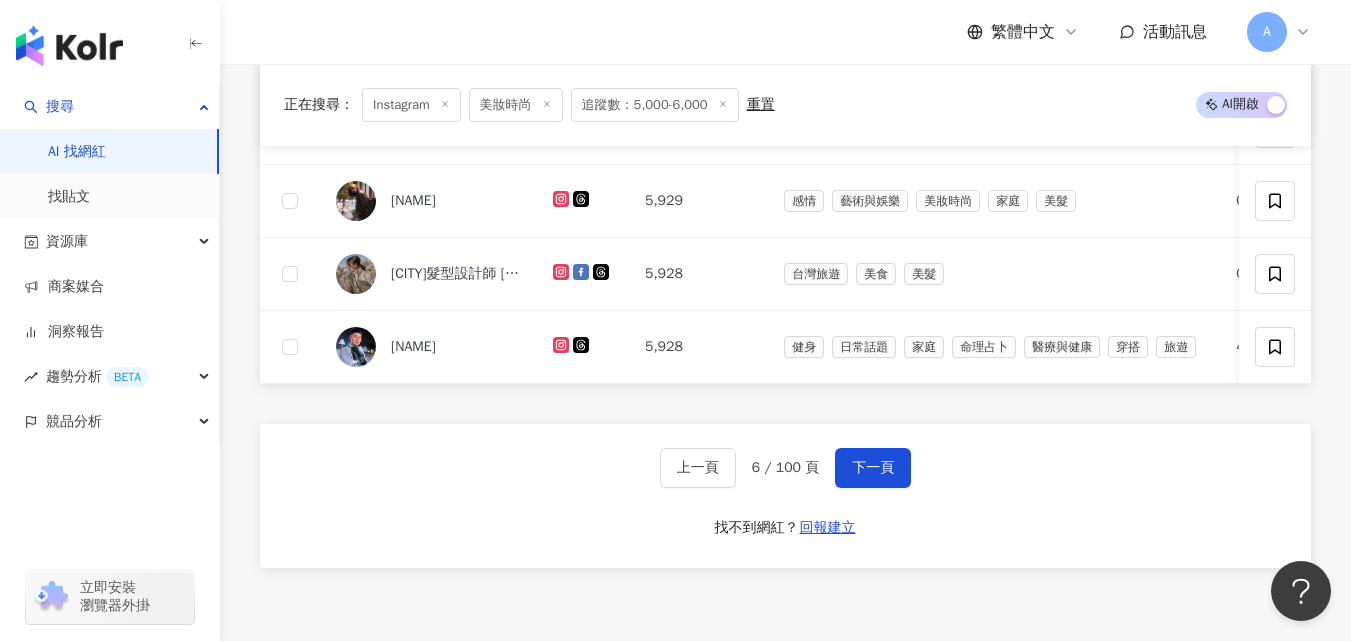 click on "6 / 100 頁" at bounding box center [785, 468] 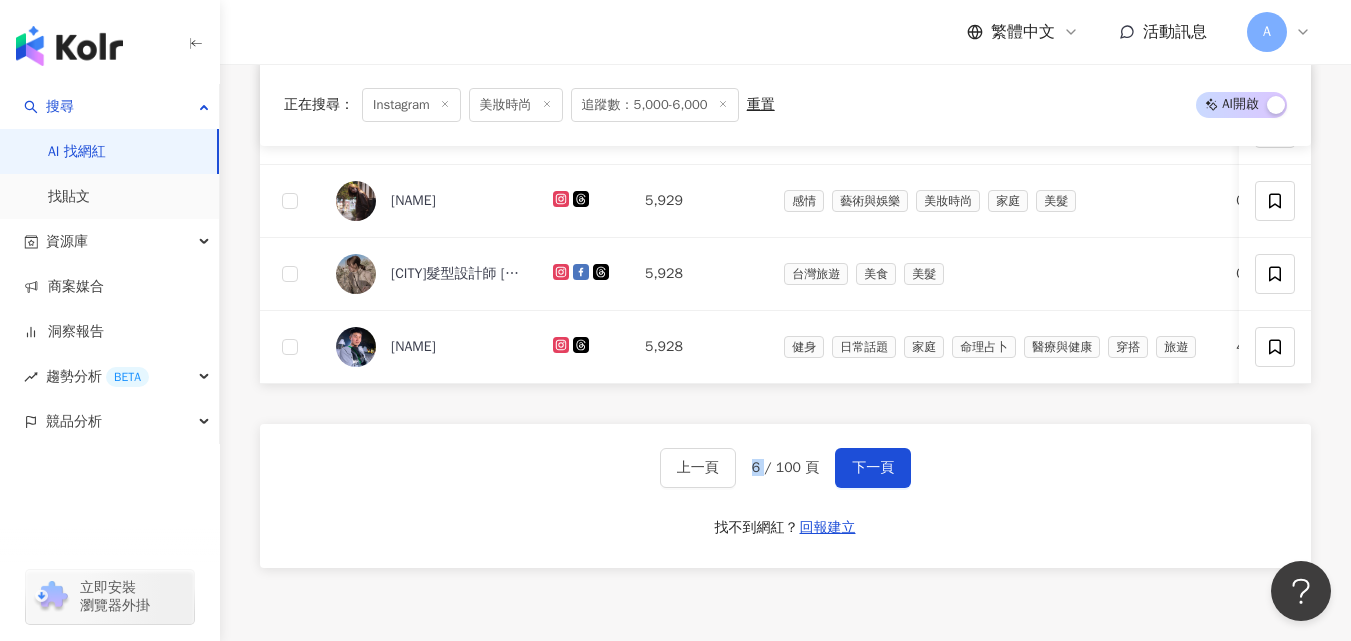 click on "6 / 100 頁" at bounding box center [785, 468] 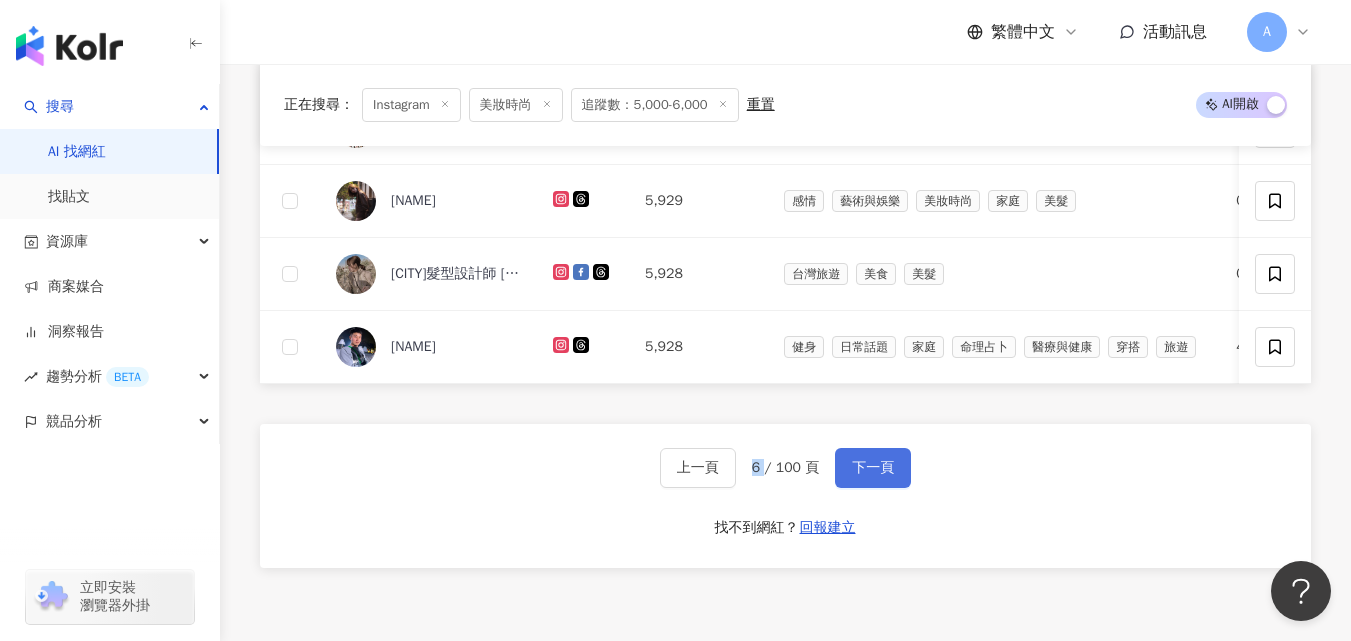 click on "下一頁" at bounding box center [873, 468] 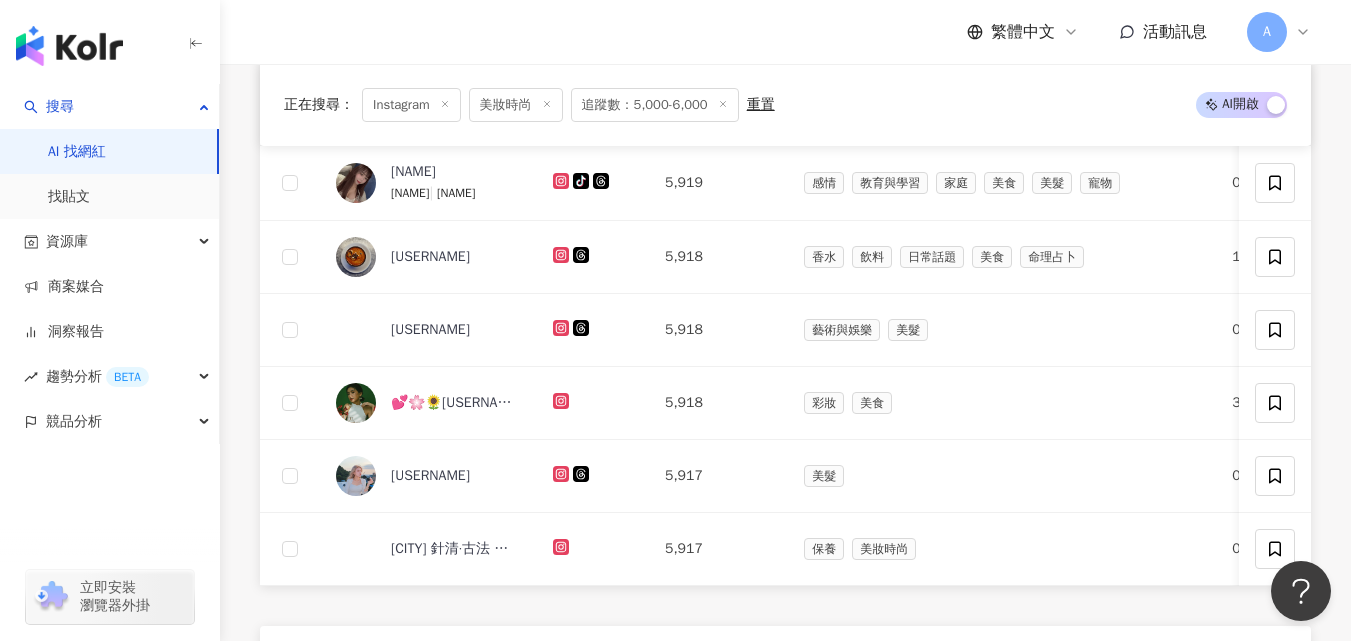 scroll, scrollTop: 1363, scrollLeft: 0, axis: vertical 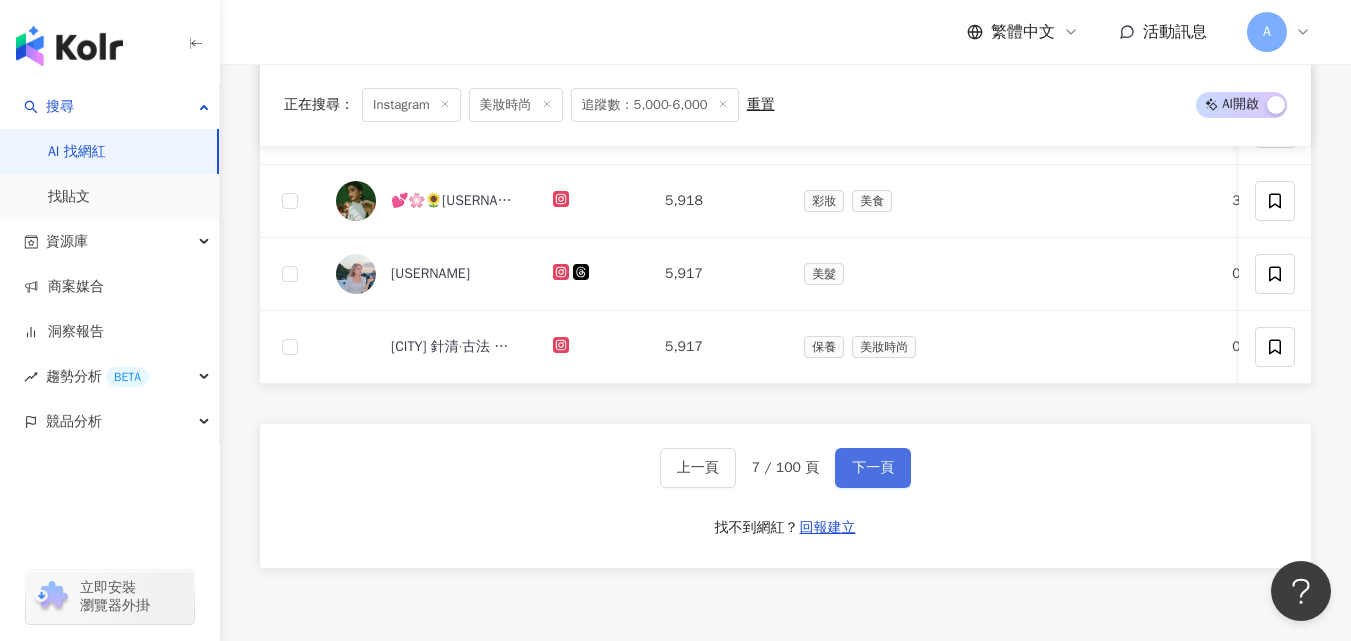 click on "下一頁" at bounding box center [873, 468] 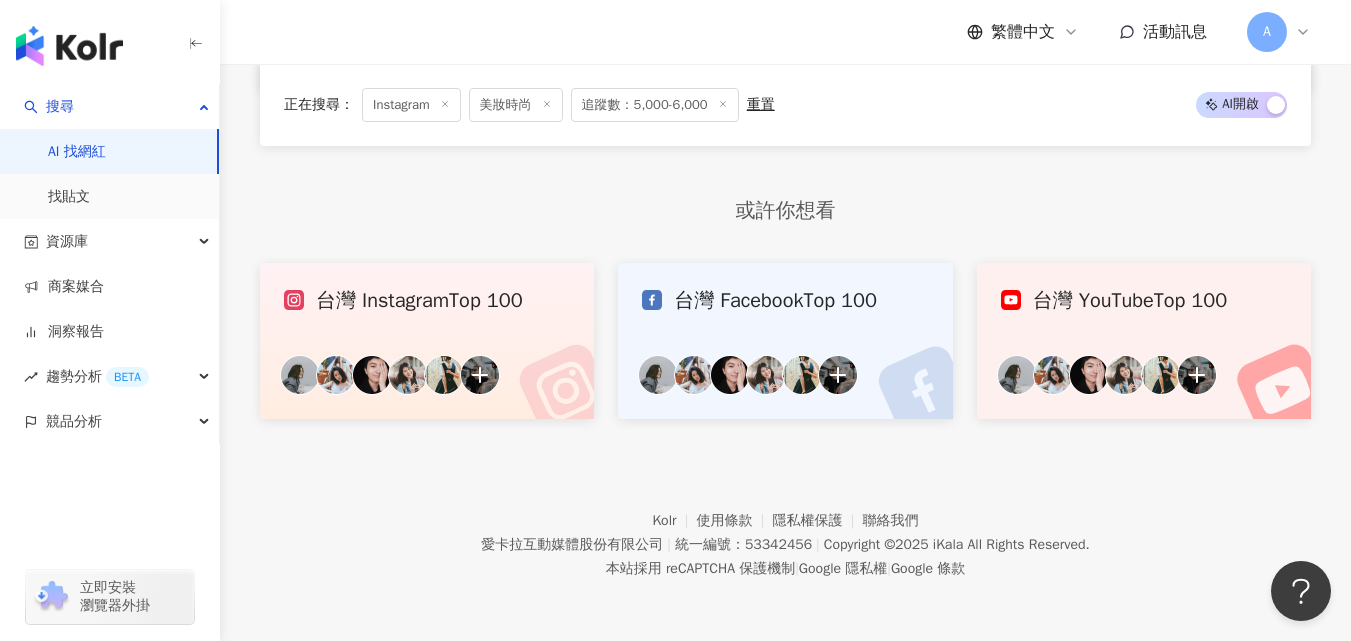 scroll, scrollTop: 1363, scrollLeft: 0, axis: vertical 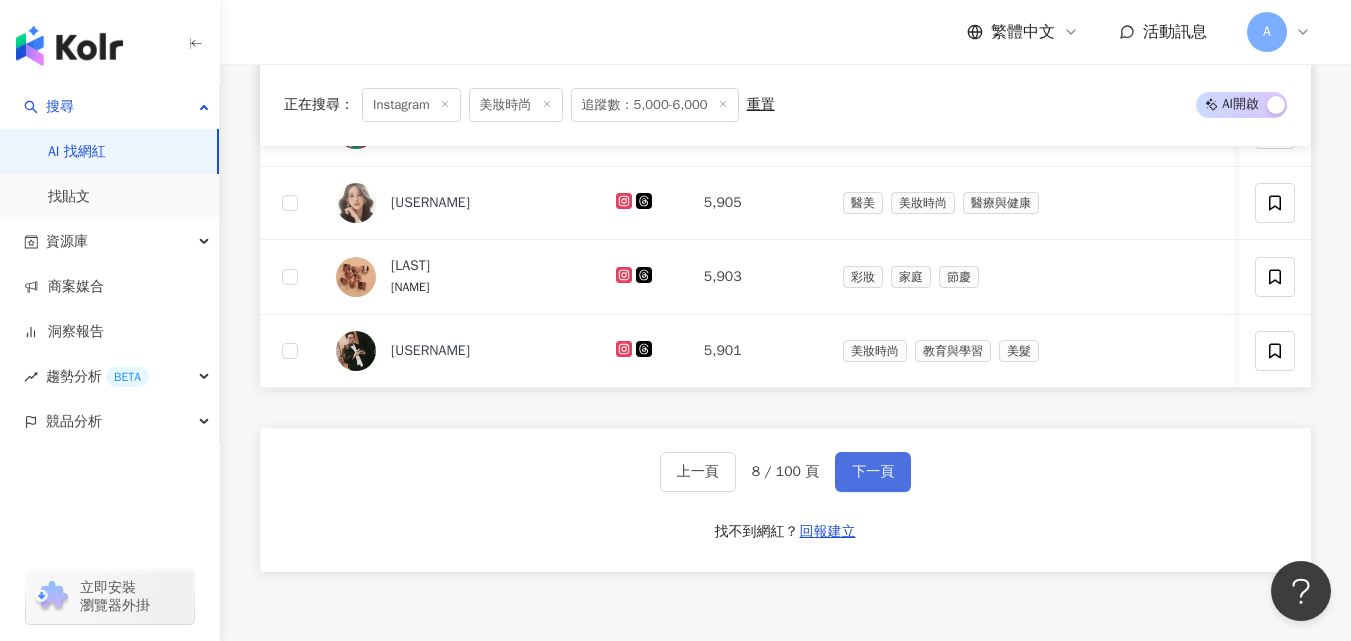 click on "下一頁" at bounding box center (873, 472) 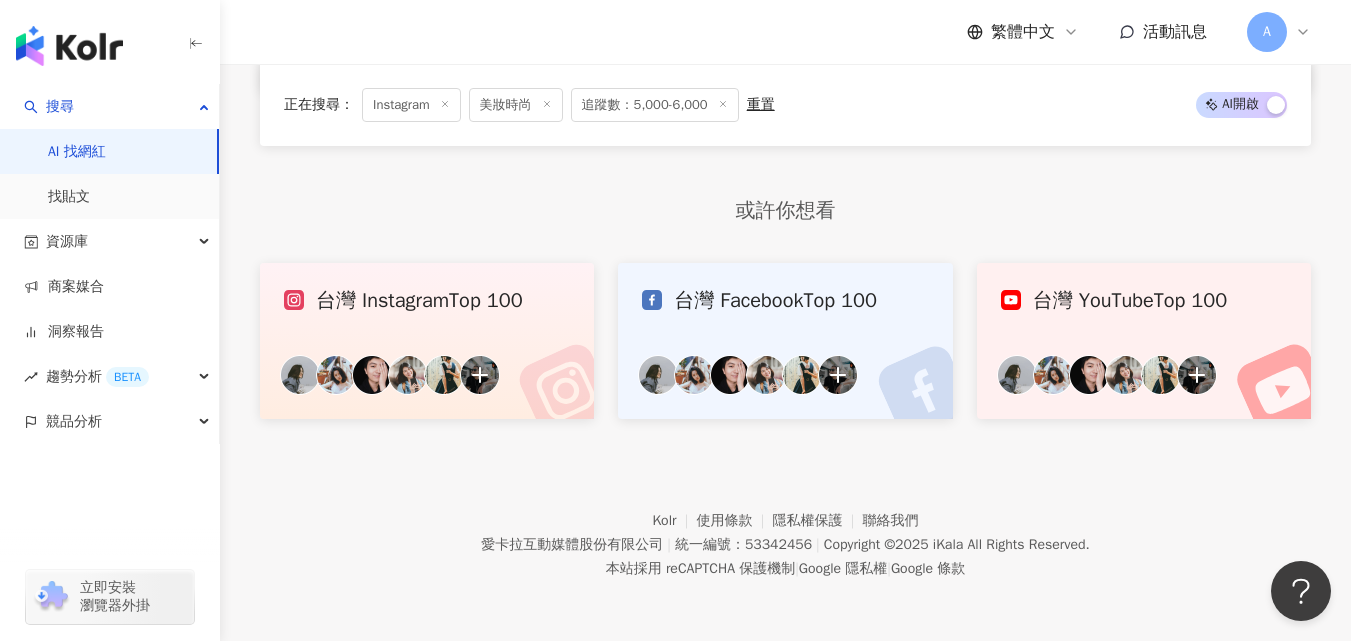 scroll, scrollTop: 1363, scrollLeft: 0, axis: vertical 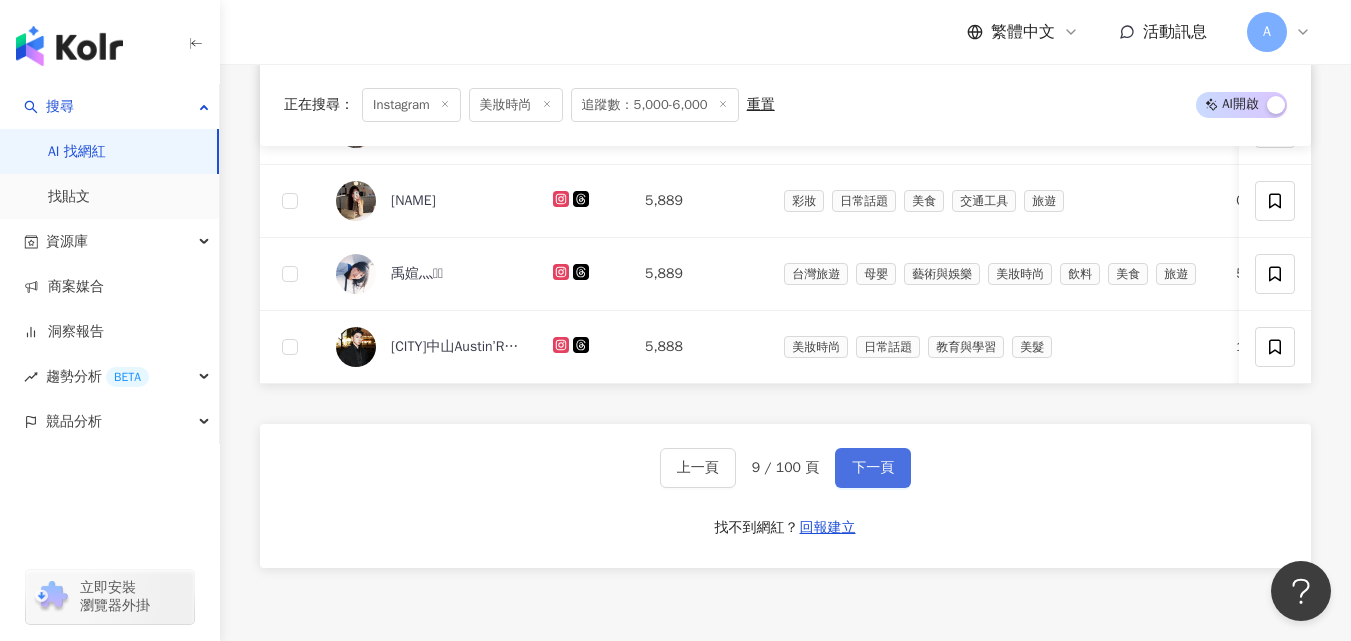 click on "下一頁" at bounding box center [873, 468] 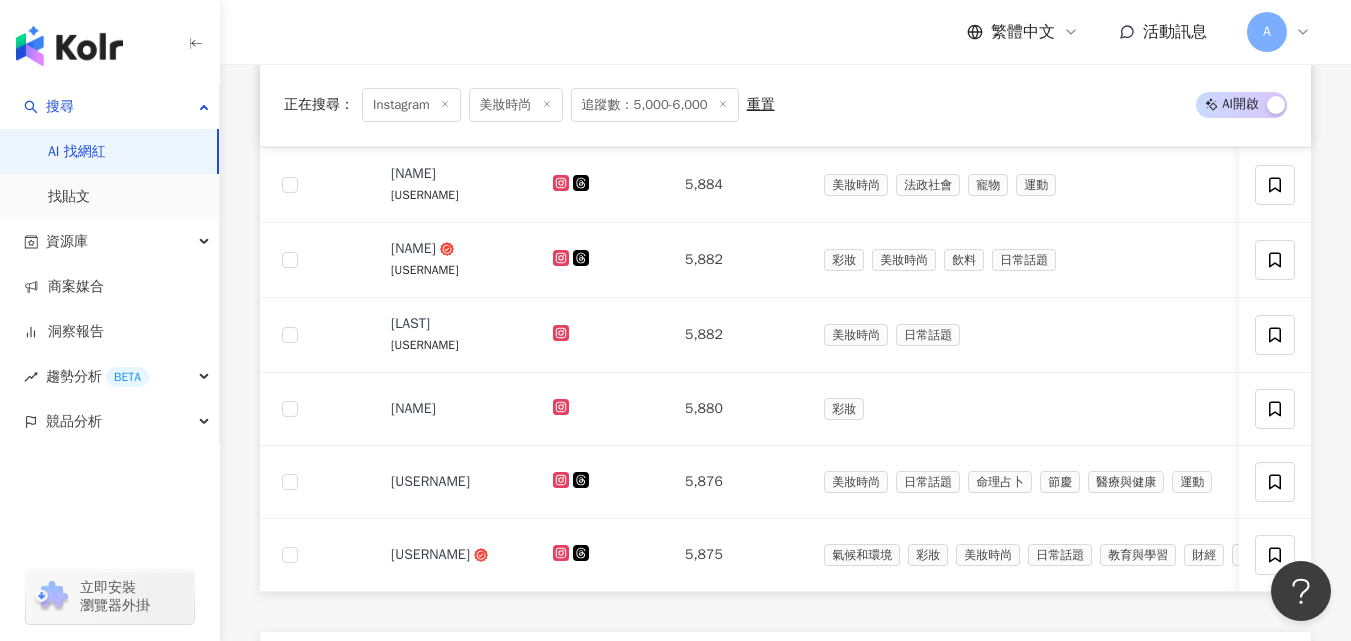 scroll, scrollTop: 1363, scrollLeft: 0, axis: vertical 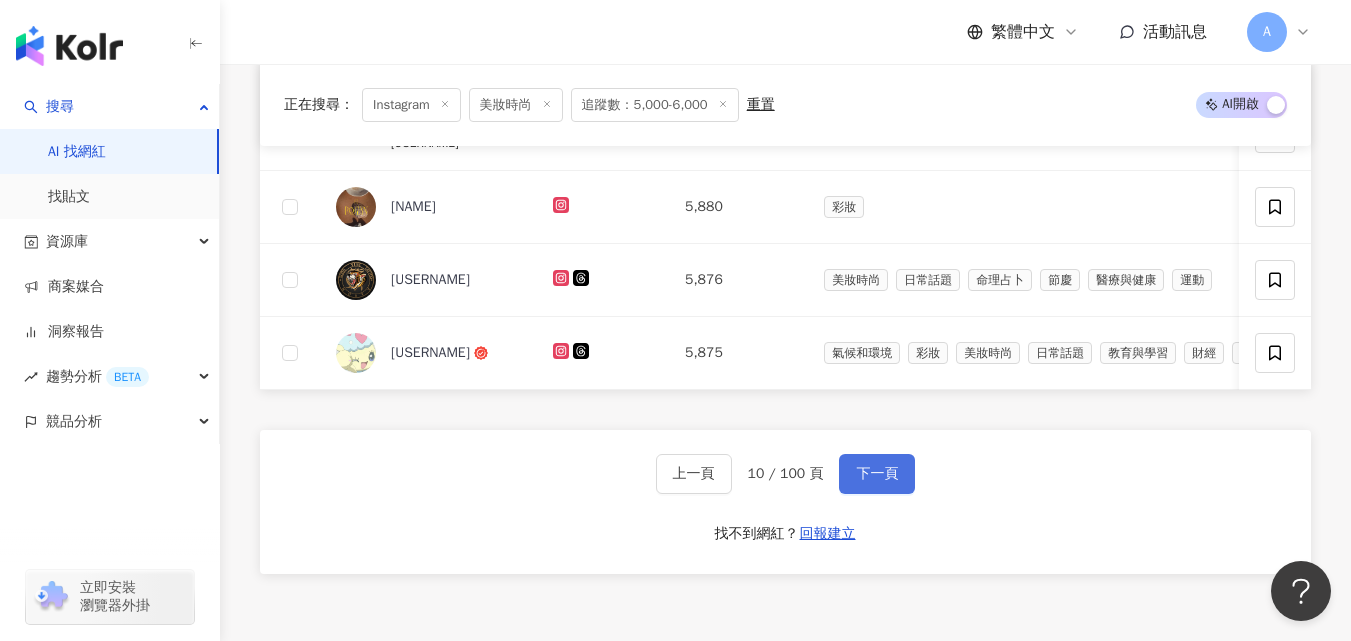 click on "下一頁" at bounding box center (877, 474) 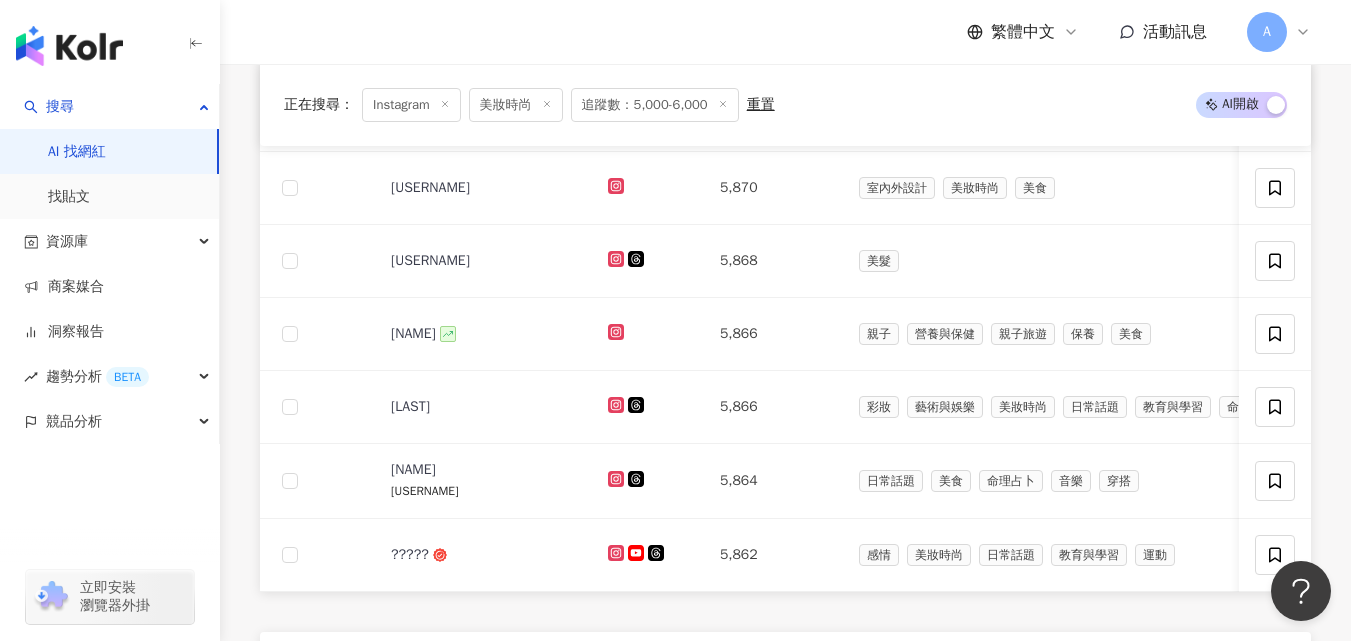 scroll, scrollTop: 1363, scrollLeft: 0, axis: vertical 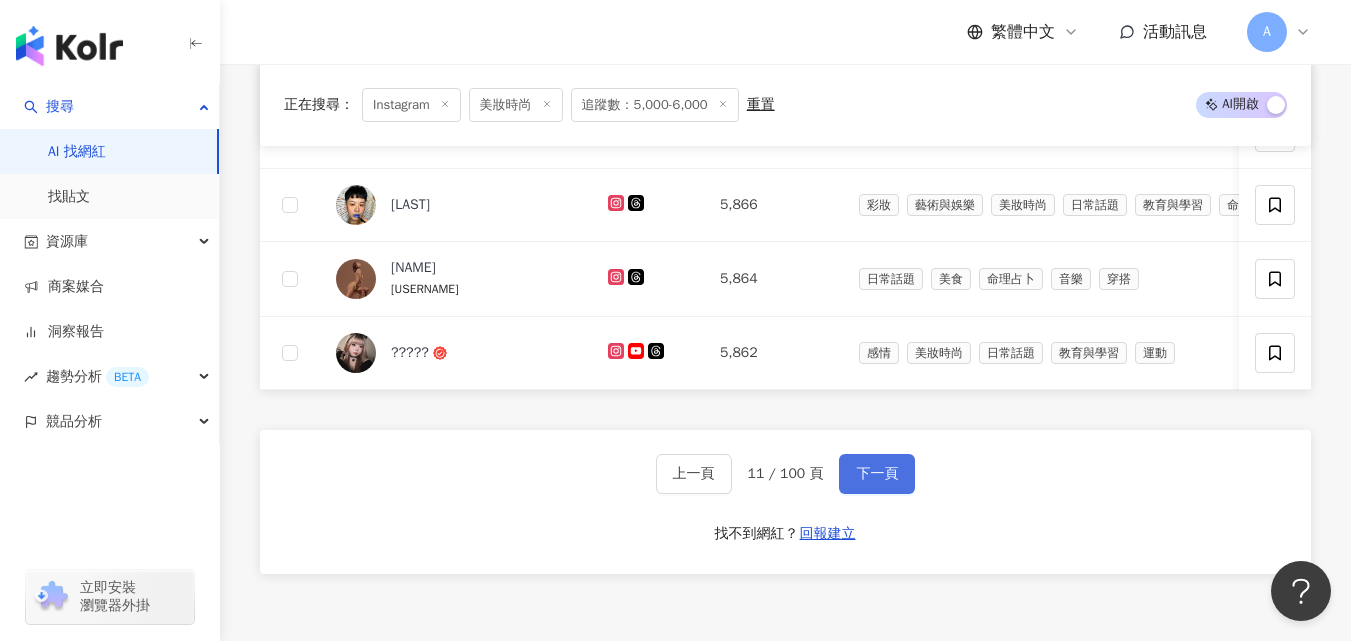 click on "下一頁" at bounding box center (877, 474) 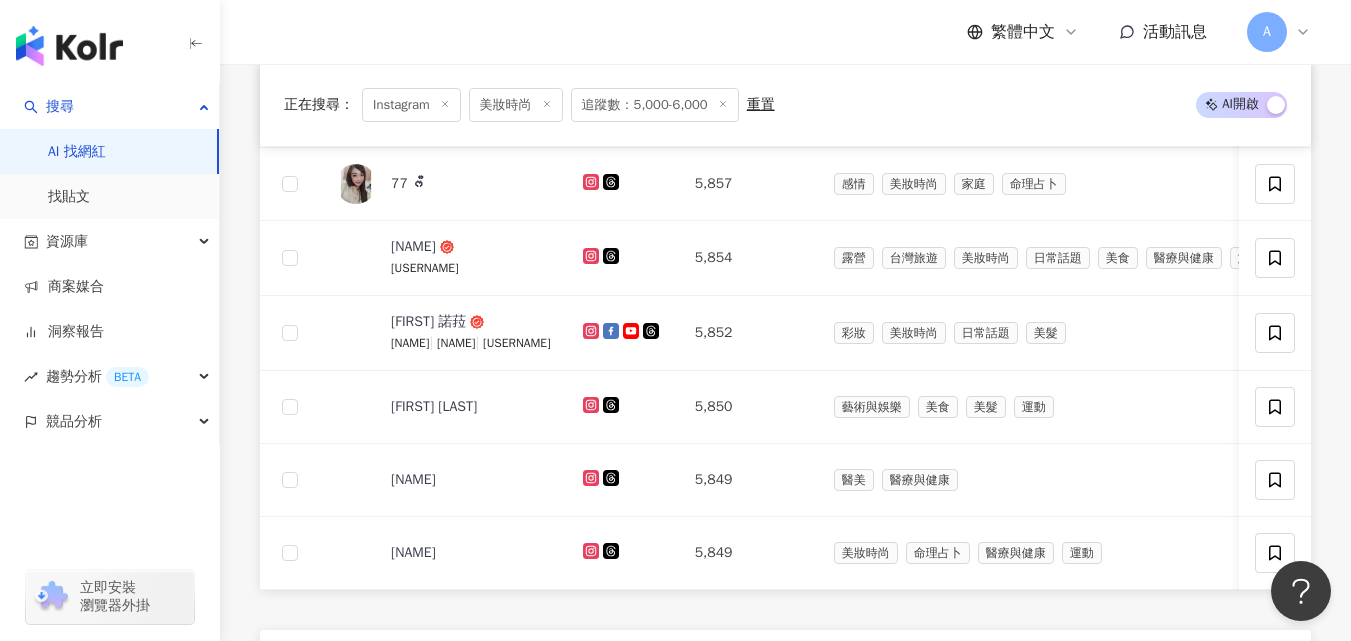 scroll, scrollTop: 1363, scrollLeft: 0, axis: vertical 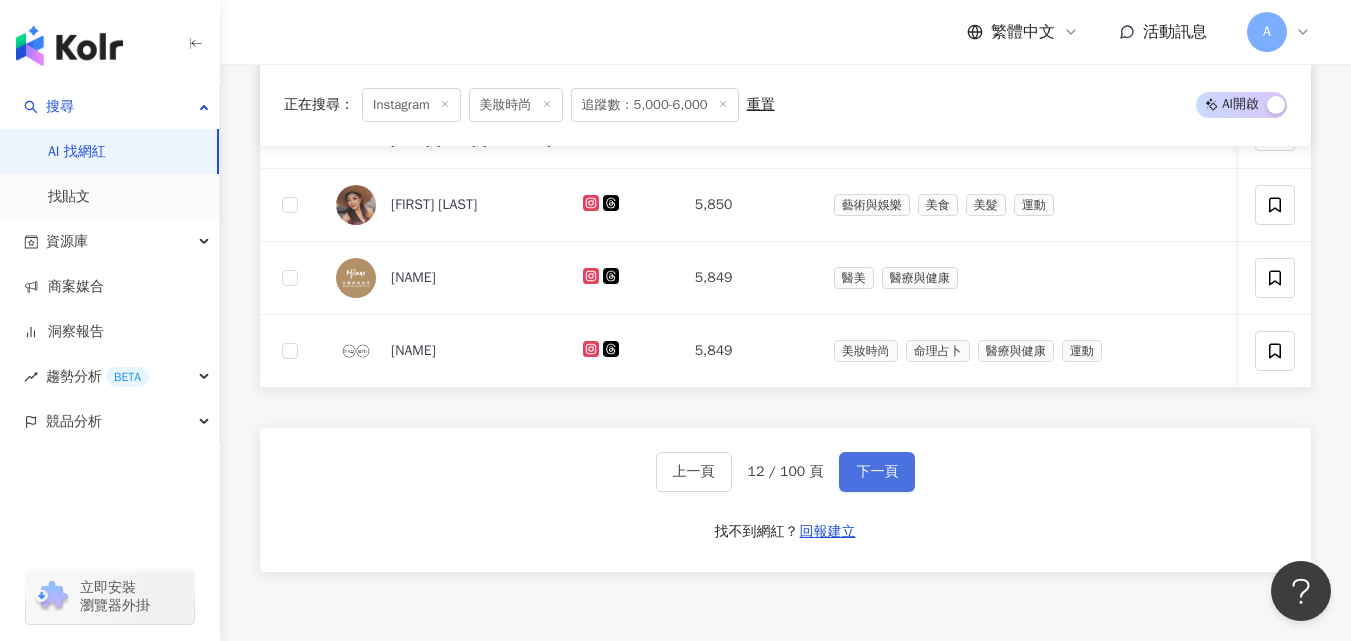 click on "下一頁" at bounding box center (877, 472) 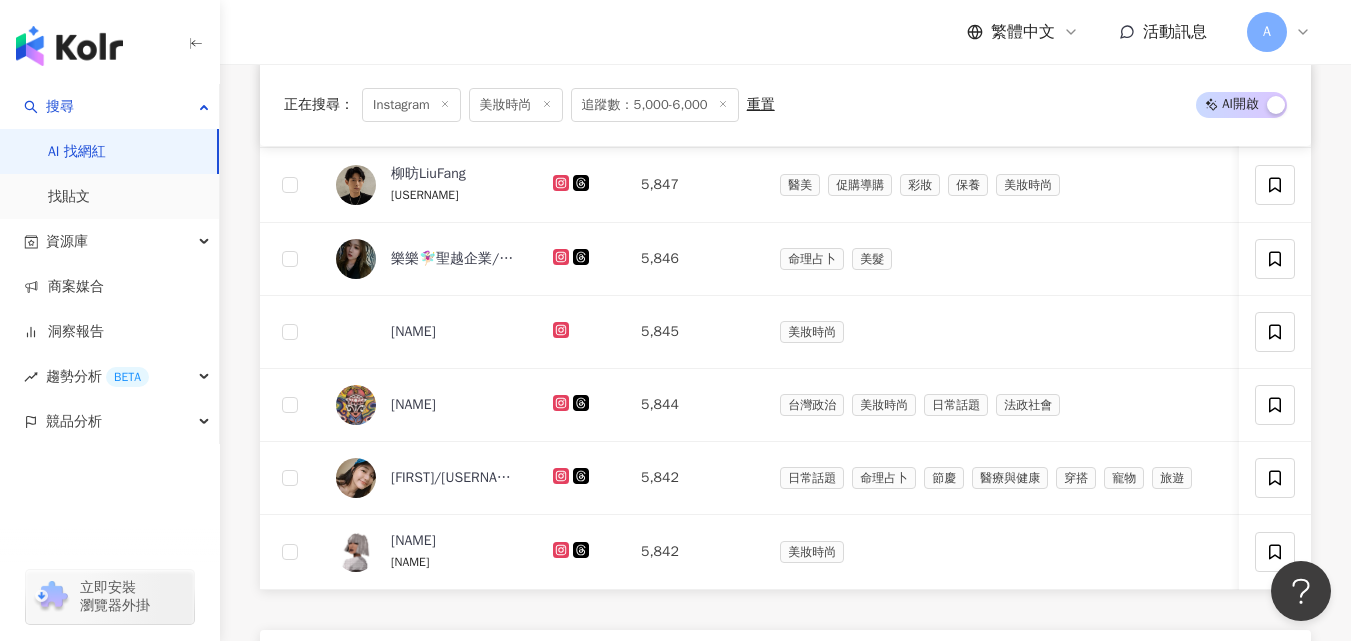 scroll, scrollTop: 1363, scrollLeft: 0, axis: vertical 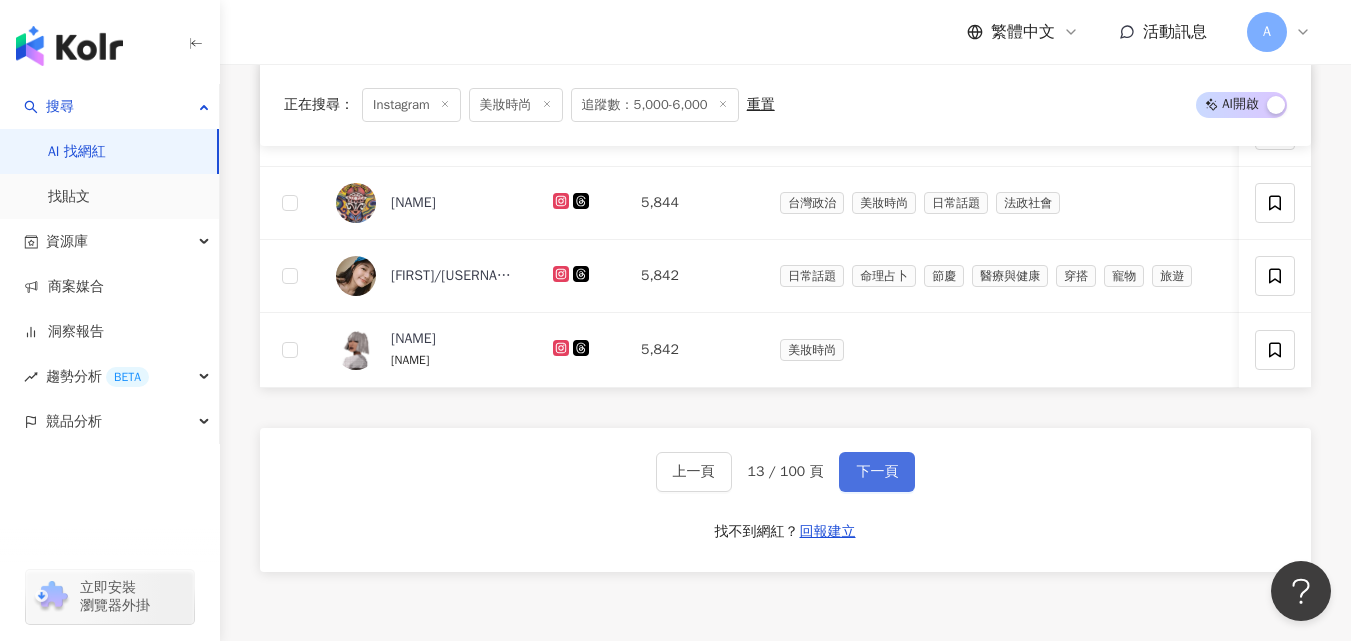 click on "下一頁" at bounding box center [877, 472] 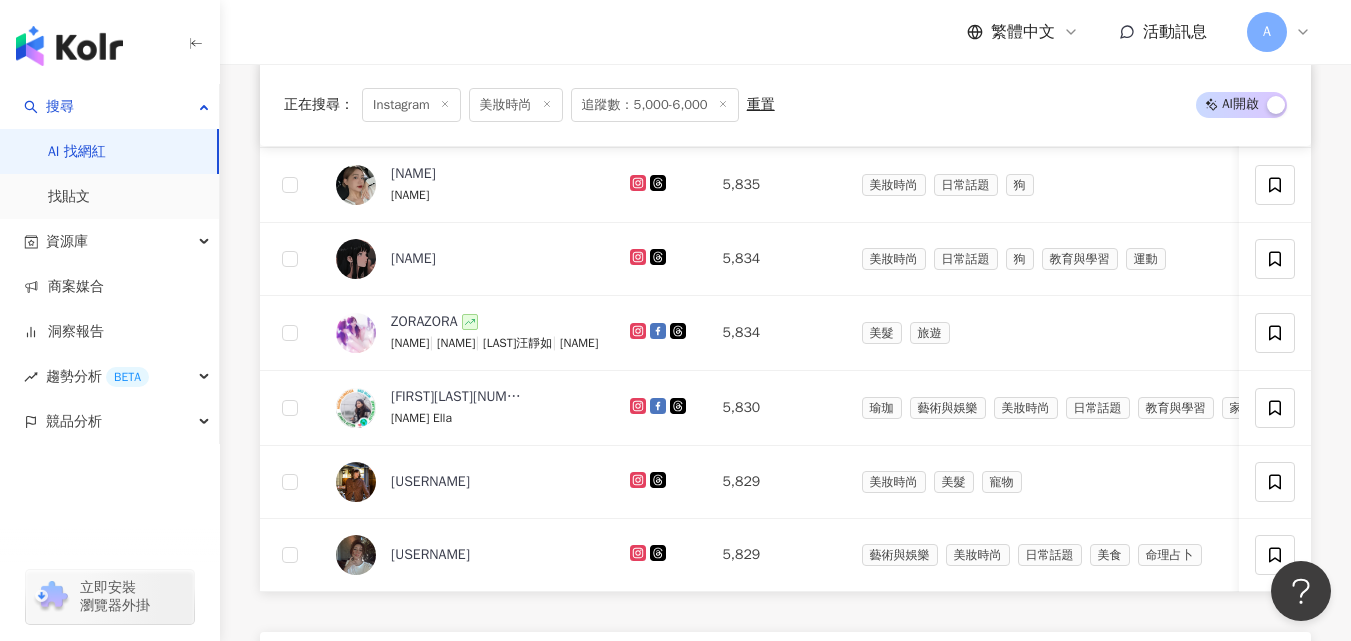 scroll, scrollTop: 1363, scrollLeft: 0, axis: vertical 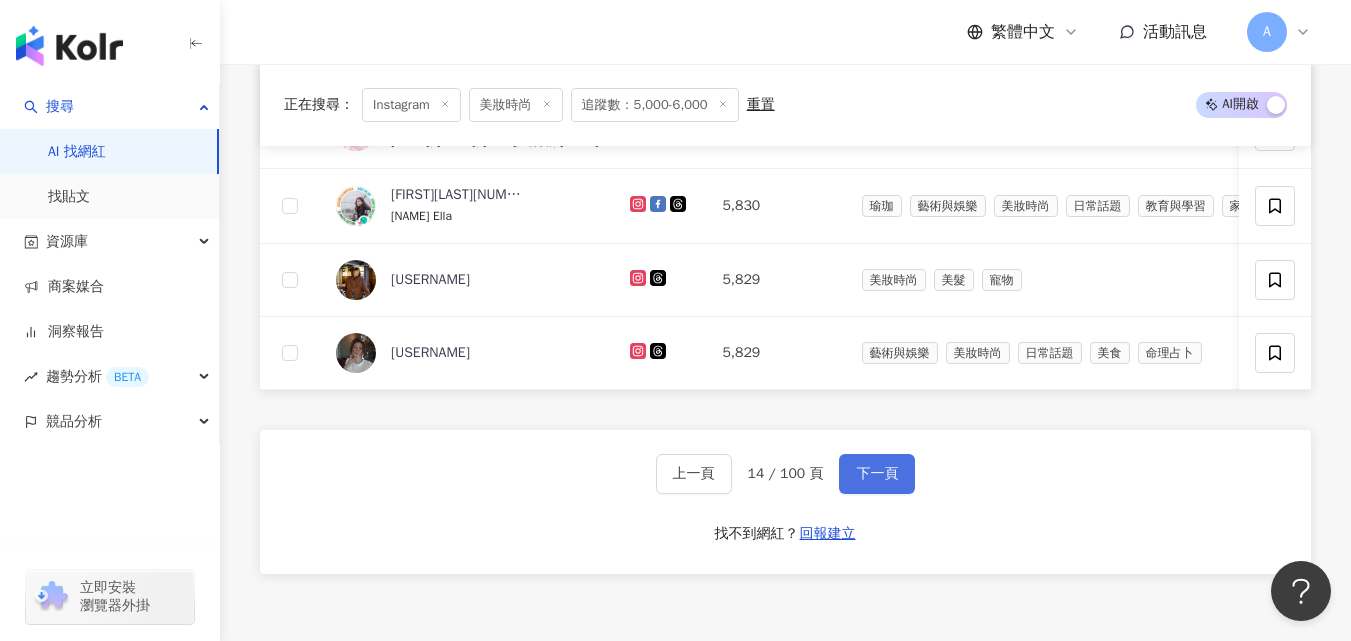 click on "下一頁" at bounding box center [877, 474] 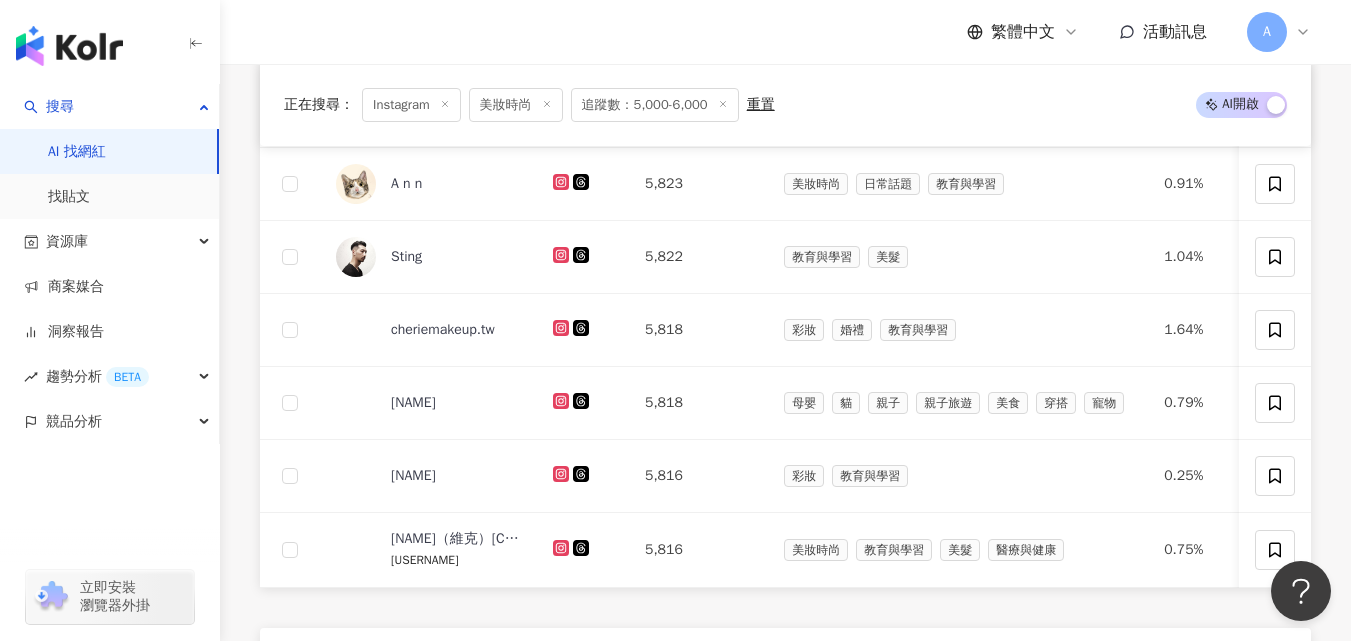 scroll, scrollTop: 1363, scrollLeft: 0, axis: vertical 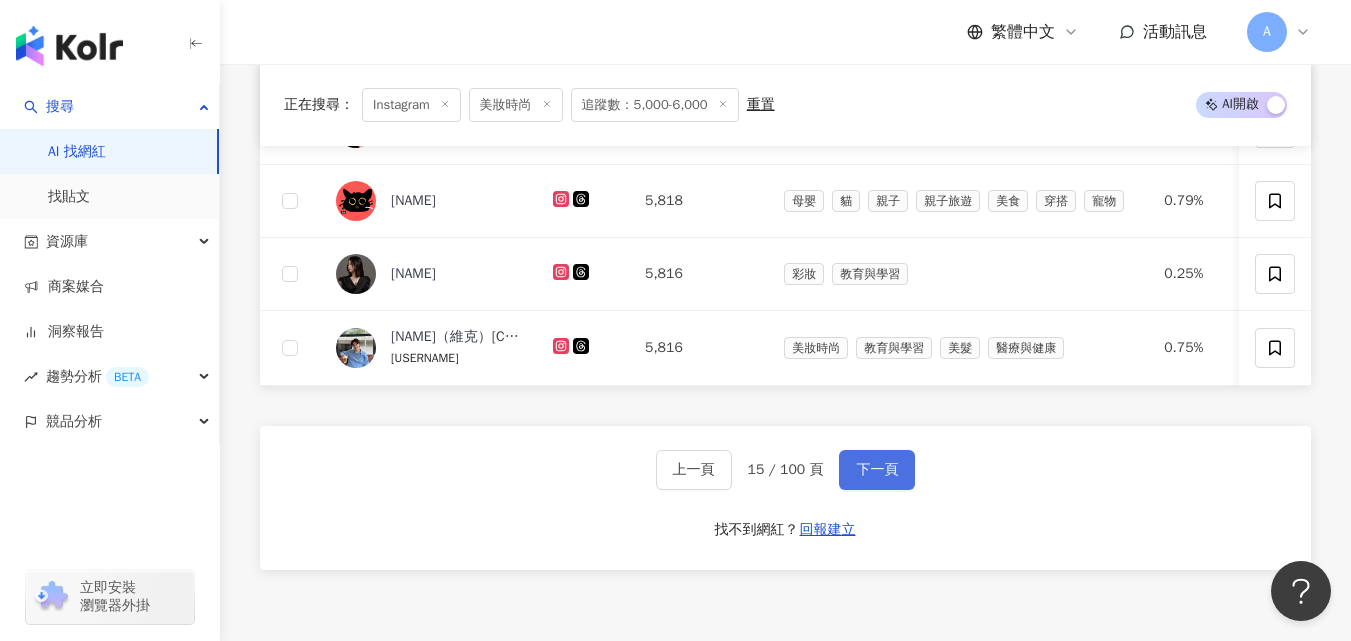click on "下一頁" at bounding box center (877, 470) 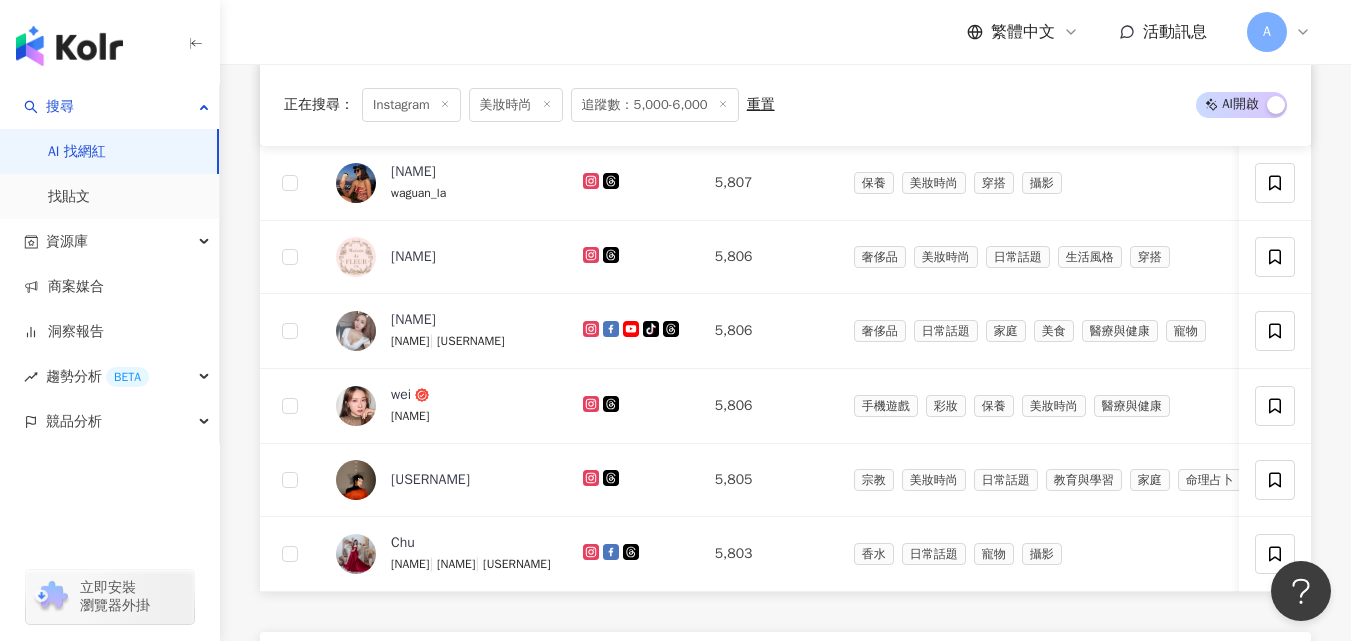 scroll, scrollTop: 1363, scrollLeft: 0, axis: vertical 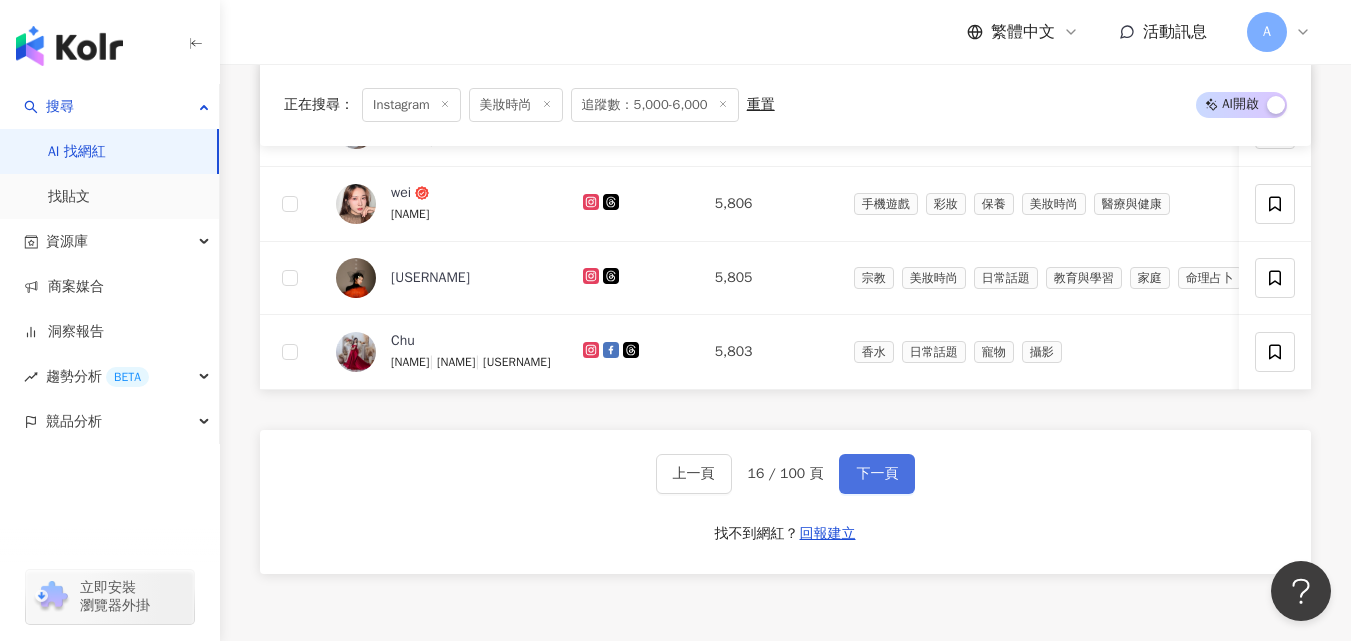 click on "下一頁" at bounding box center [877, 474] 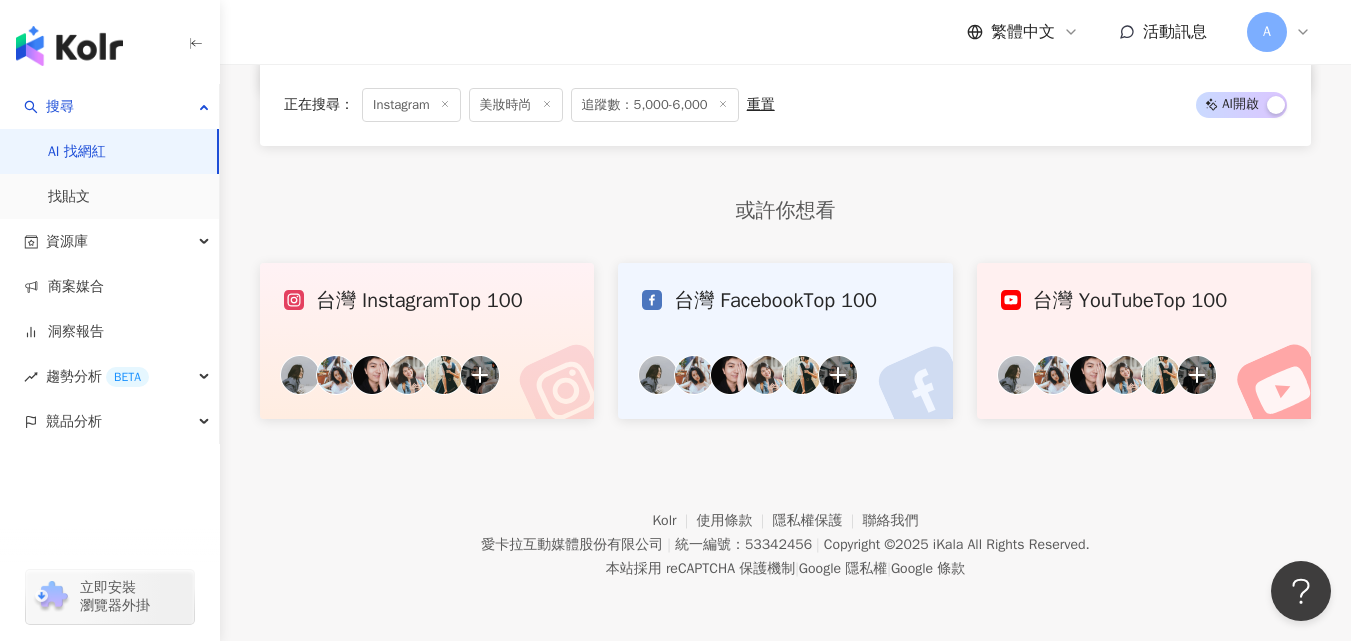 scroll, scrollTop: 1161, scrollLeft: 0, axis: vertical 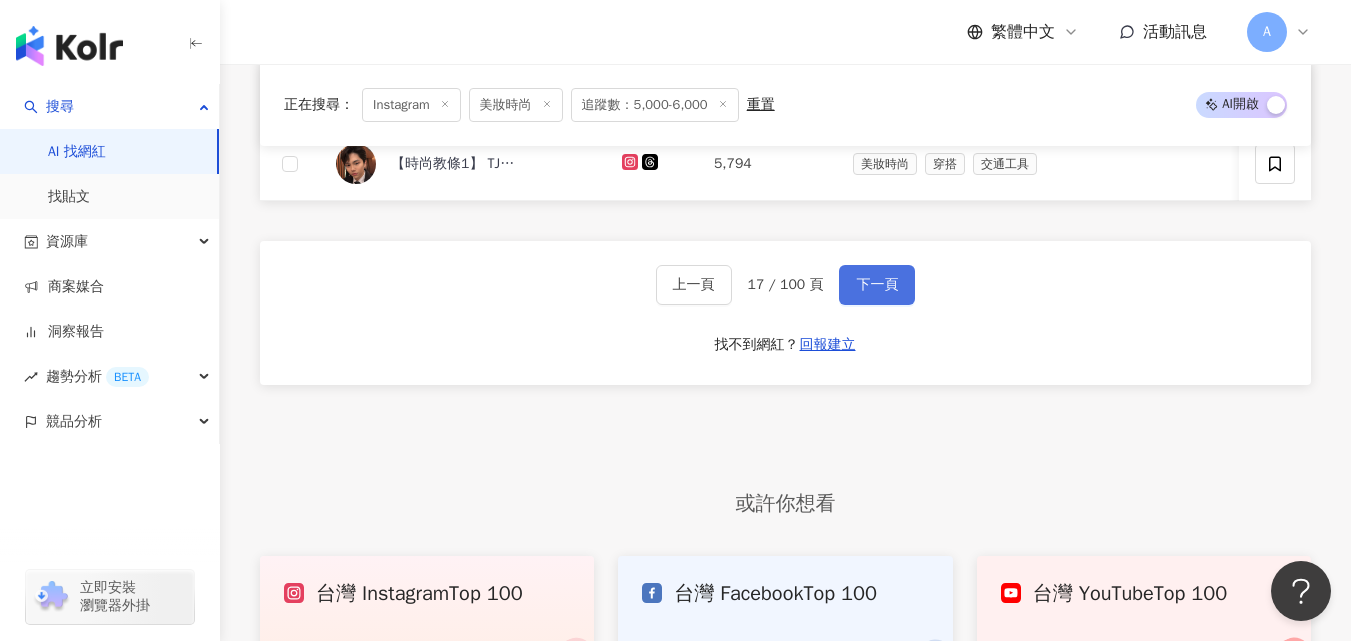 click on "下一頁" at bounding box center [877, 285] 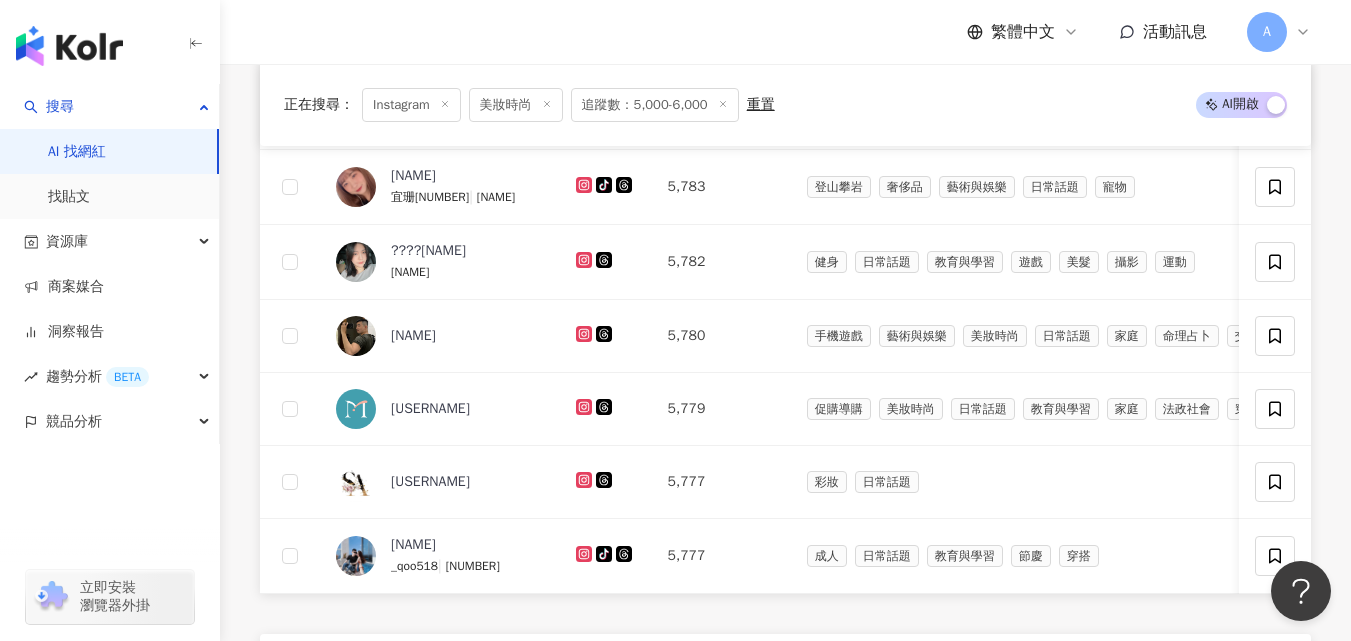 scroll, scrollTop: 1548, scrollLeft: 0, axis: vertical 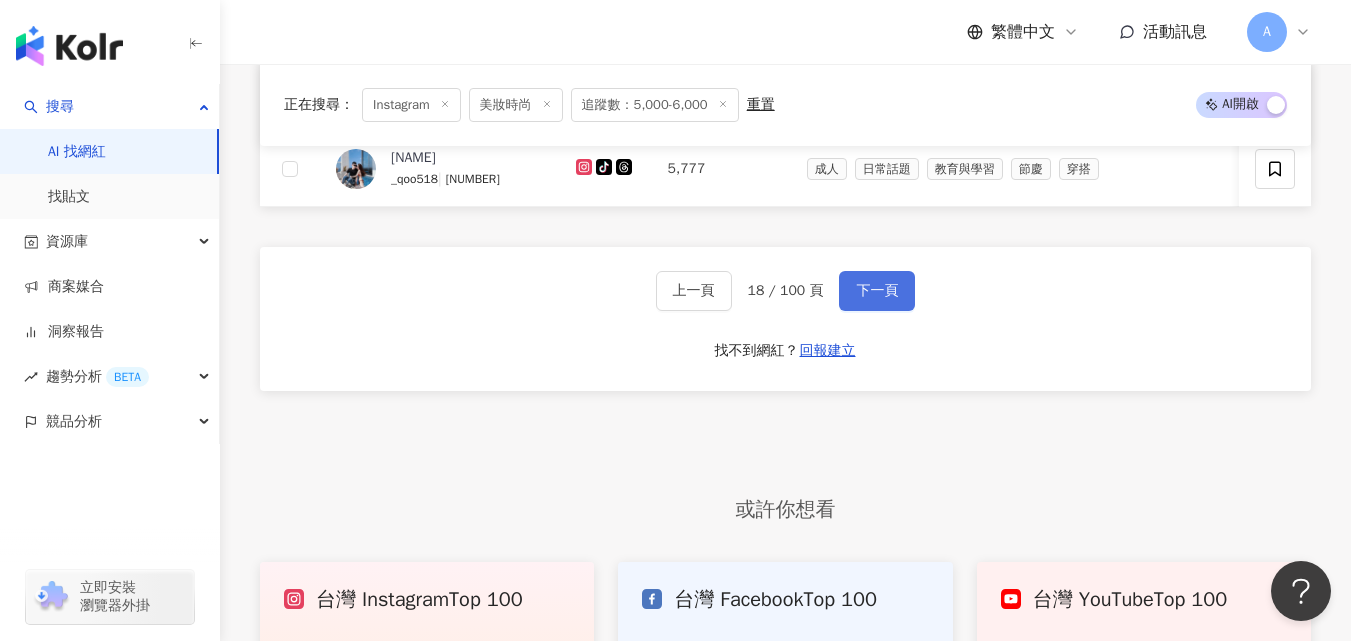 click on "下一頁" at bounding box center [877, 291] 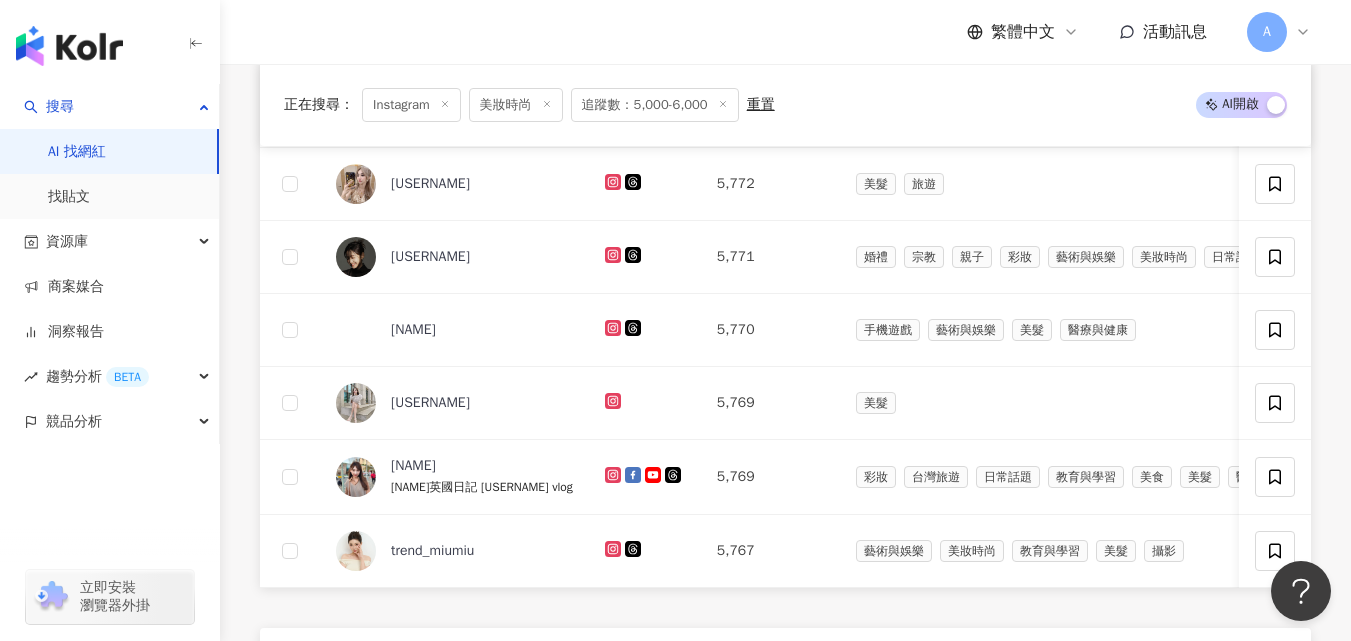scroll, scrollTop: 1548, scrollLeft: 0, axis: vertical 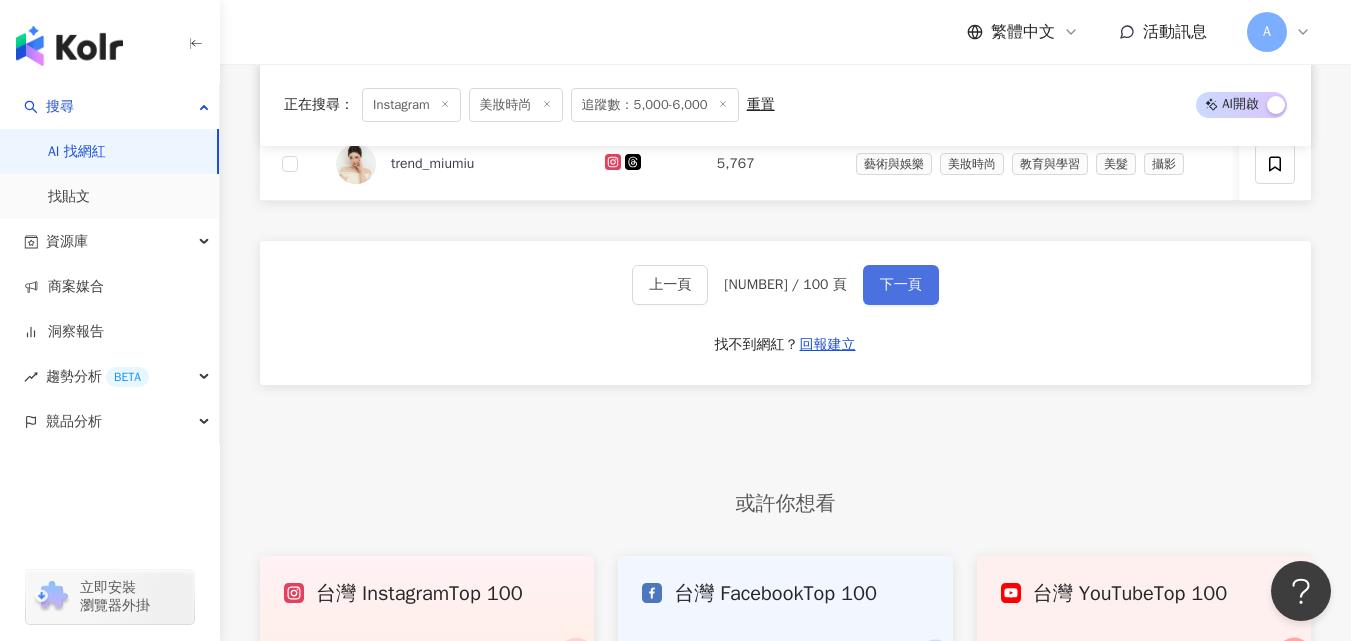 click on "下一頁" at bounding box center (901, 285) 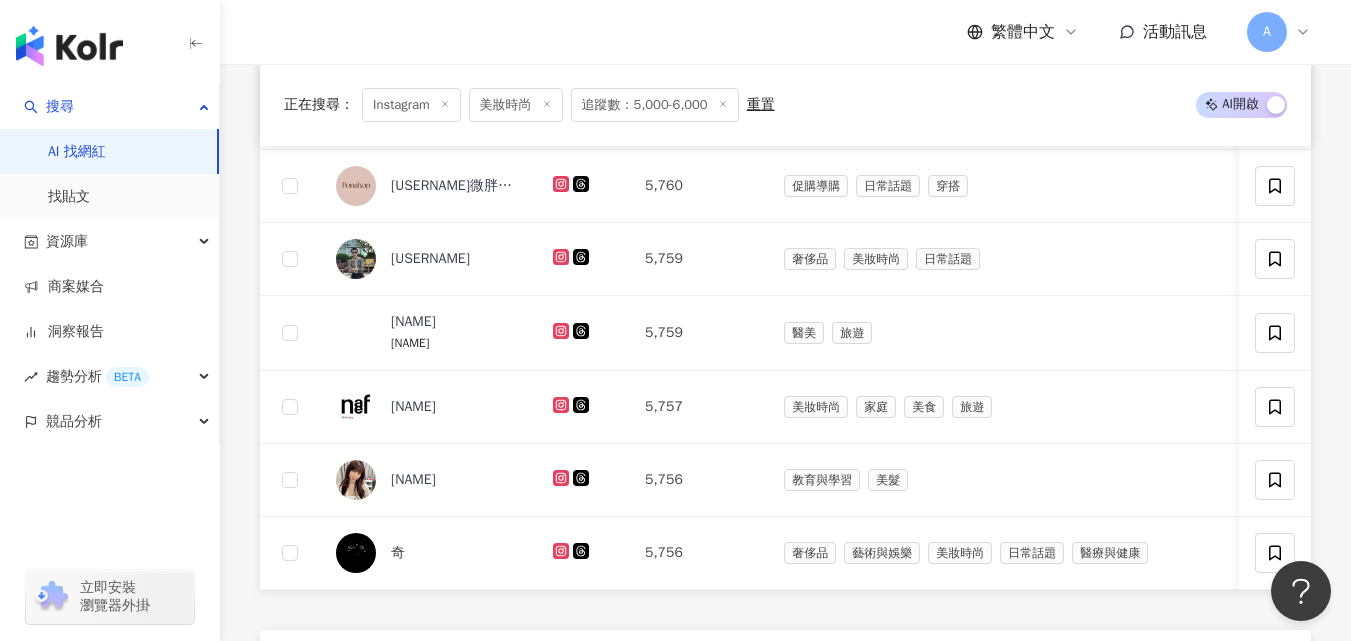 scroll, scrollTop: 1548, scrollLeft: 0, axis: vertical 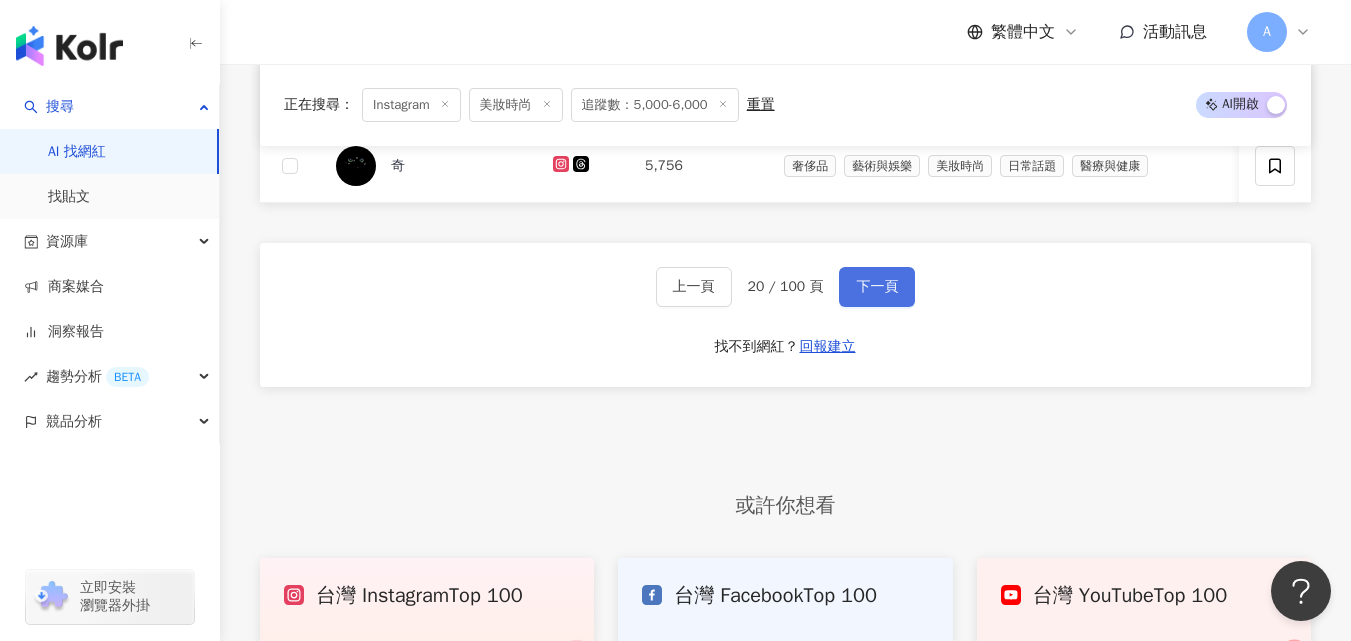 click on "下一頁" at bounding box center [877, 287] 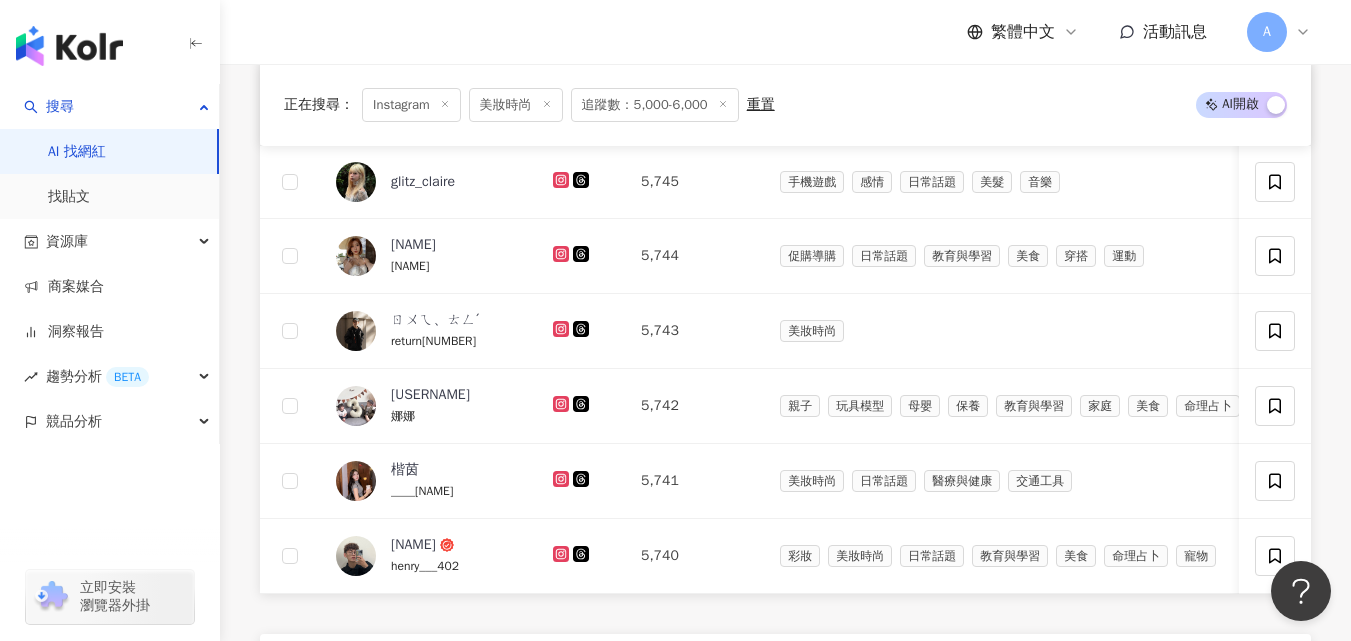 scroll, scrollTop: 1548, scrollLeft: 0, axis: vertical 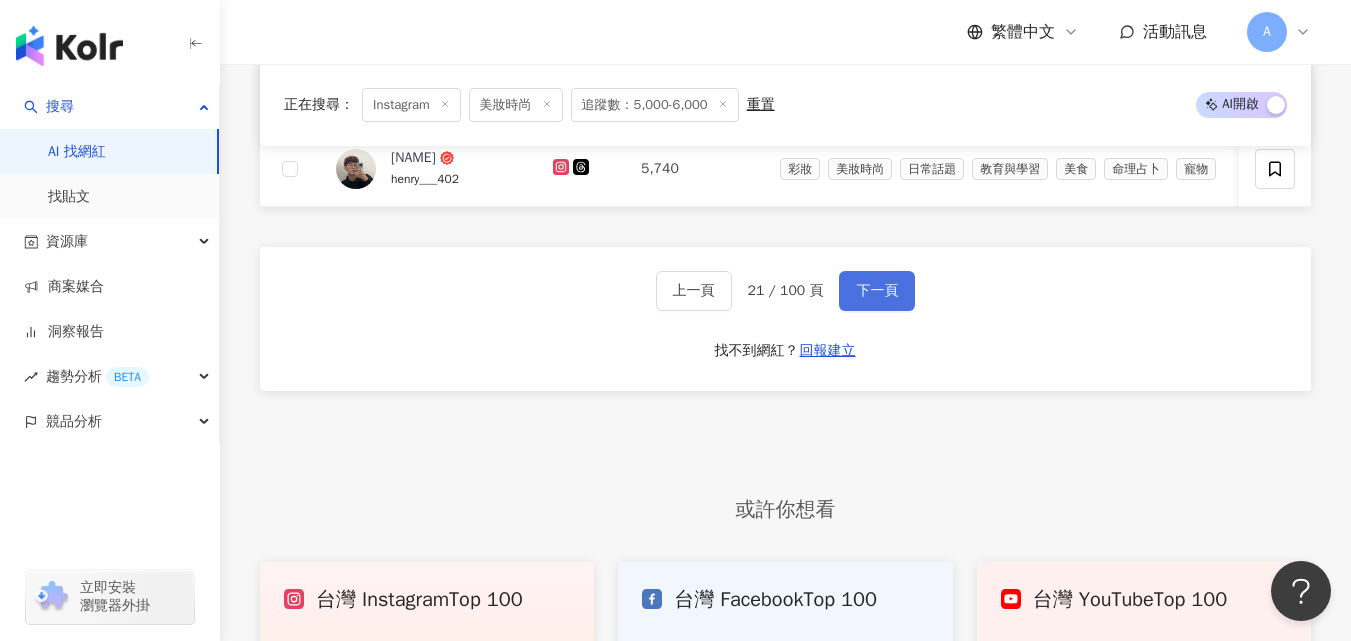 click on "下一頁" at bounding box center [877, 291] 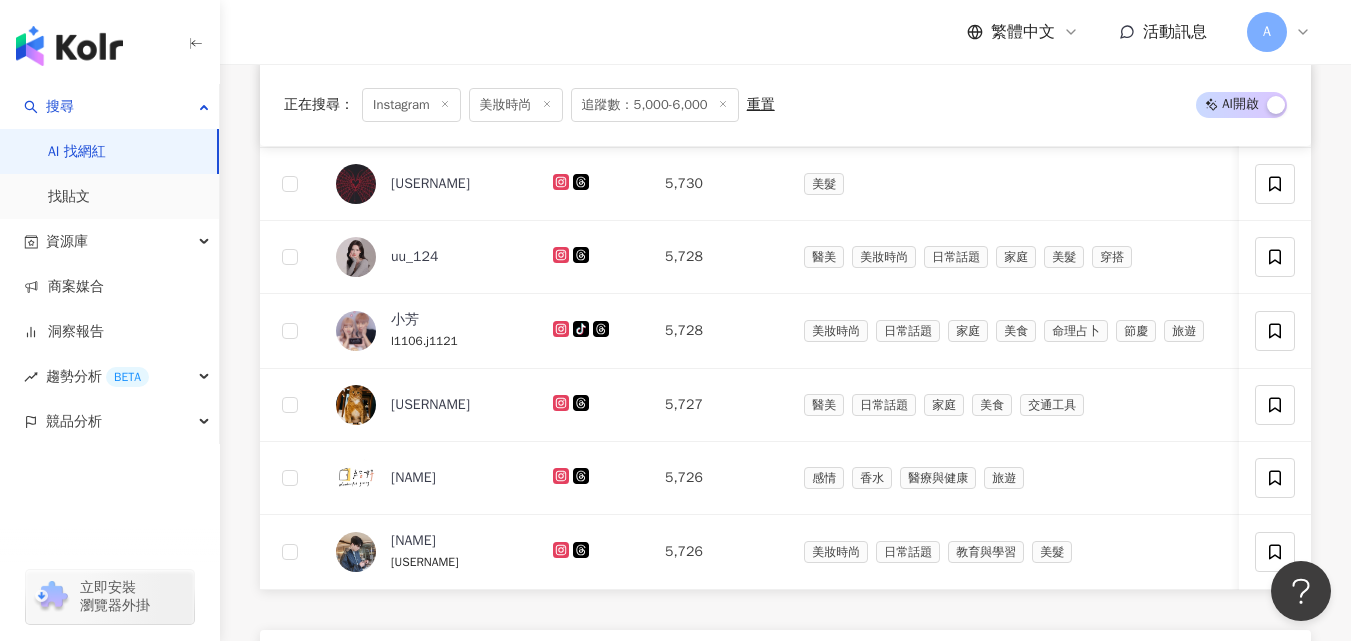scroll, scrollTop: 1548, scrollLeft: 0, axis: vertical 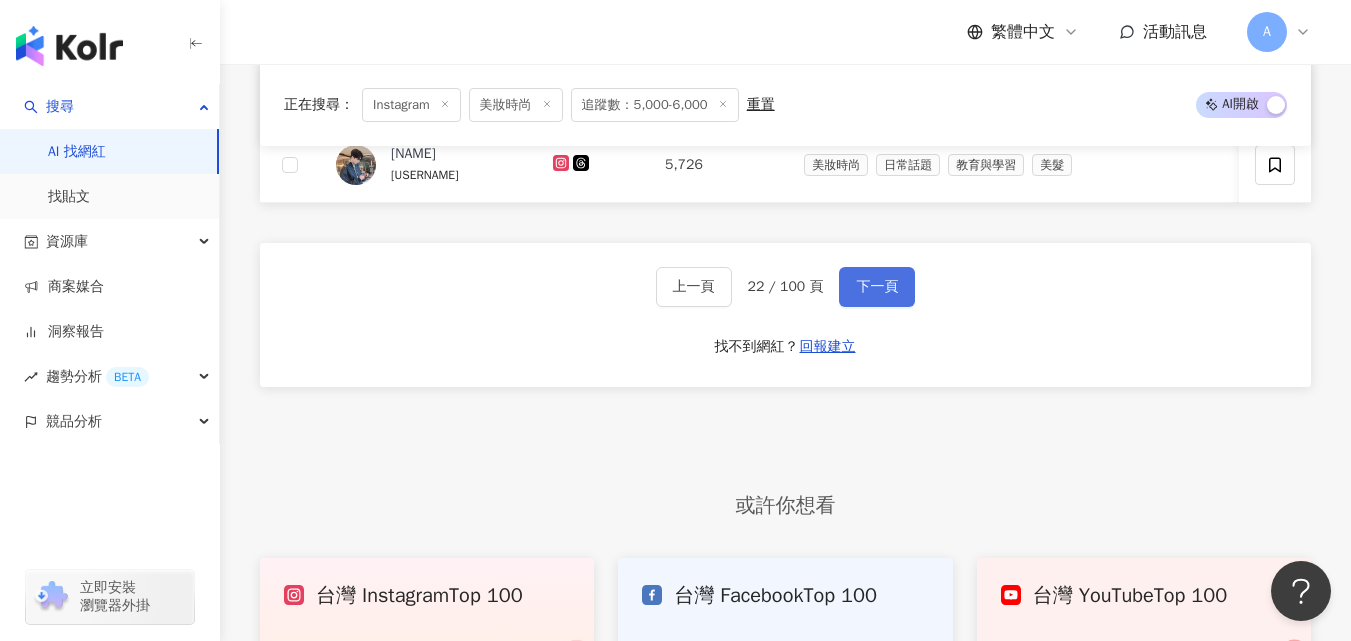 click on "下一頁" at bounding box center [877, 287] 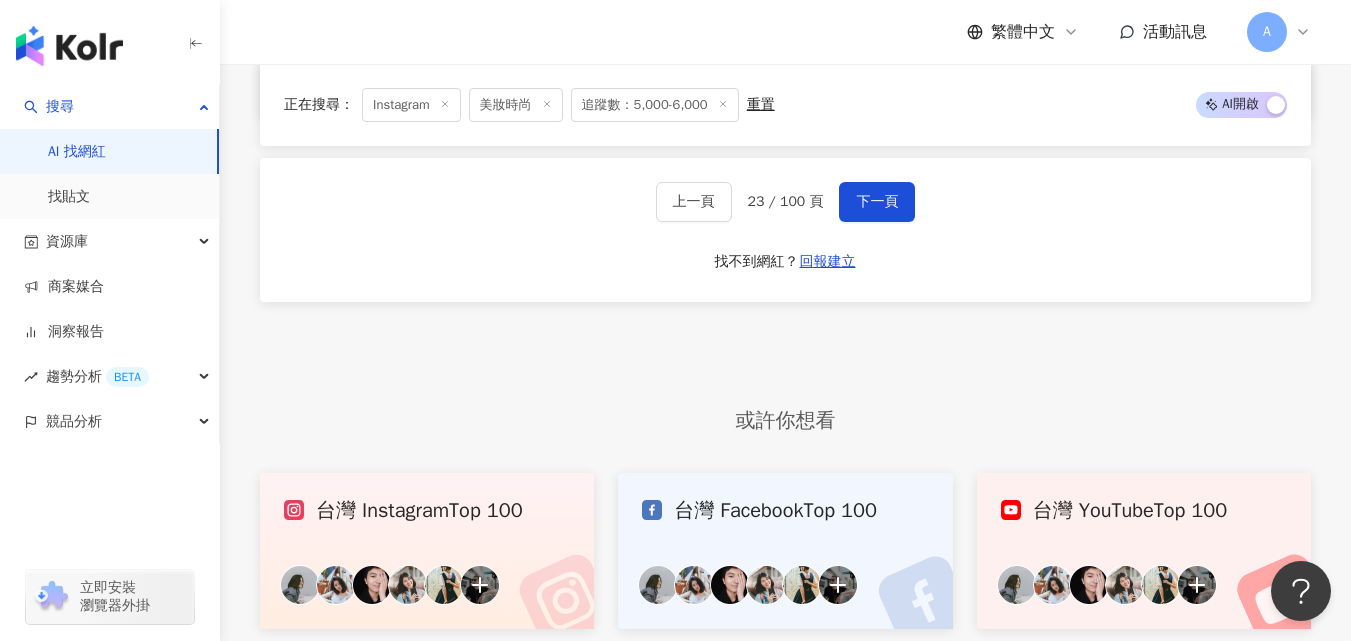 scroll, scrollTop: 1633, scrollLeft: 0, axis: vertical 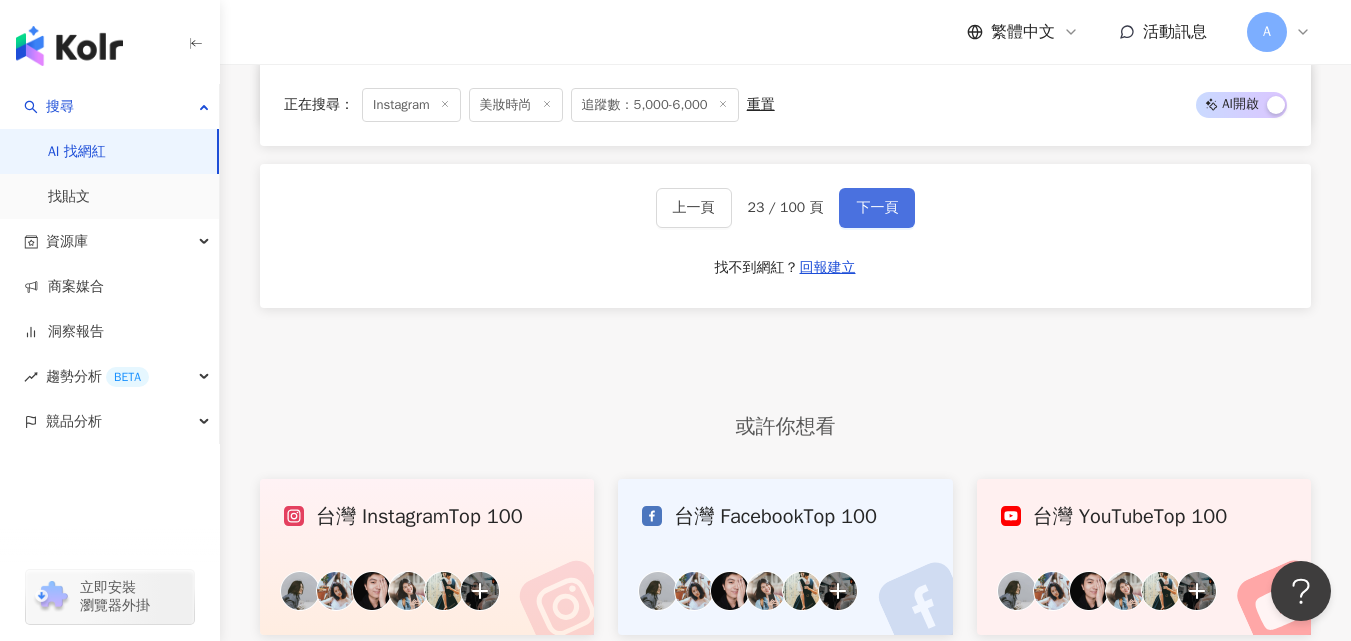 click on "下一頁" at bounding box center [877, 208] 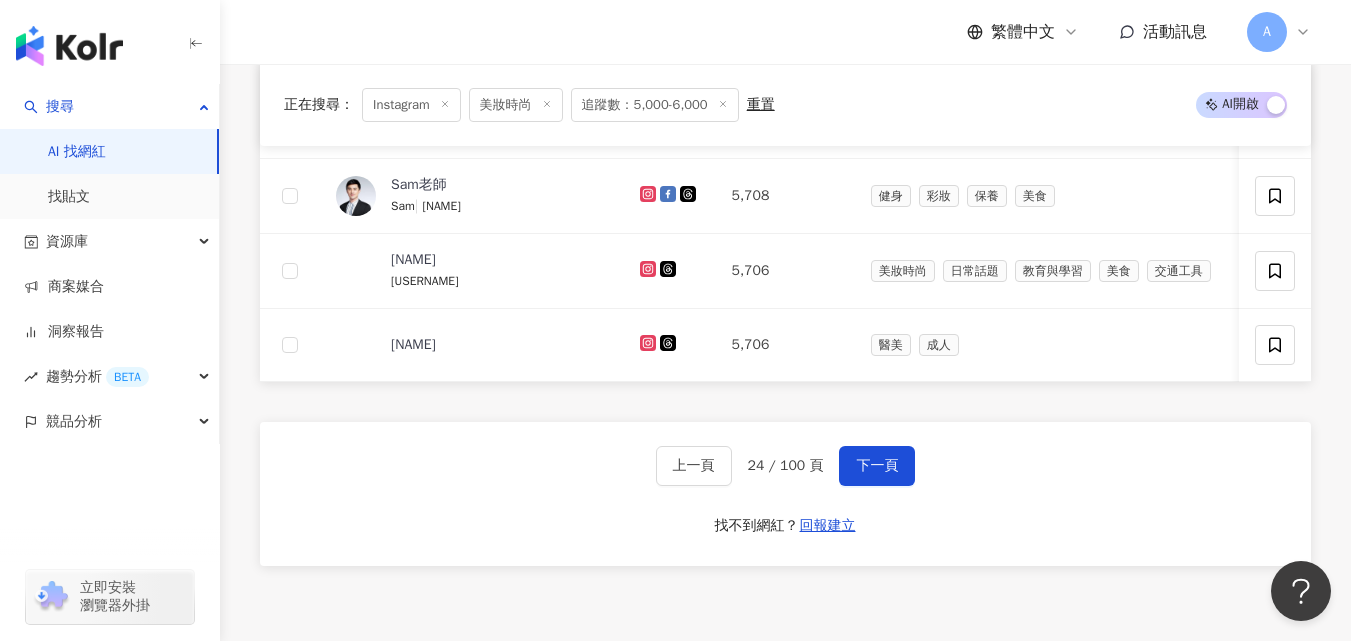 scroll, scrollTop: 1413, scrollLeft: 0, axis: vertical 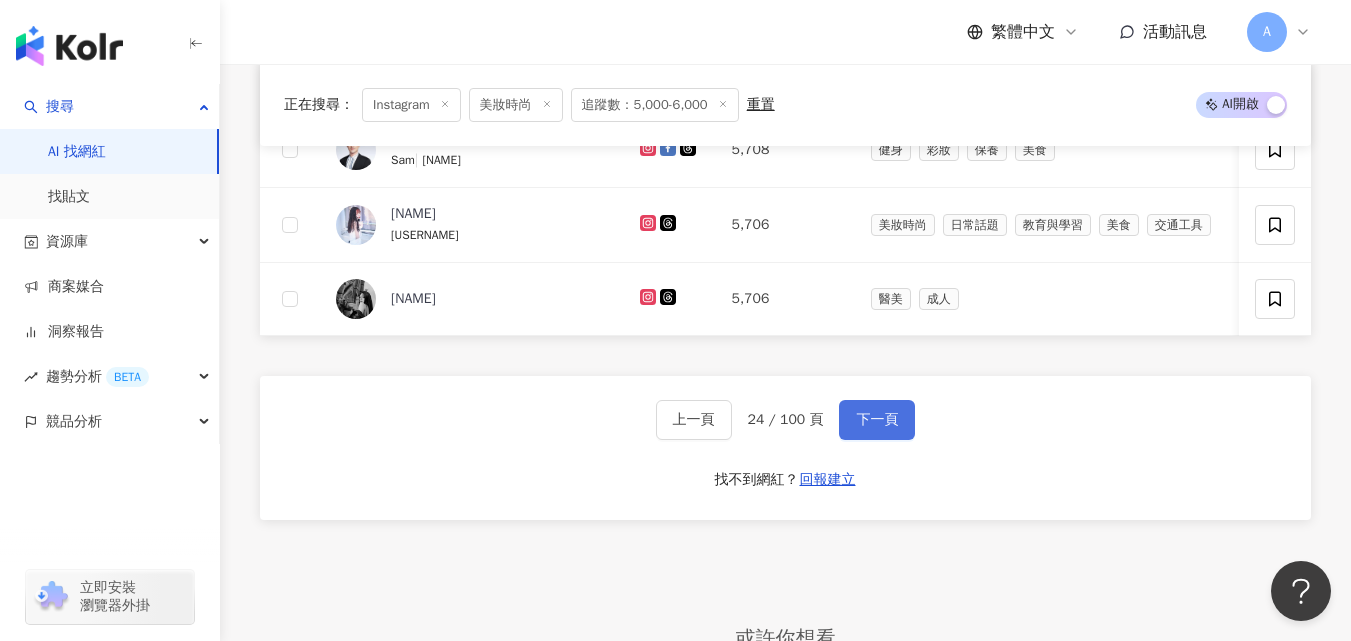 click on "下一頁" at bounding box center (877, 420) 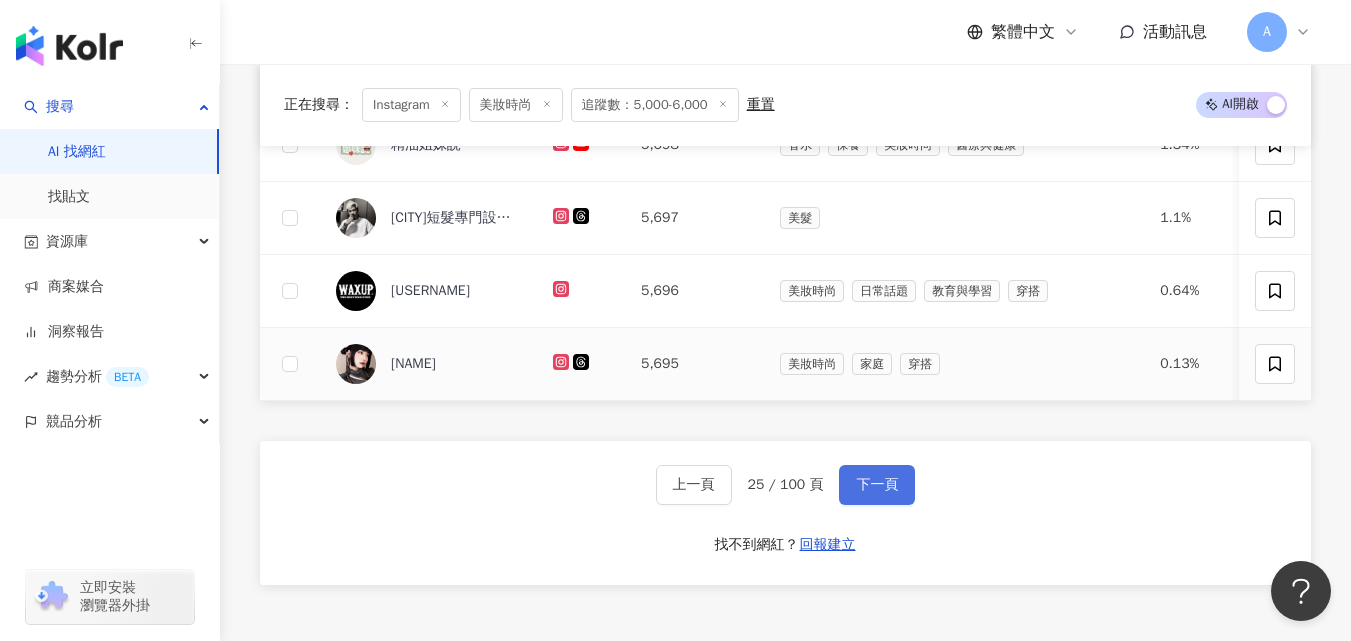 scroll, scrollTop: 1351, scrollLeft: 0, axis: vertical 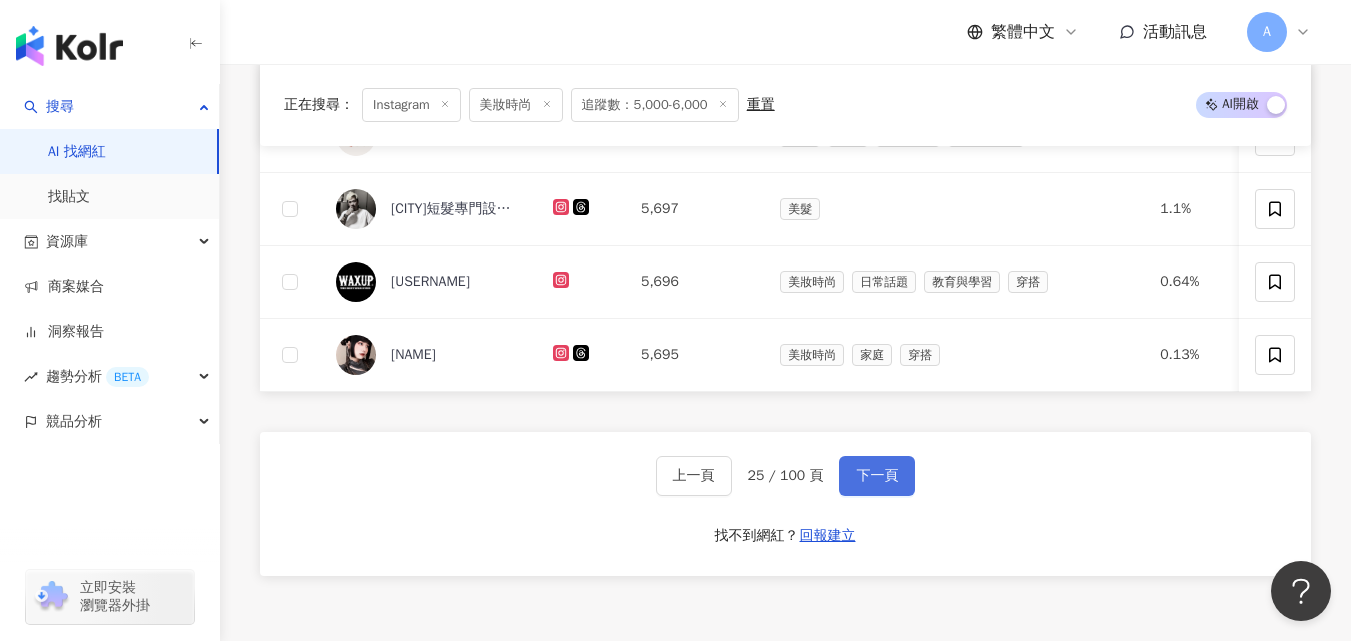 click on "下一頁" at bounding box center [877, 476] 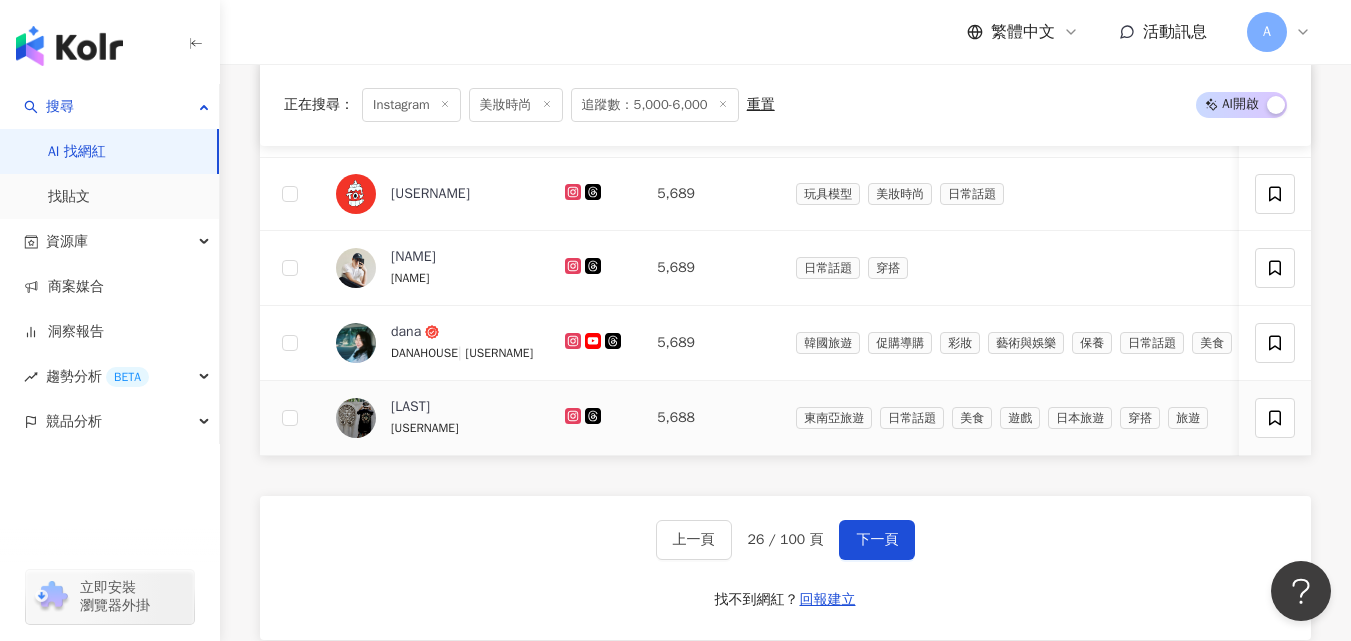 scroll, scrollTop: 1312, scrollLeft: 0, axis: vertical 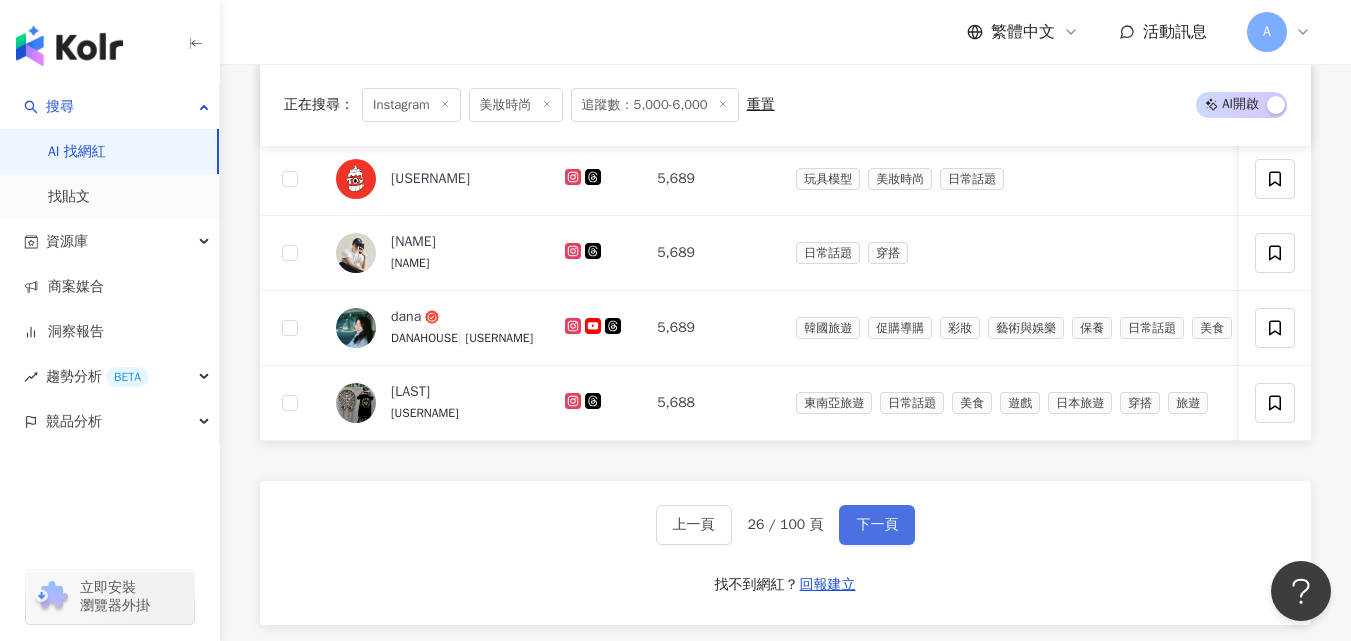 click on "下一頁" at bounding box center [877, 525] 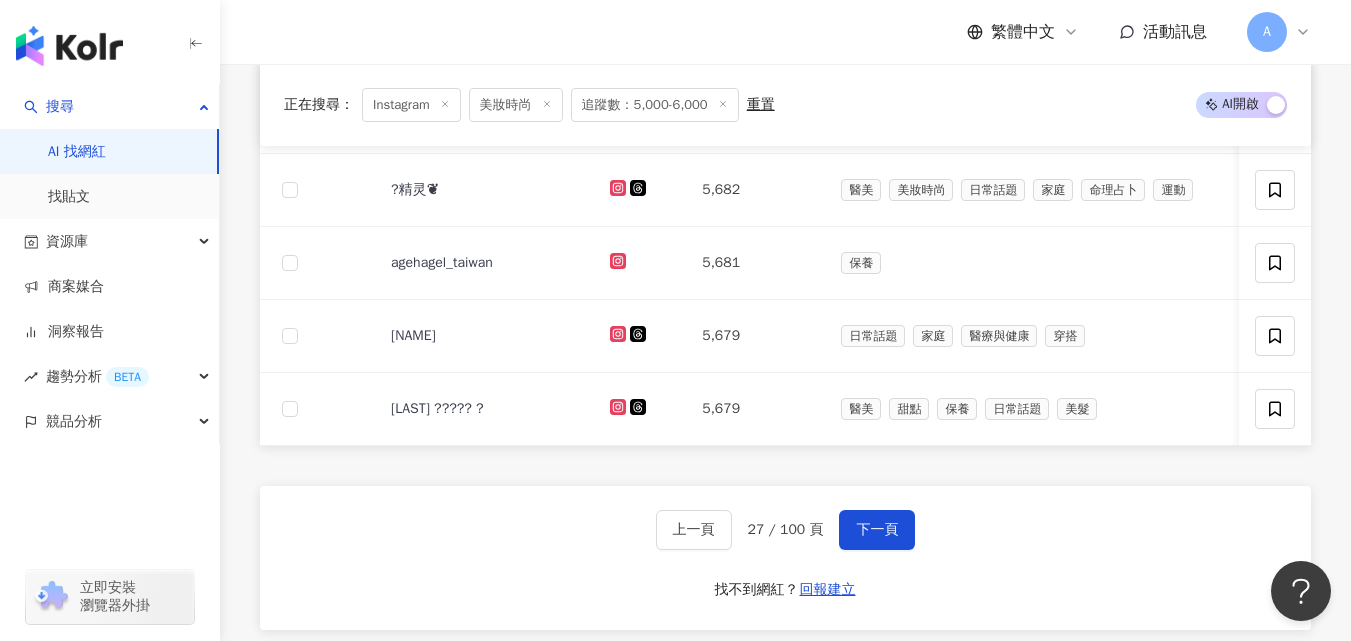 scroll, scrollTop: 1331, scrollLeft: 0, axis: vertical 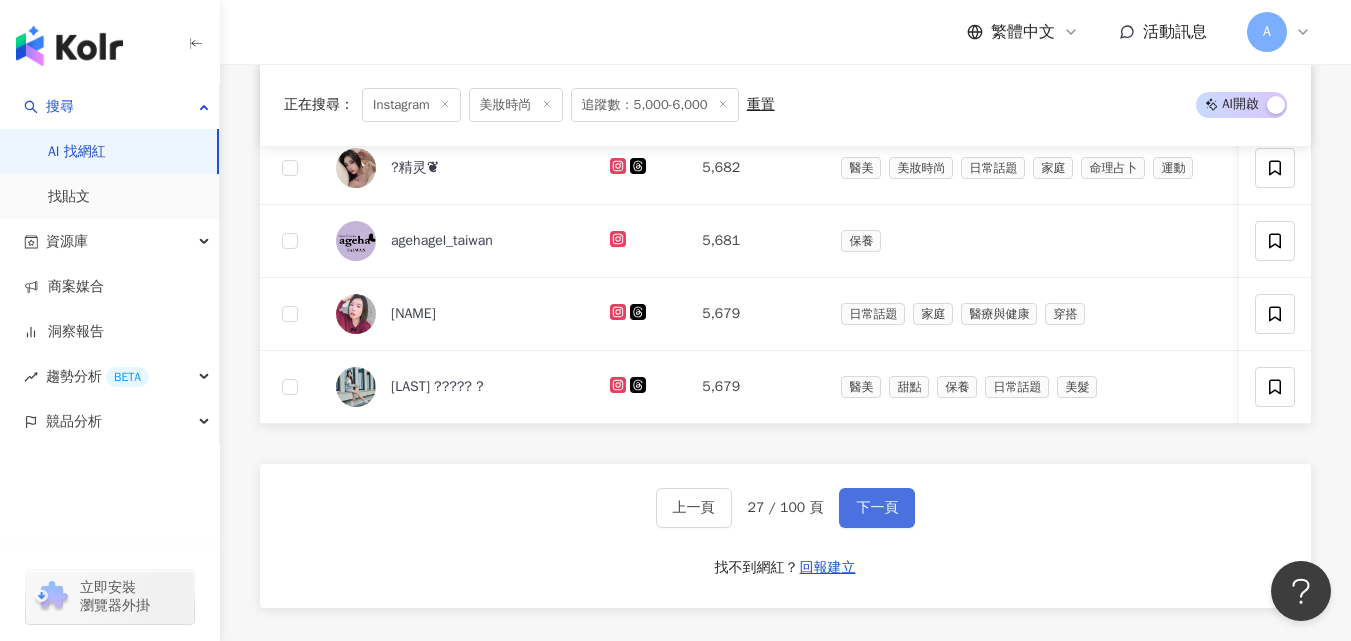 click on "下一頁" at bounding box center (877, 508) 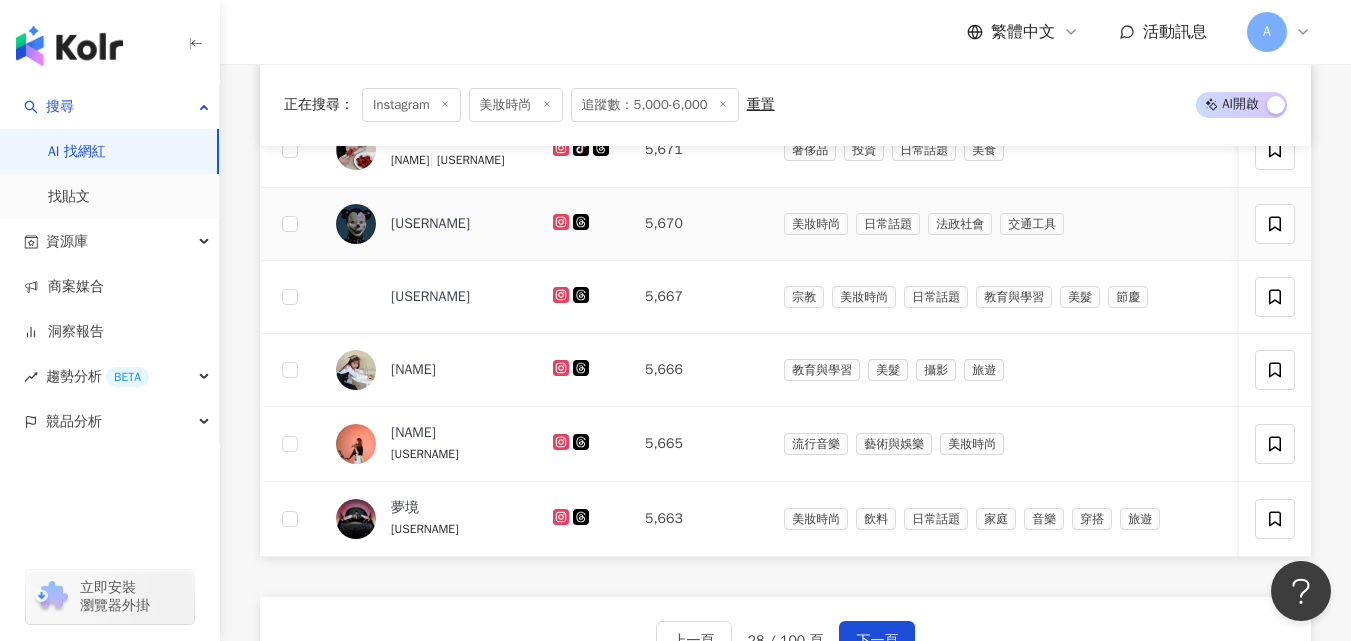 scroll, scrollTop: 1227, scrollLeft: 0, axis: vertical 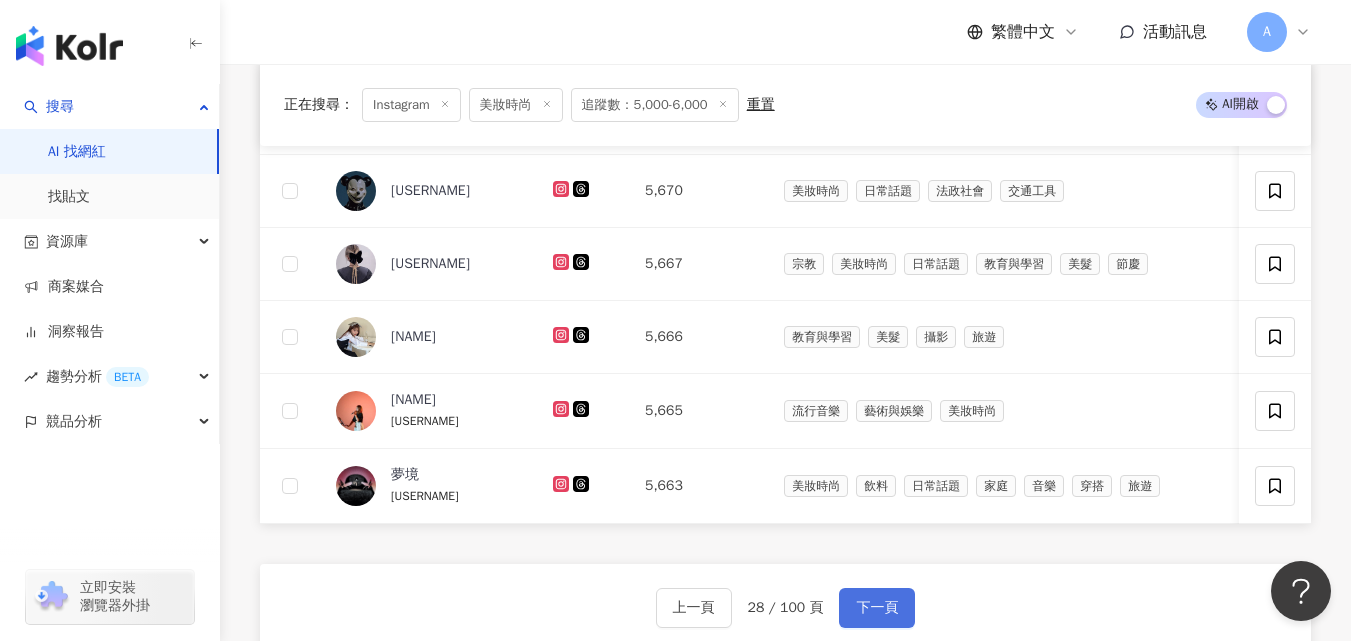 click on "下一頁" at bounding box center (877, 608) 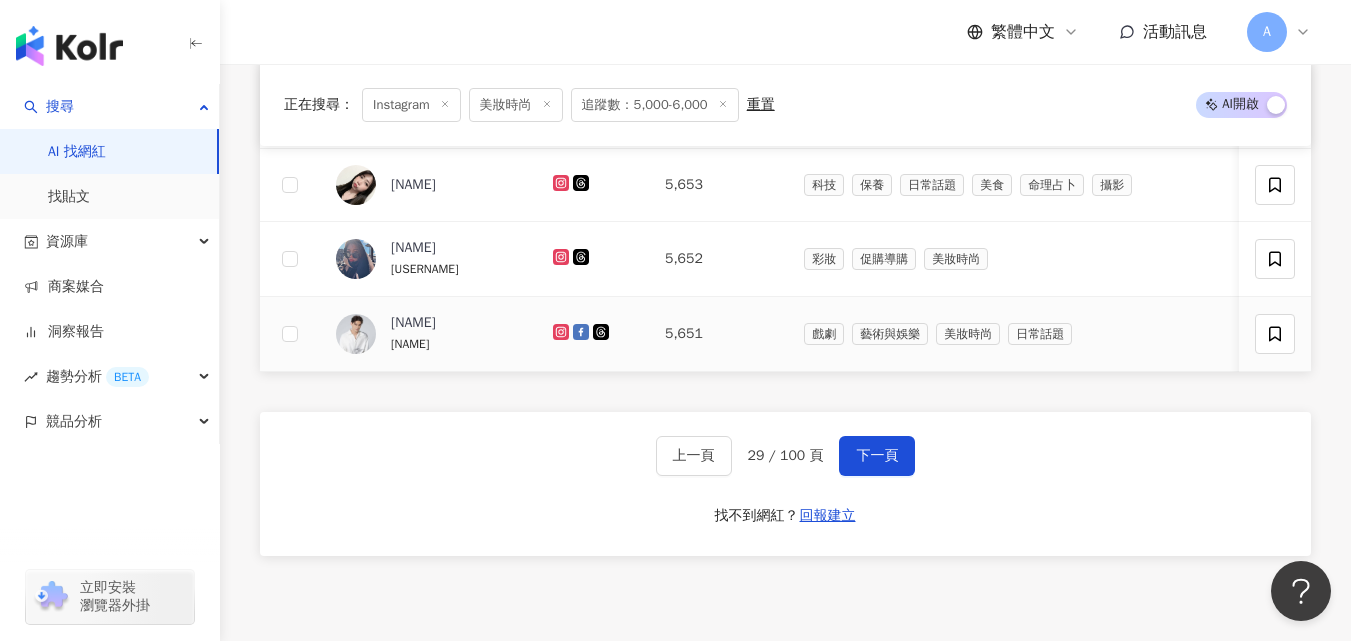 scroll, scrollTop: 1382, scrollLeft: 0, axis: vertical 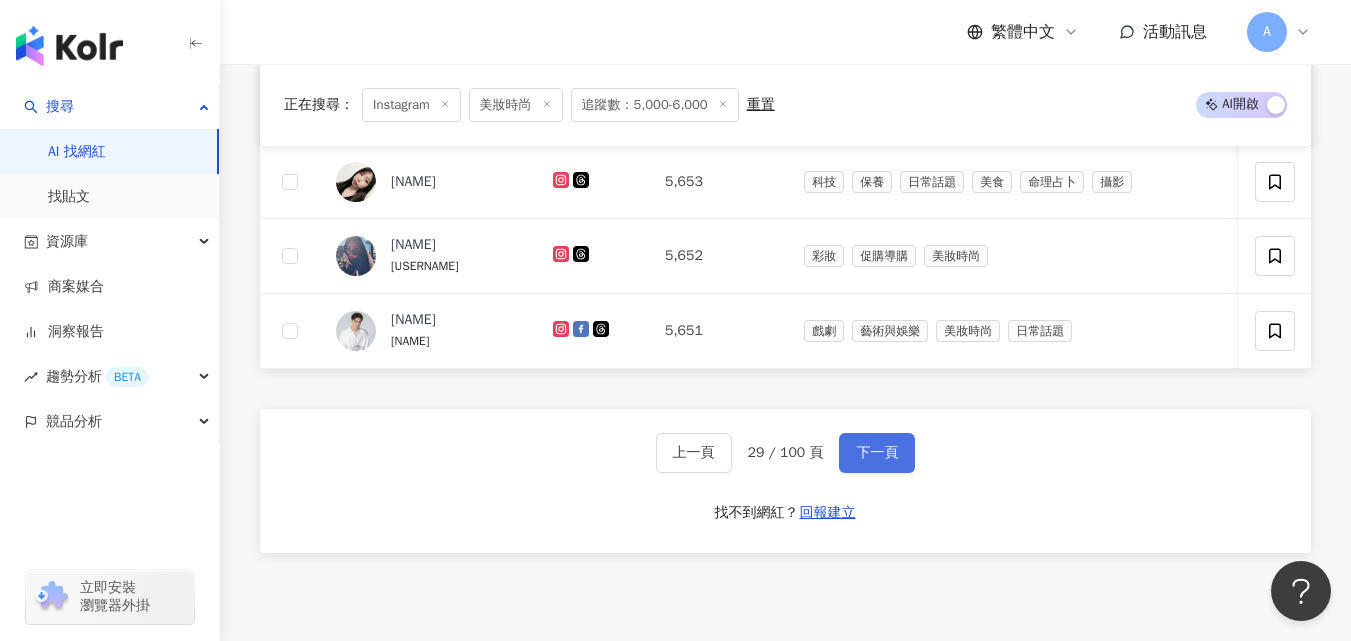 click on "下一頁" at bounding box center (877, 453) 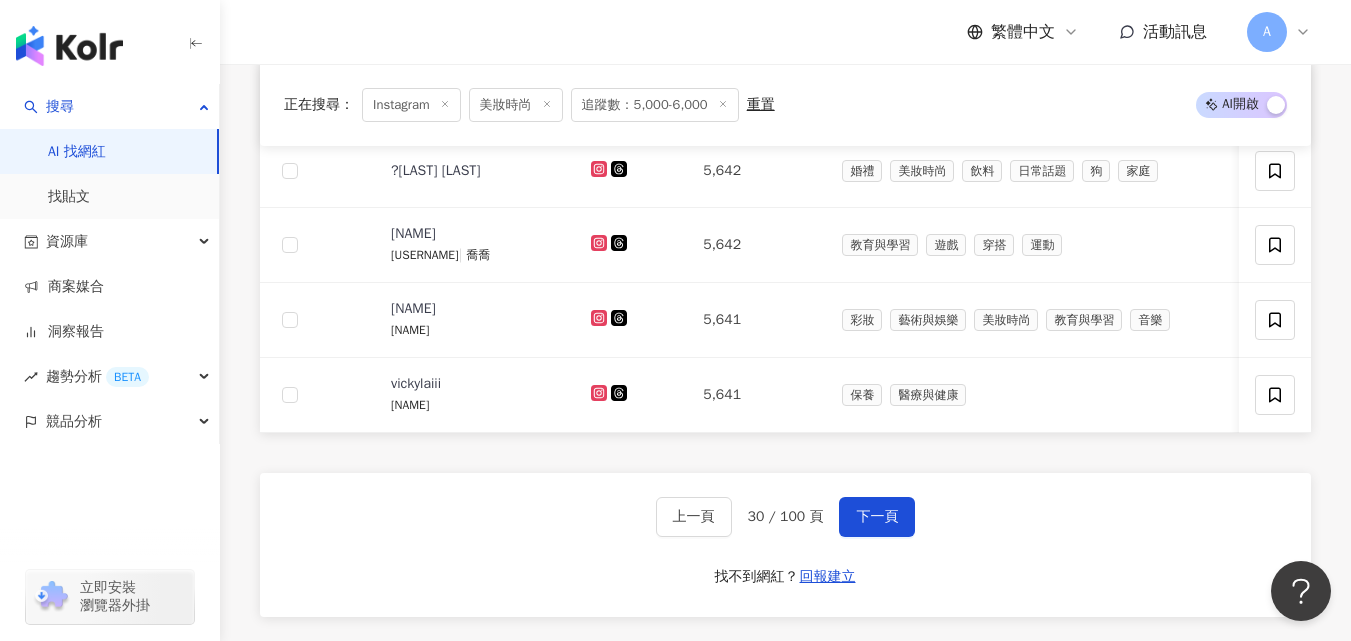 scroll, scrollTop: 1328, scrollLeft: 0, axis: vertical 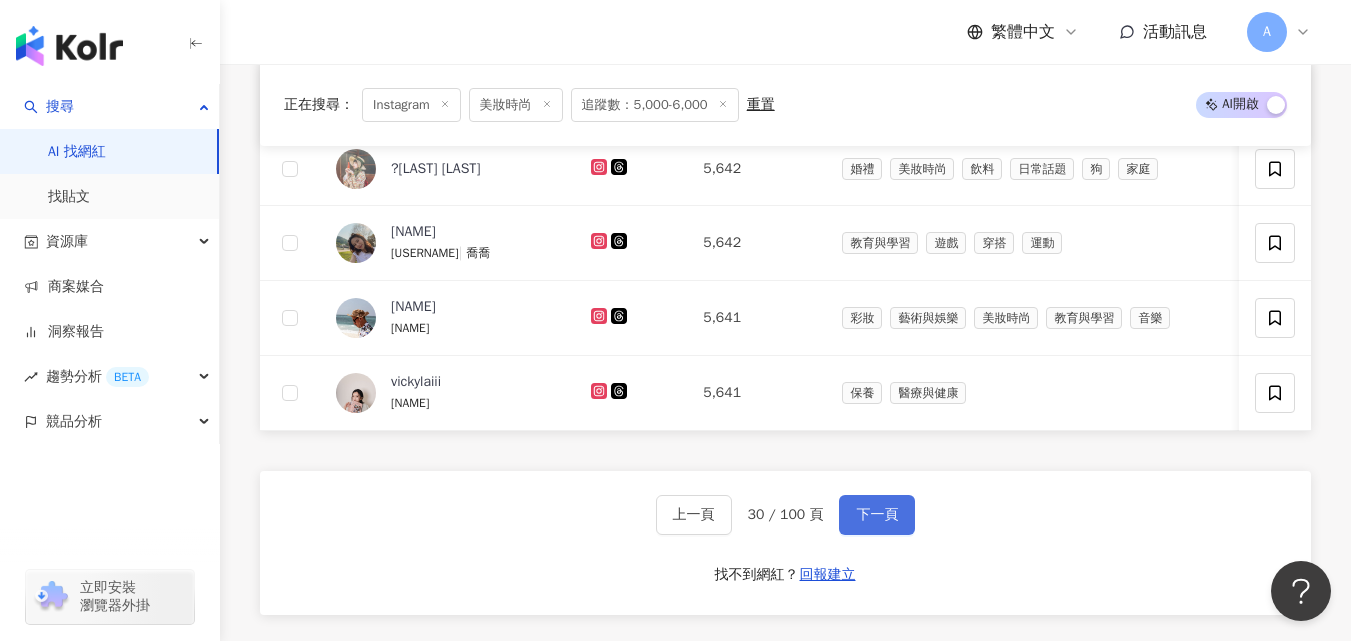 click on "下一頁" at bounding box center (877, 515) 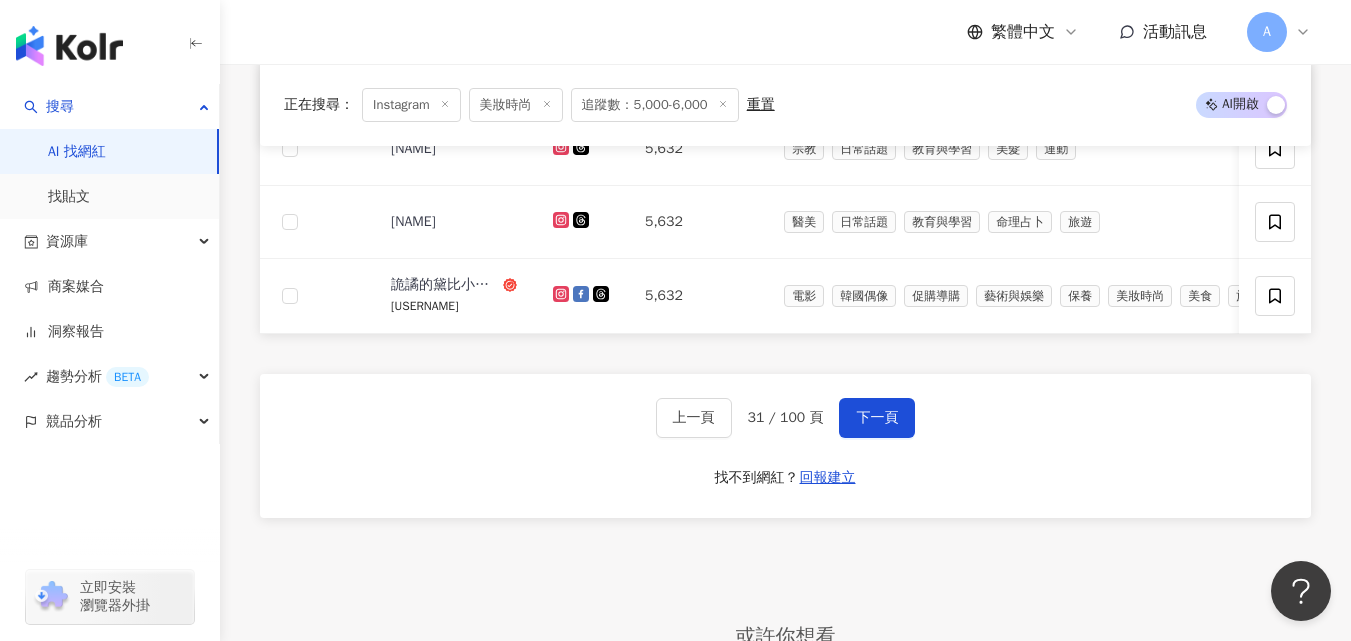 scroll, scrollTop: 1414, scrollLeft: 0, axis: vertical 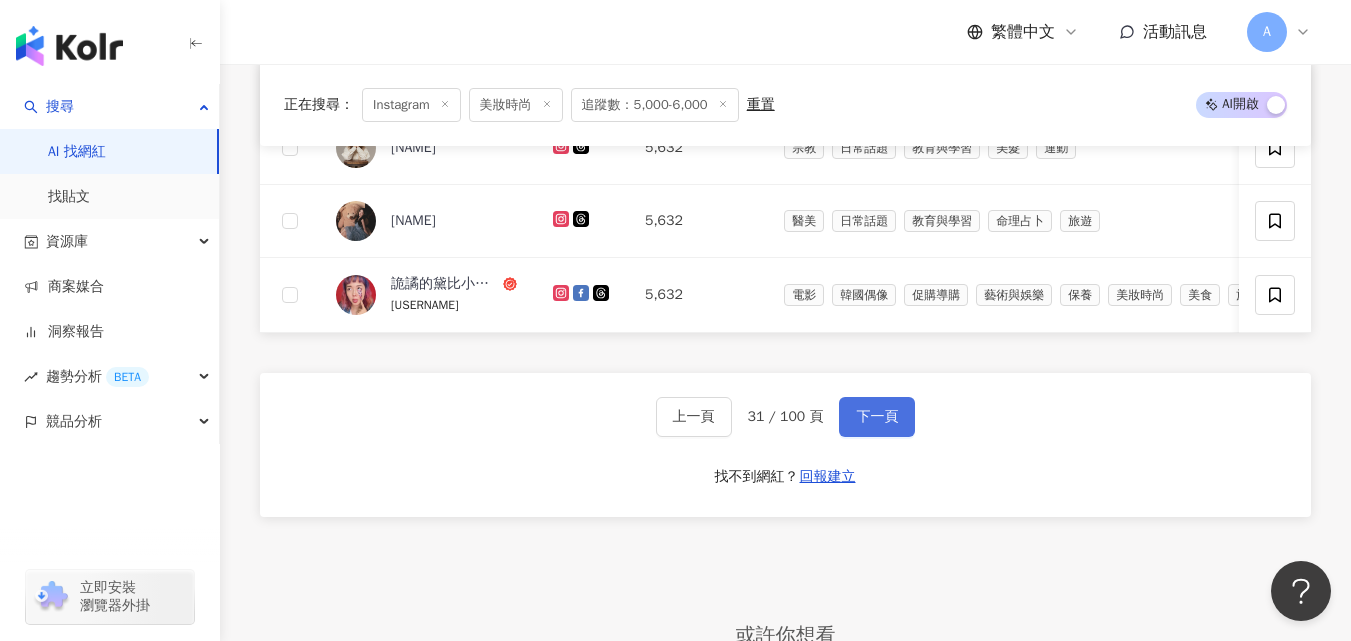 click on "下一頁" at bounding box center (877, 417) 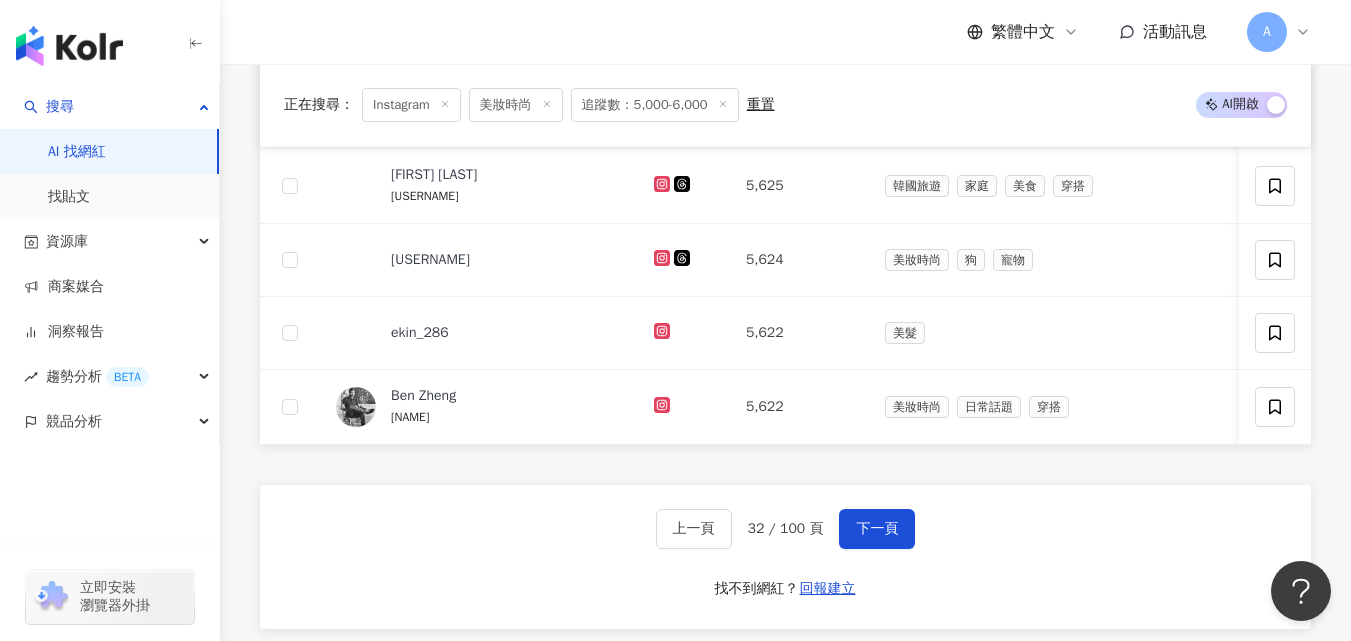 scroll, scrollTop: 1347, scrollLeft: 0, axis: vertical 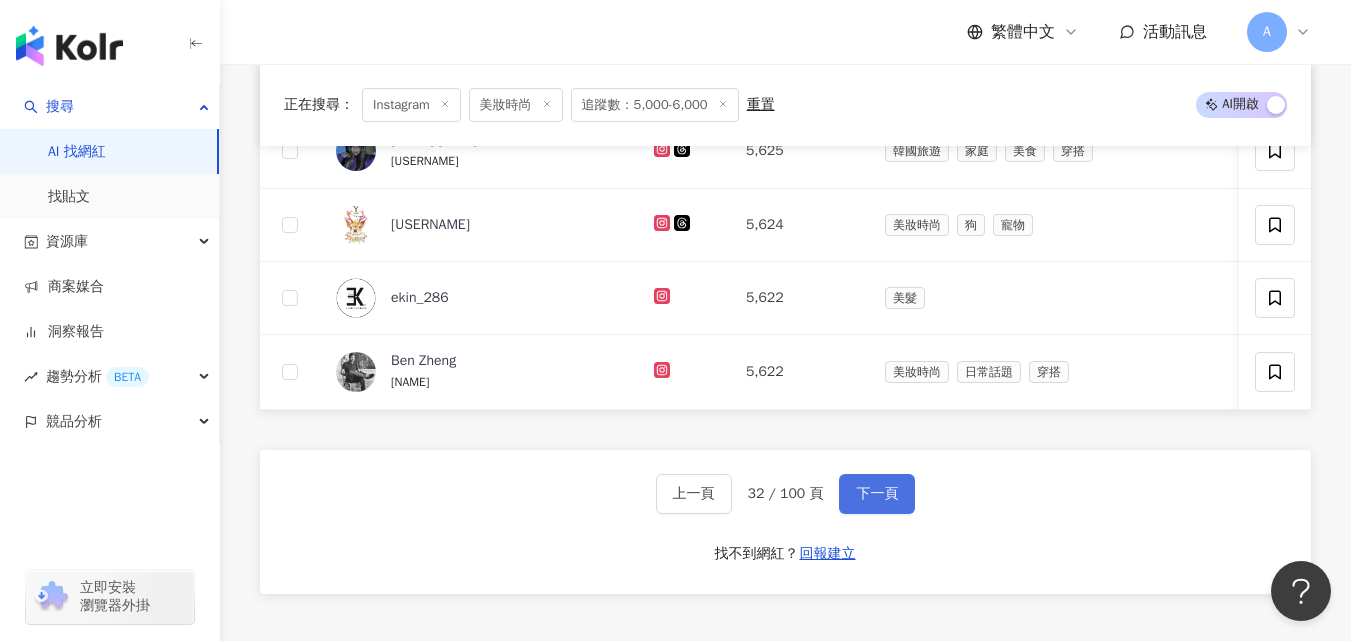 click on "下一頁" at bounding box center (877, 494) 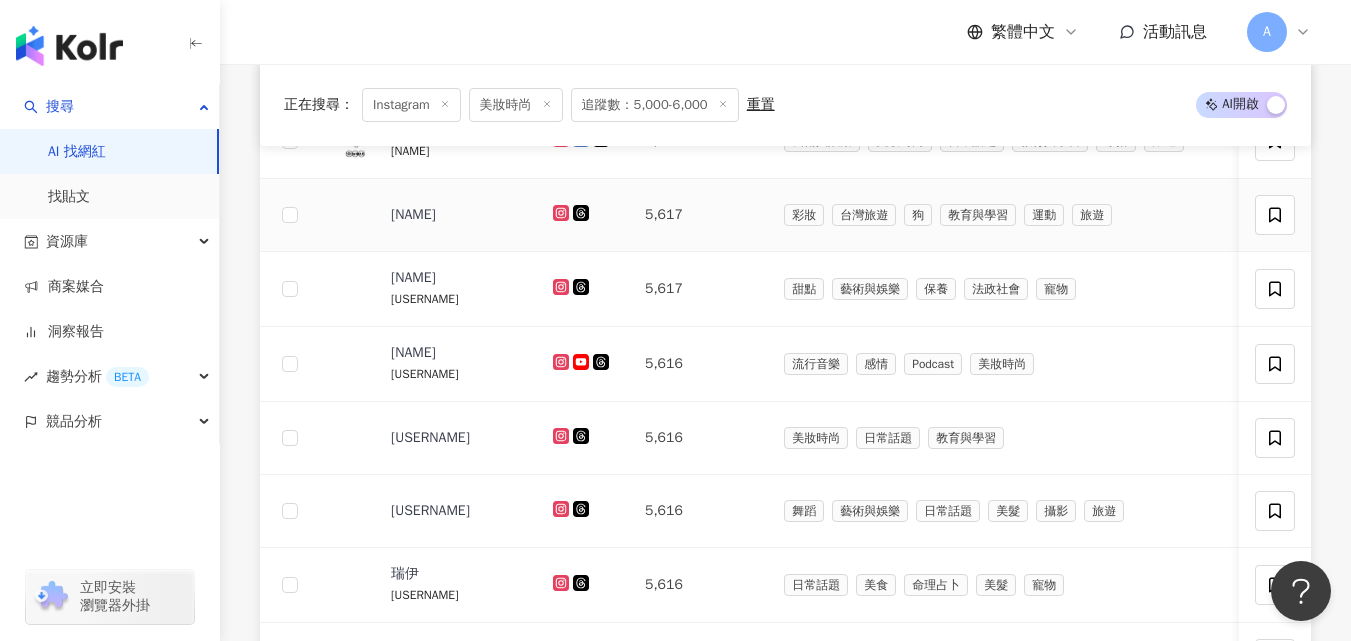 scroll, scrollTop: 835, scrollLeft: 0, axis: vertical 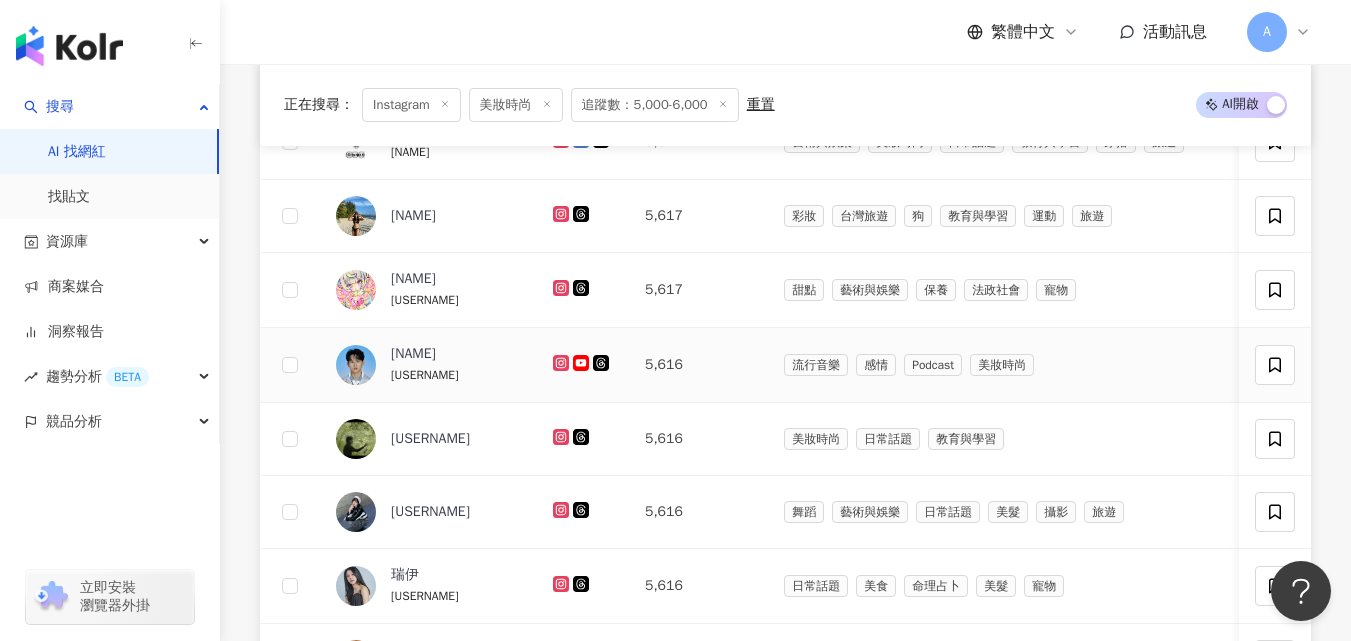 click 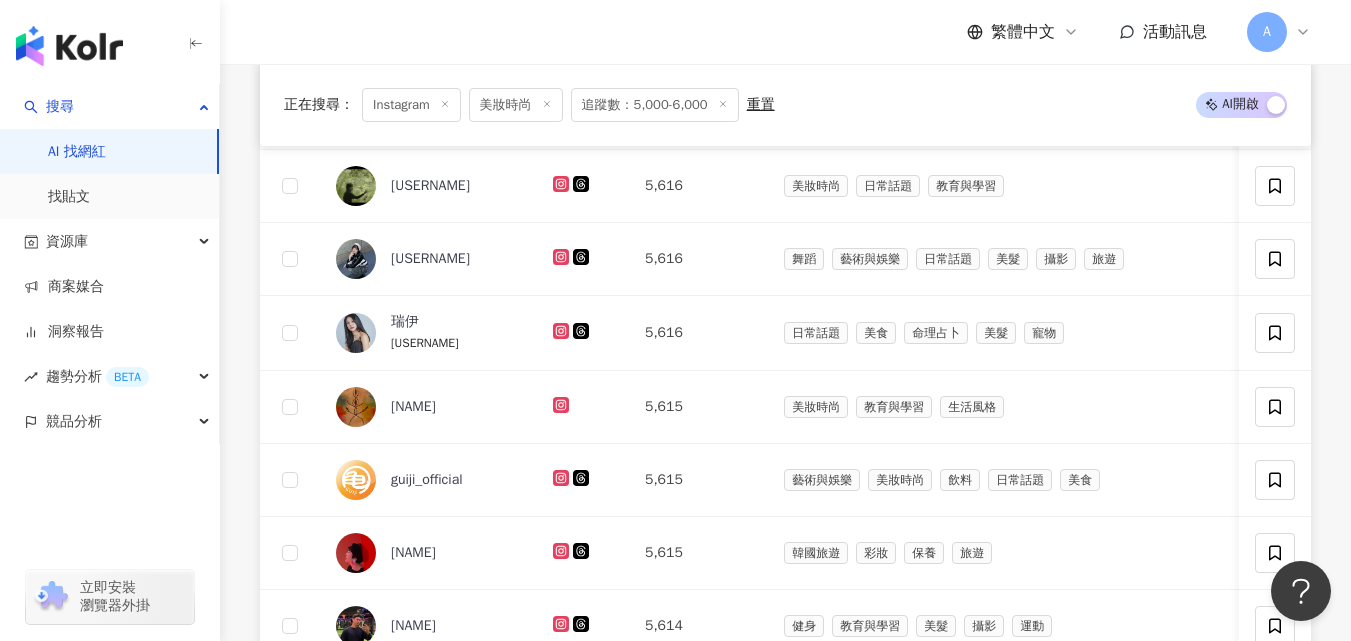 scroll, scrollTop: 1123, scrollLeft: 0, axis: vertical 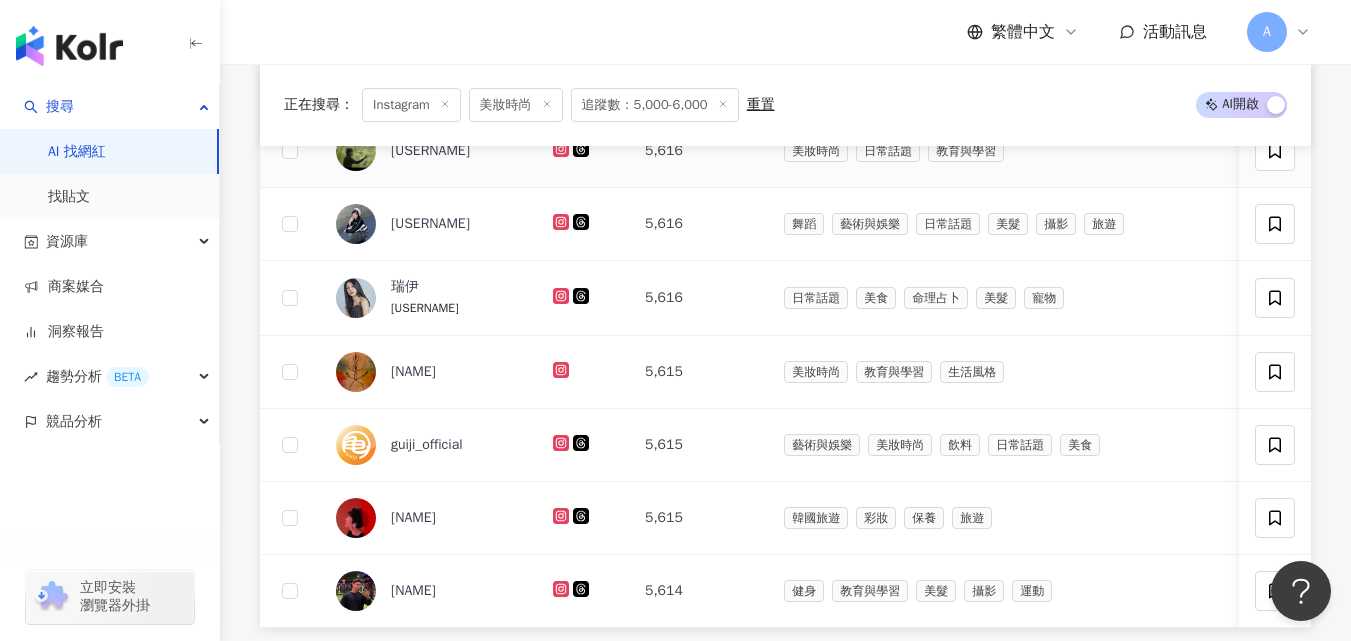 click 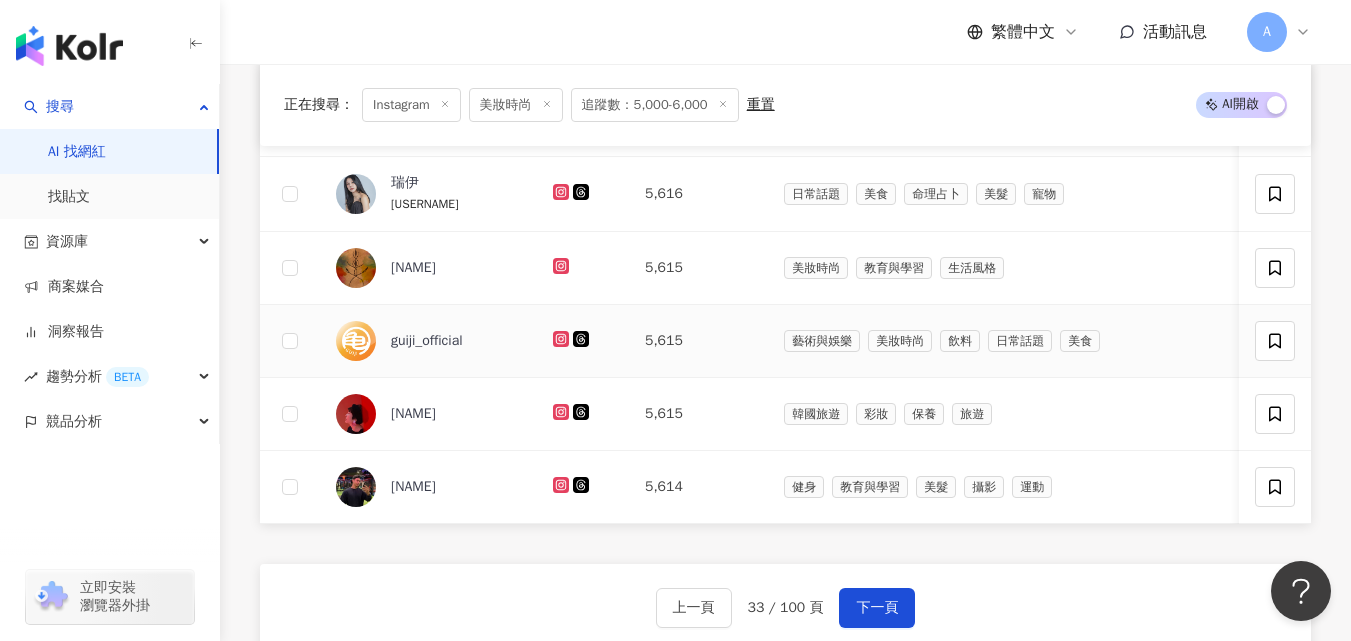 scroll, scrollTop: 1228, scrollLeft: 0, axis: vertical 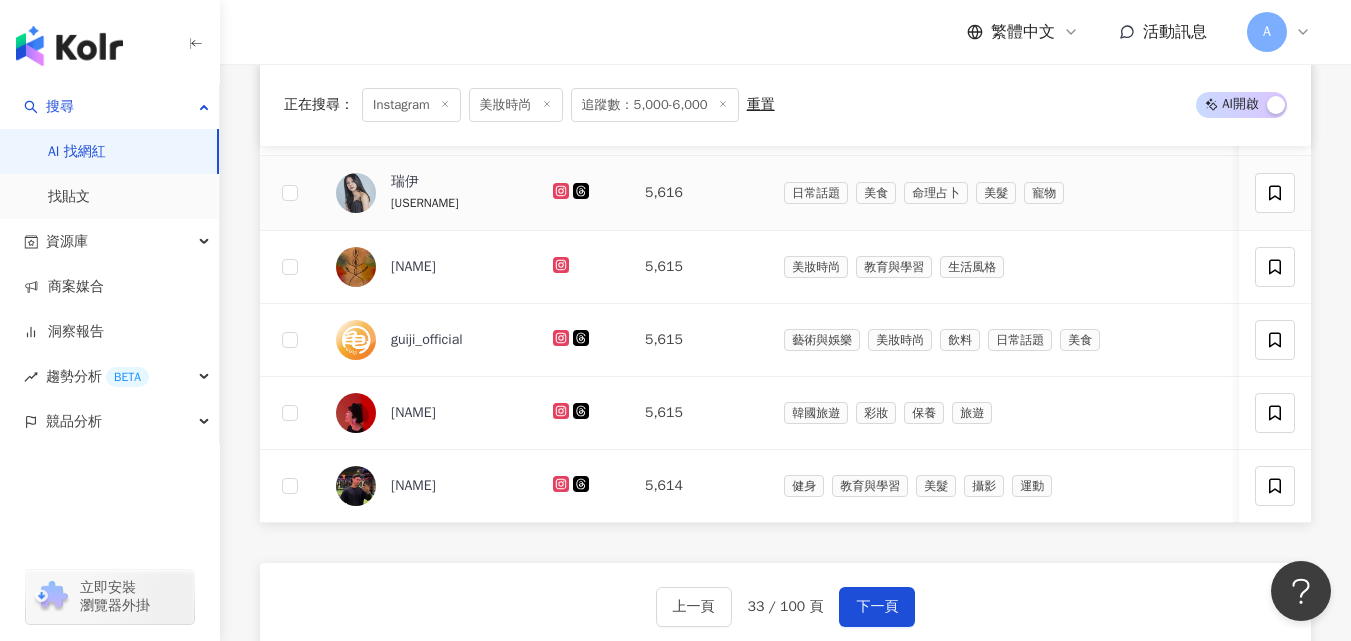 click 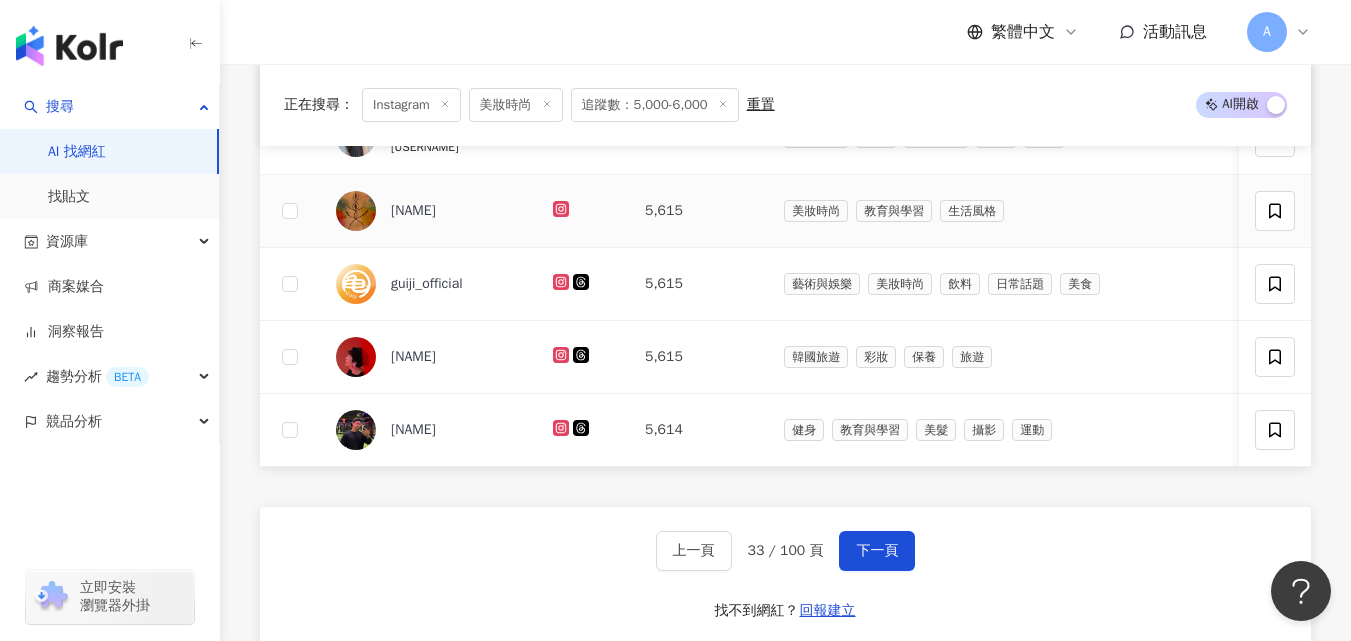 scroll, scrollTop: 1290, scrollLeft: 0, axis: vertical 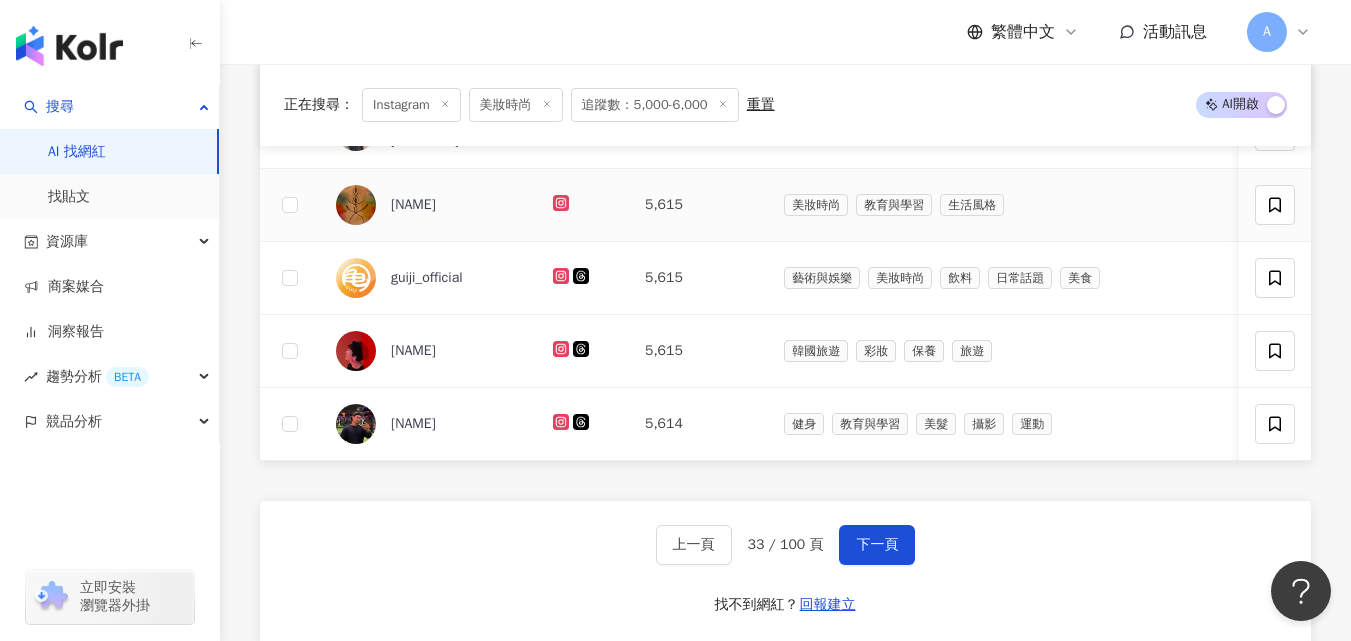 click 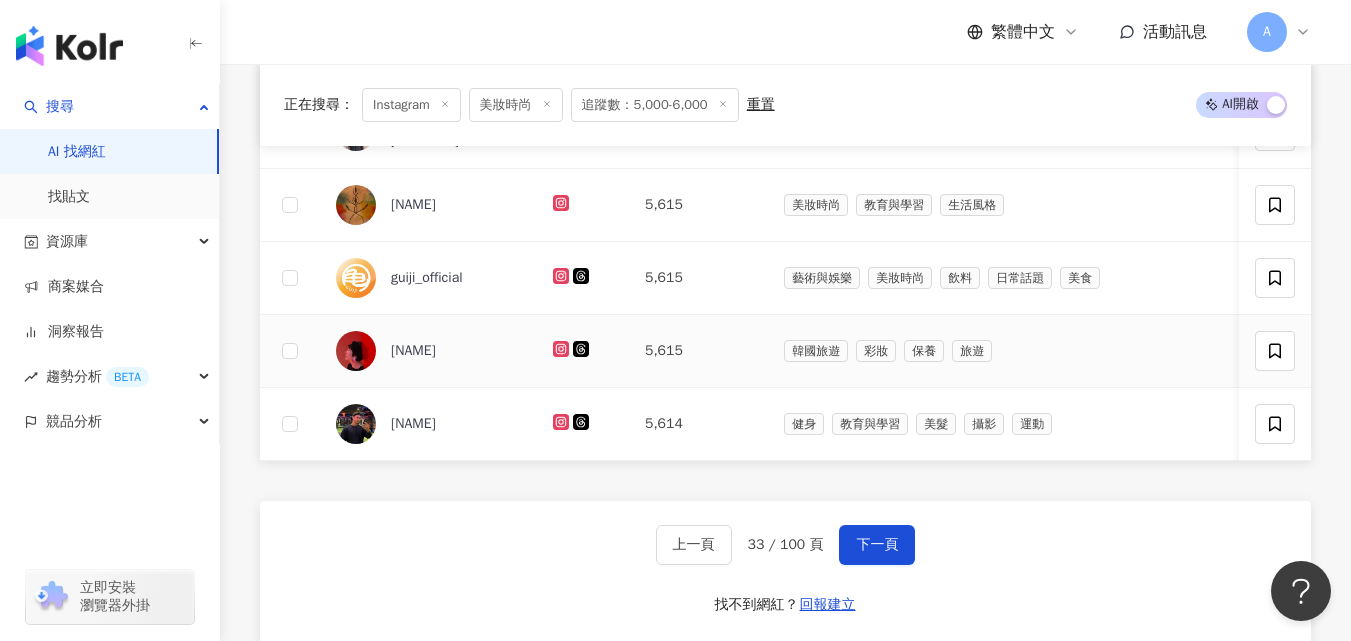 click 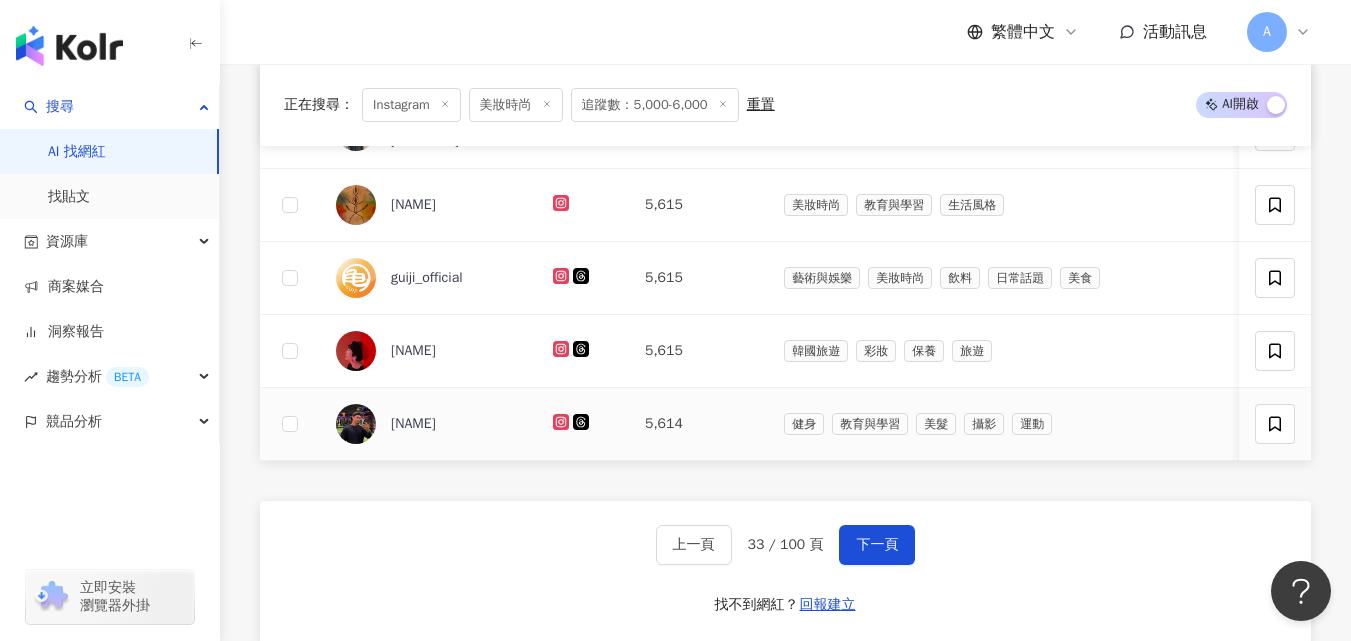 click 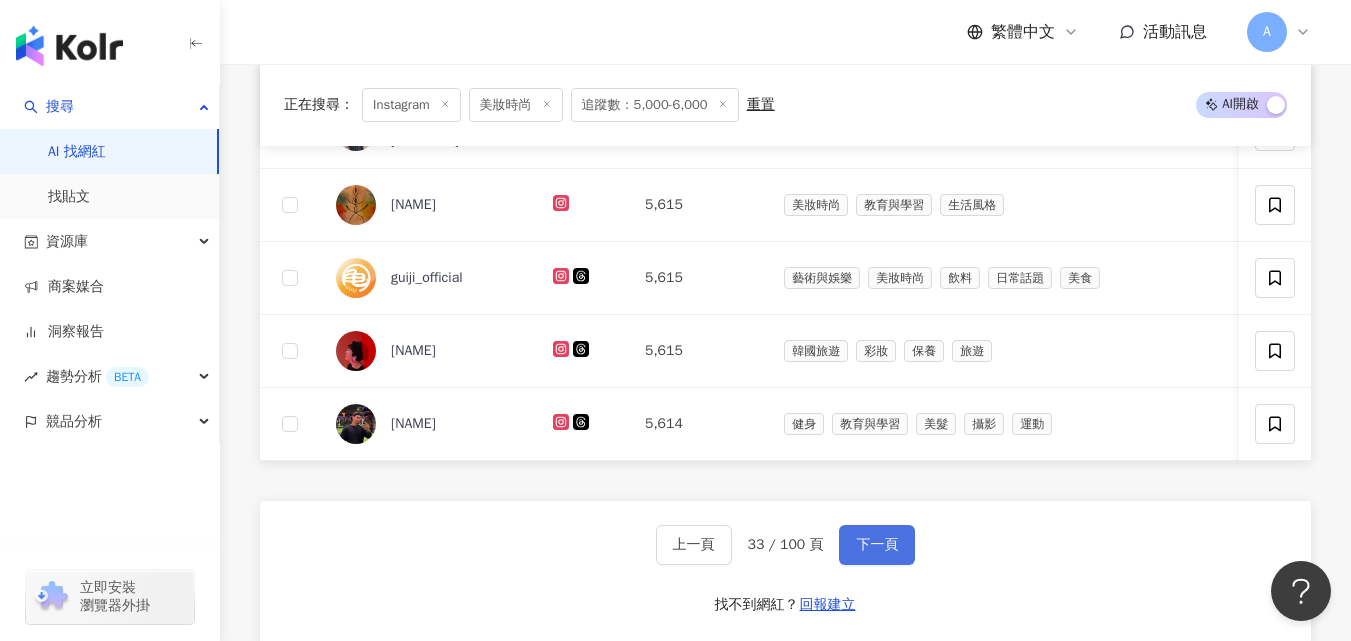 click on "下一頁" at bounding box center (877, 545) 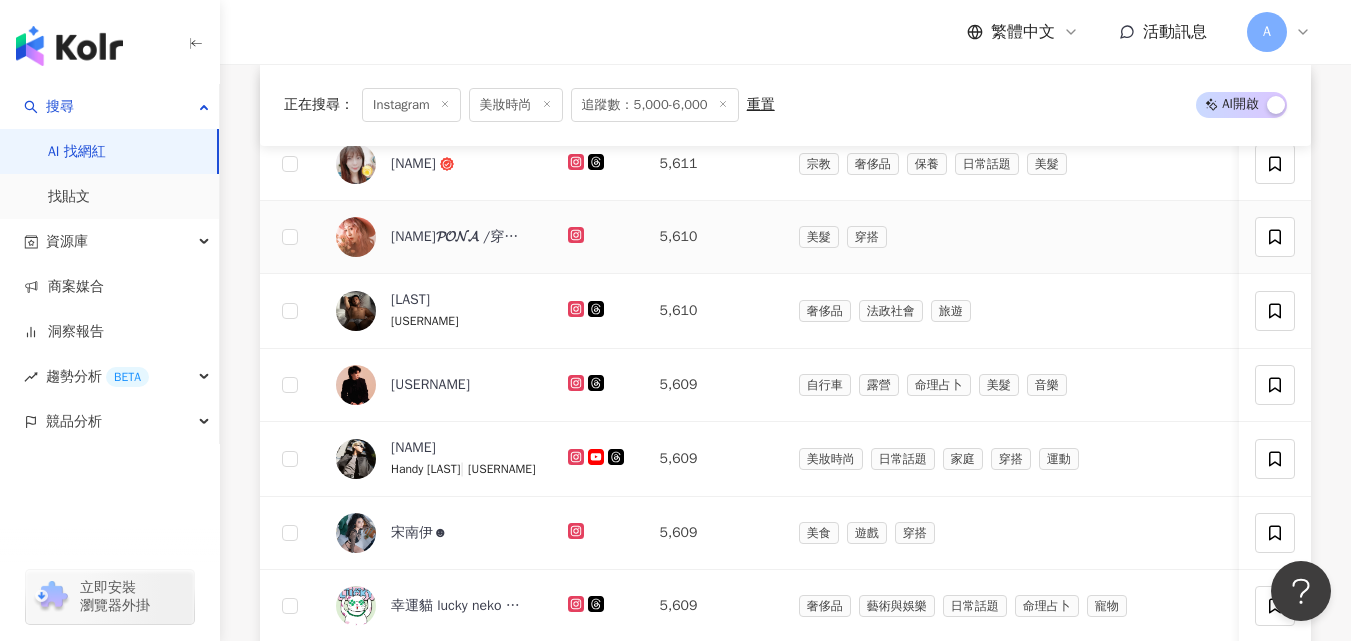 scroll, scrollTop: 740, scrollLeft: 0, axis: vertical 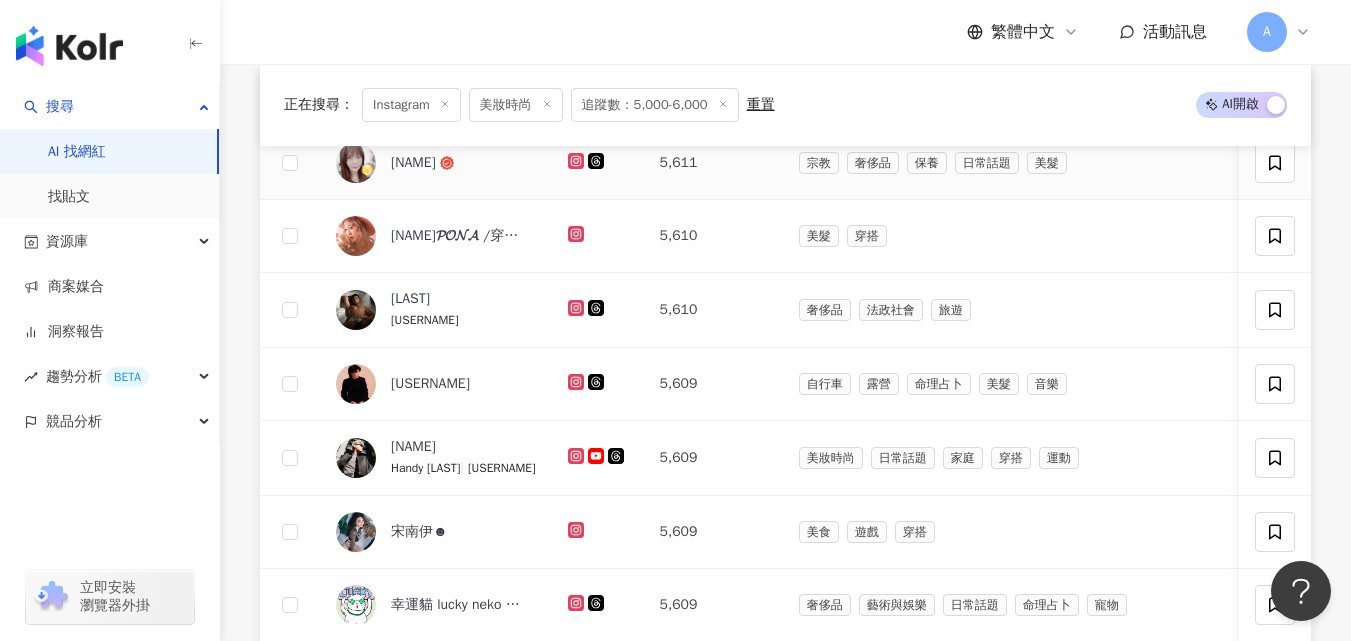 click 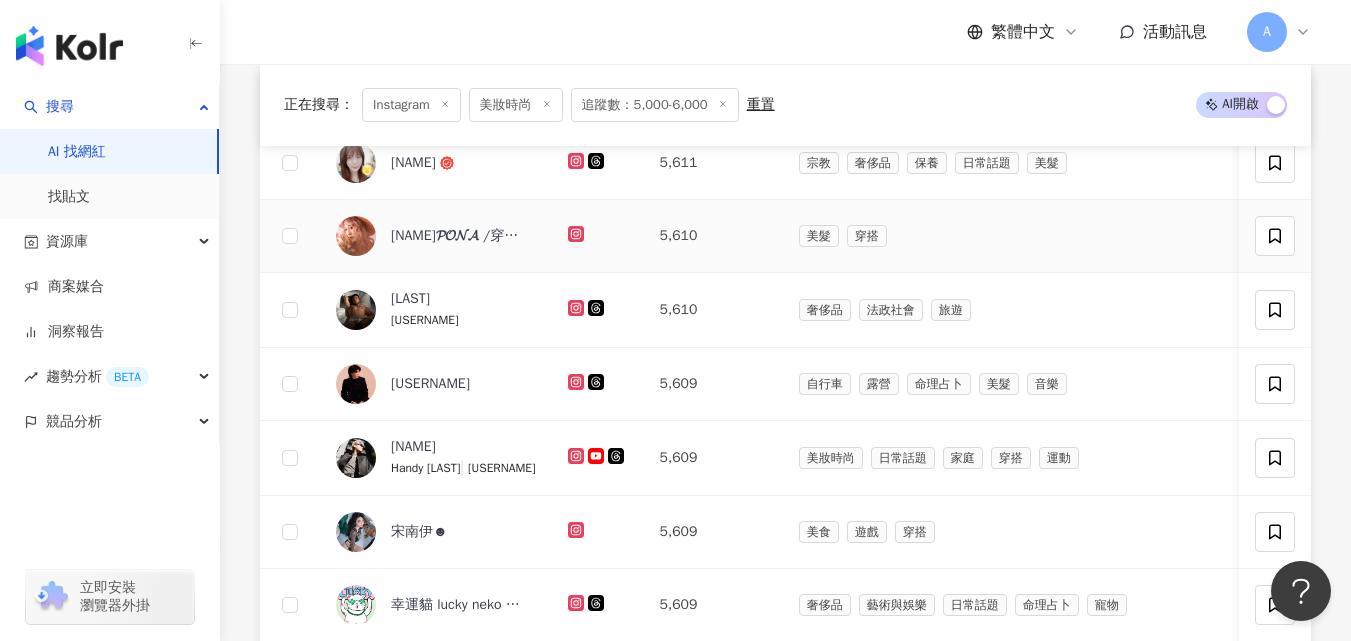 click 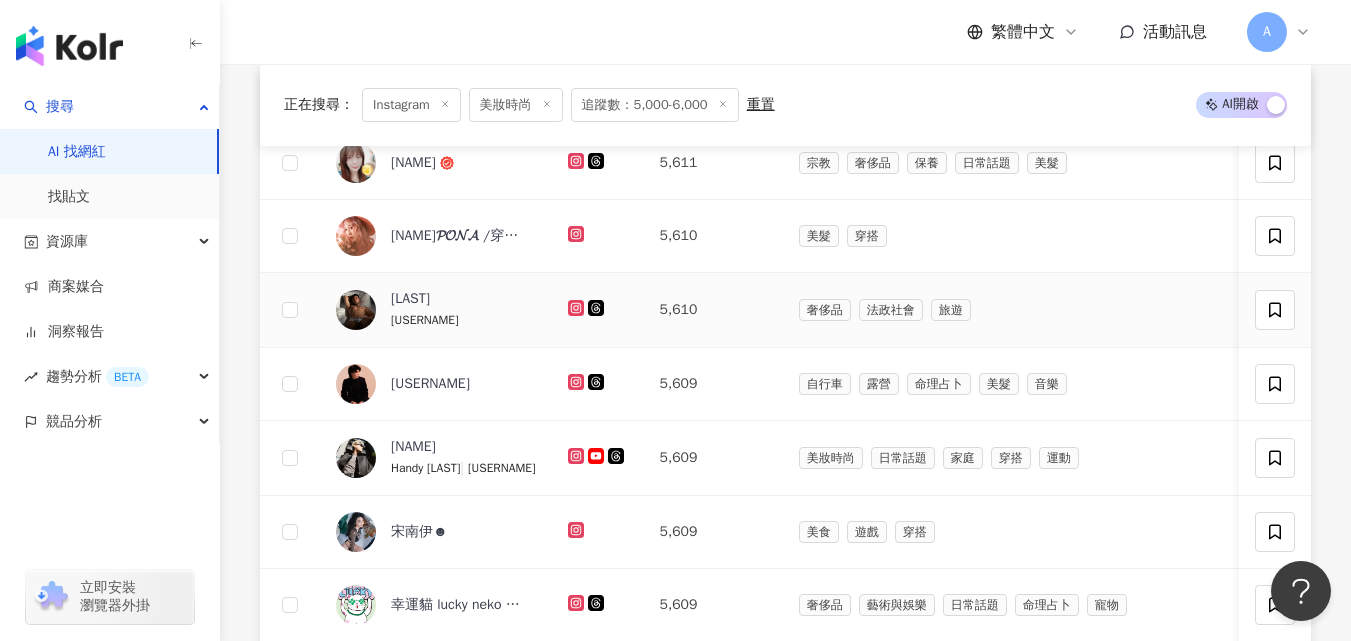 click 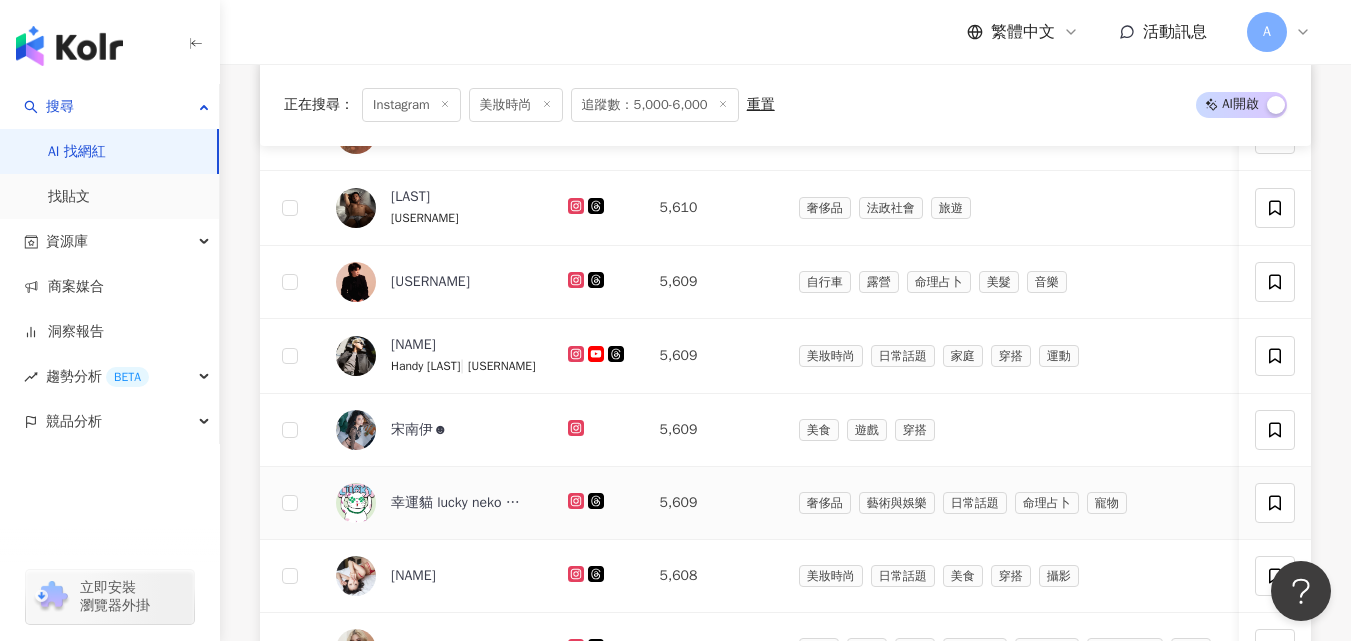 scroll, scrollTop: 843, scrollLeft: 0, axis: vertical 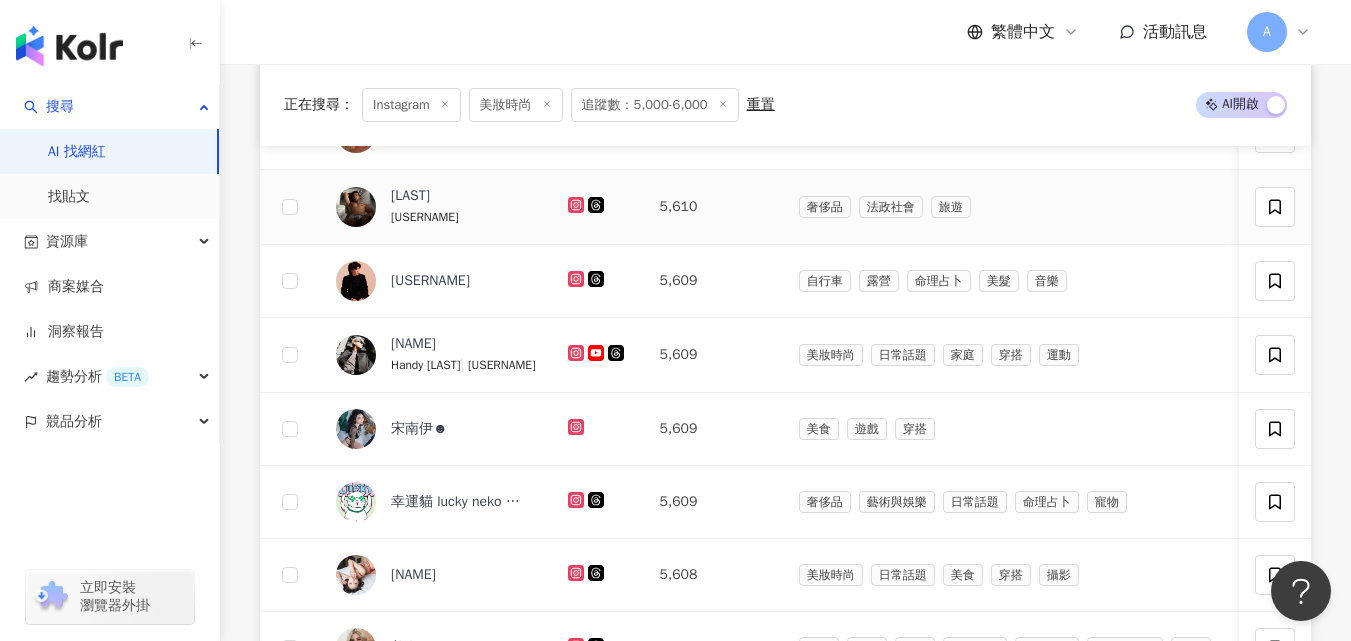 click 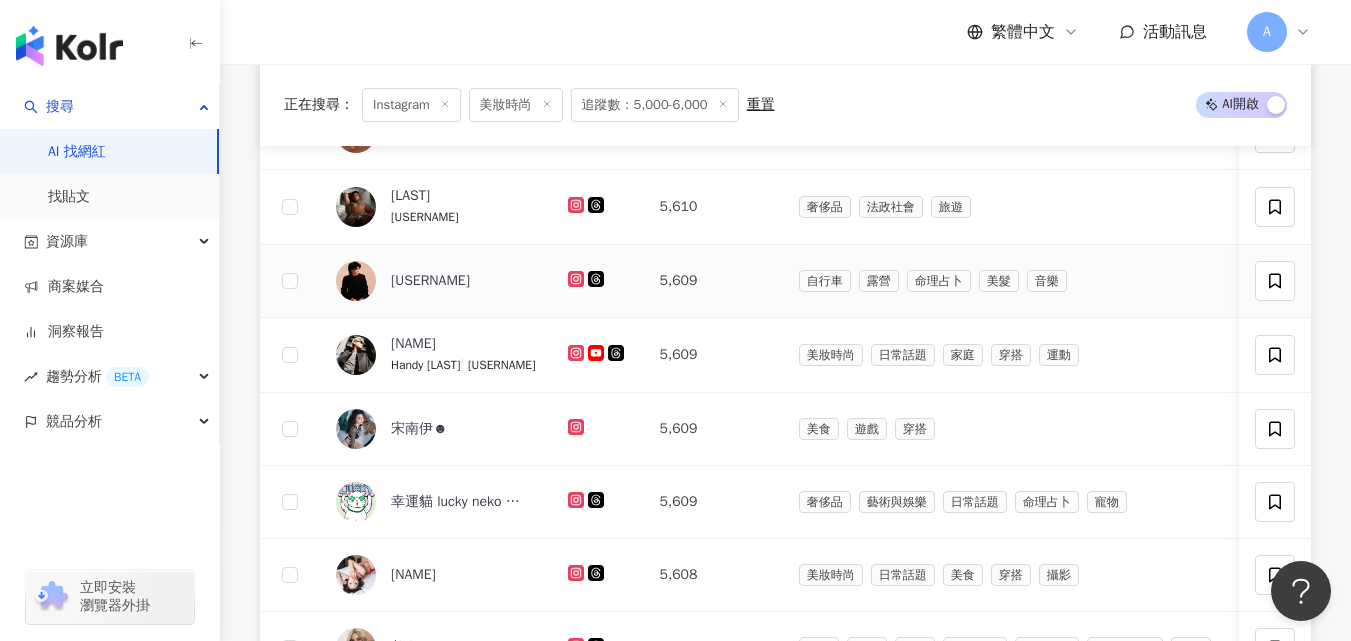 click 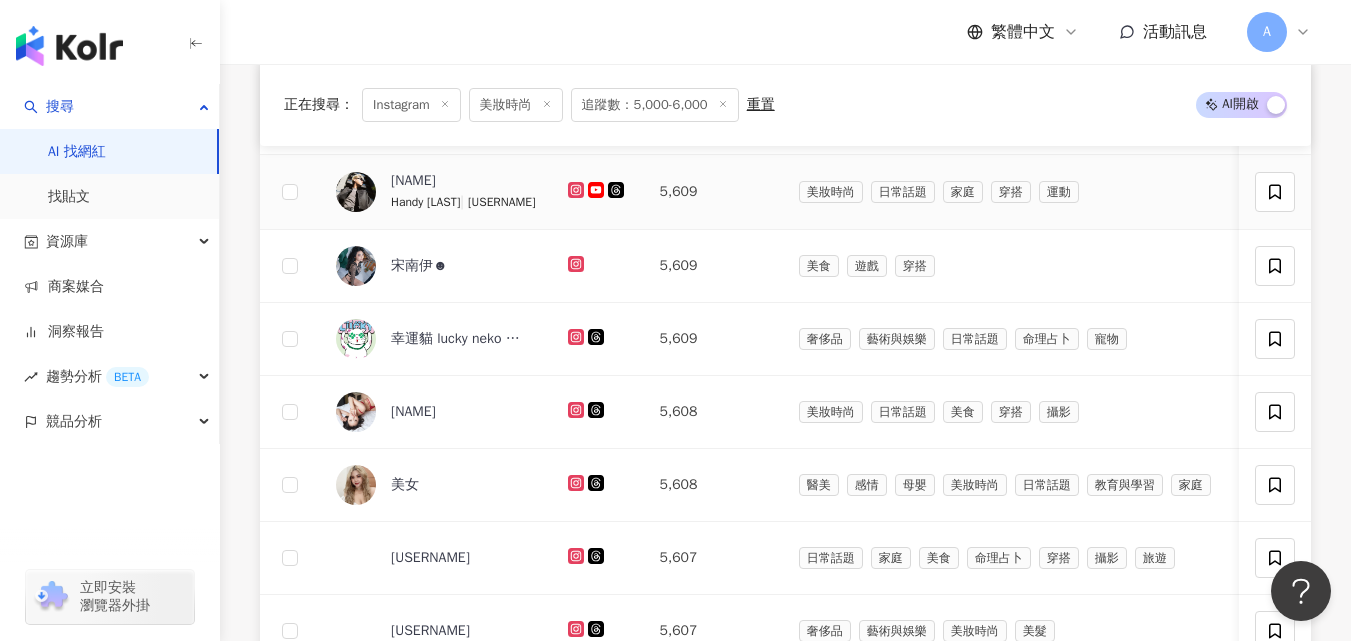 scroll, scrollTop: 1008, scrollLeft: 0, axis: vertical 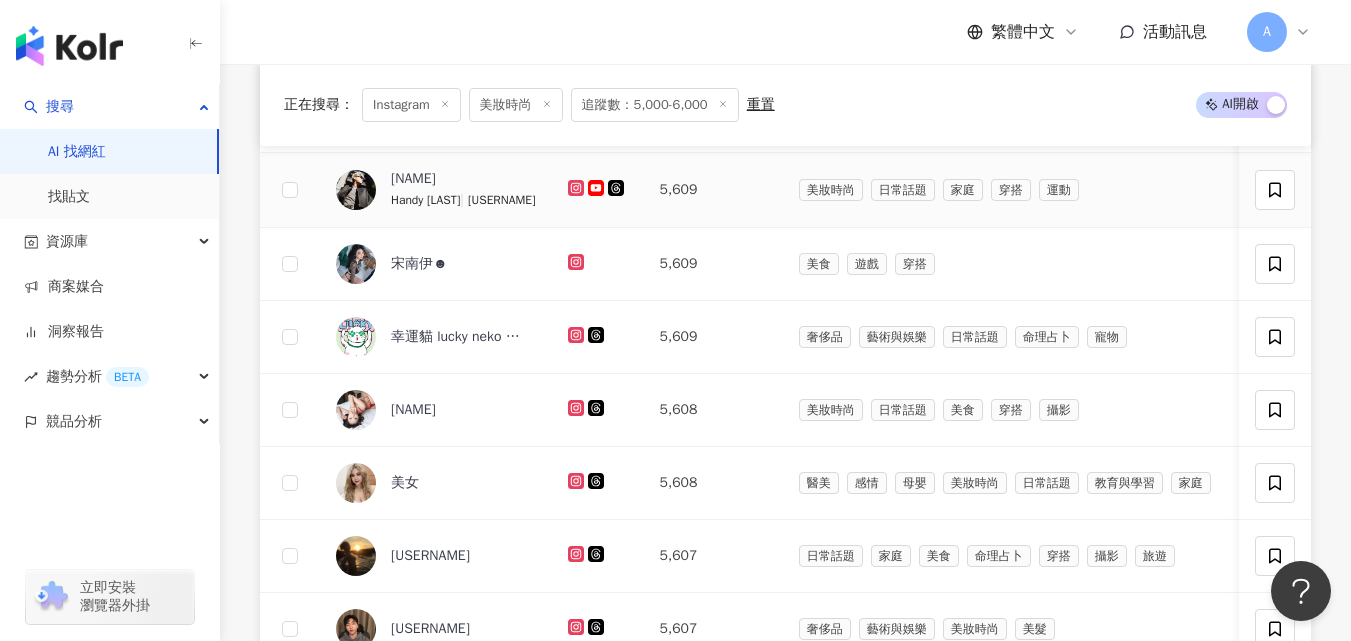 click 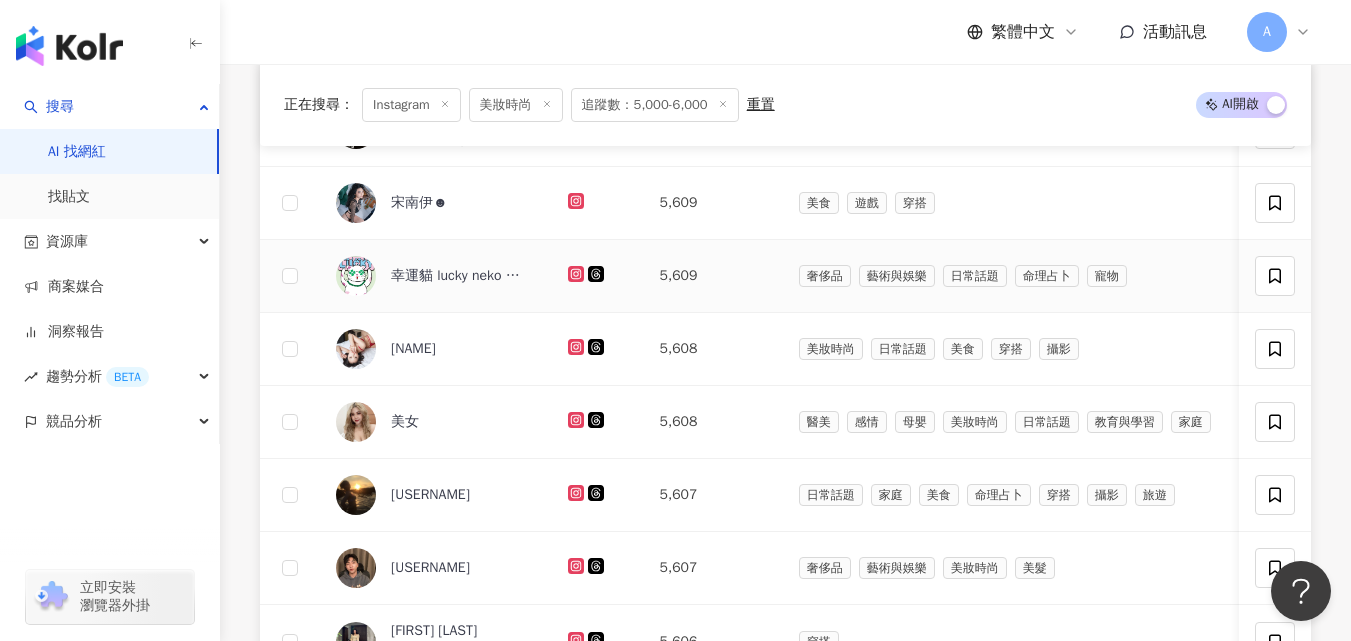 scroll, scrollTop: 1070, scrollLeft: 0, axis: vertical 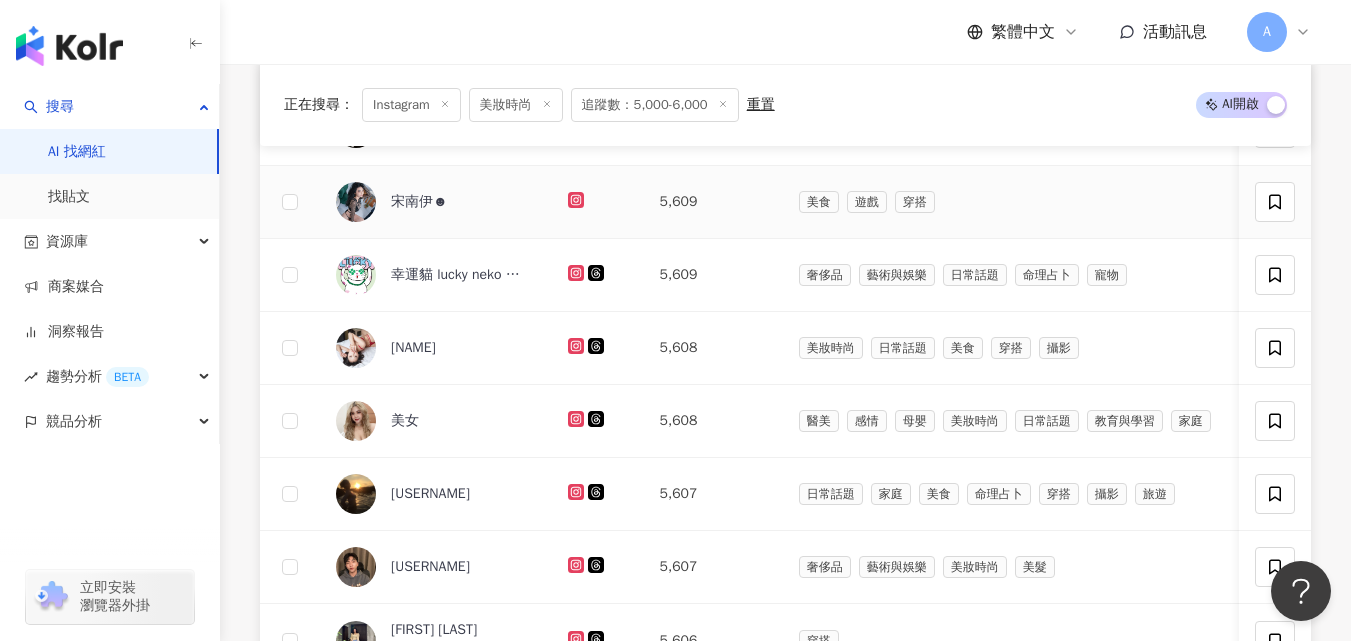 click at bounding box center [578, 201] 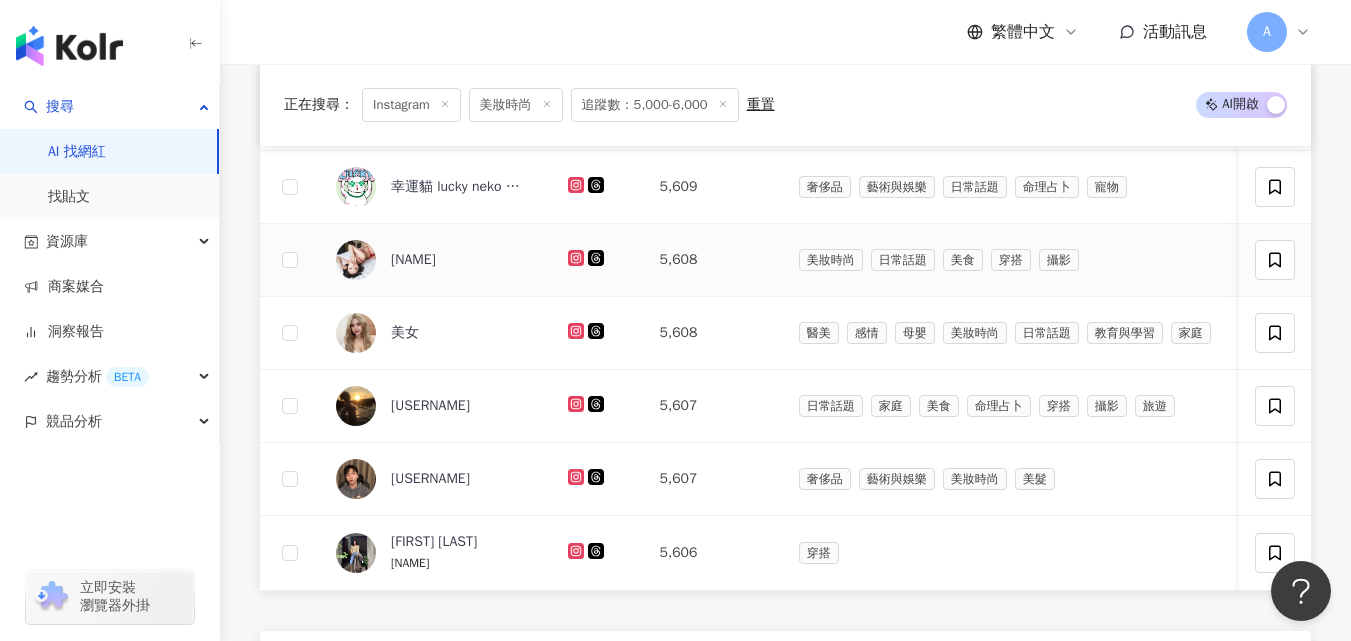 scroll, scrollTop: 1159, scrollLeft: 0, axis: vertical 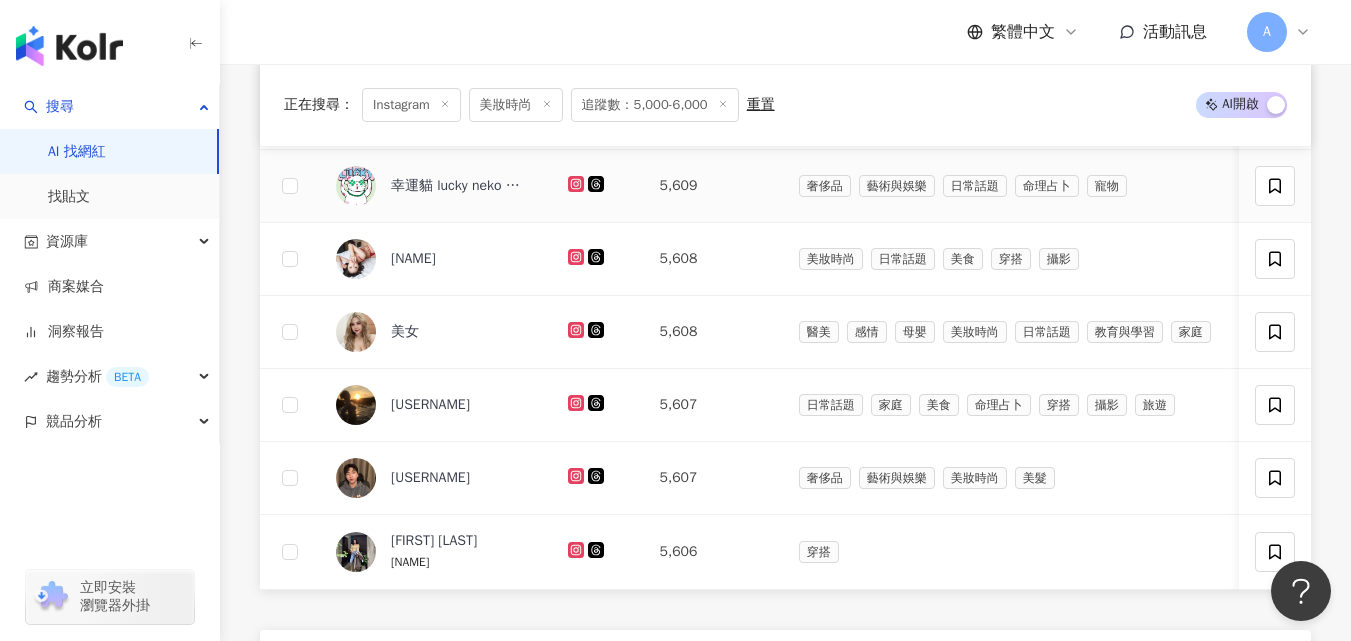 click 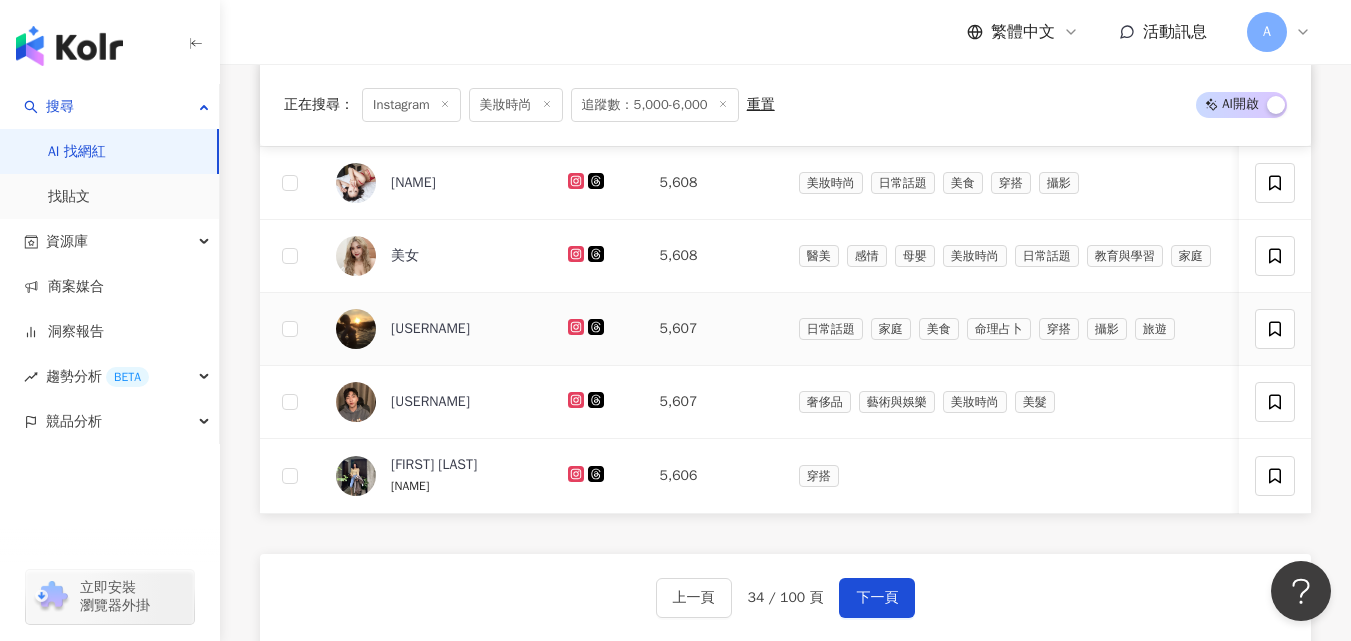 scroll, scrollTop: 1236, scrollLeft: 0, axis: vertical 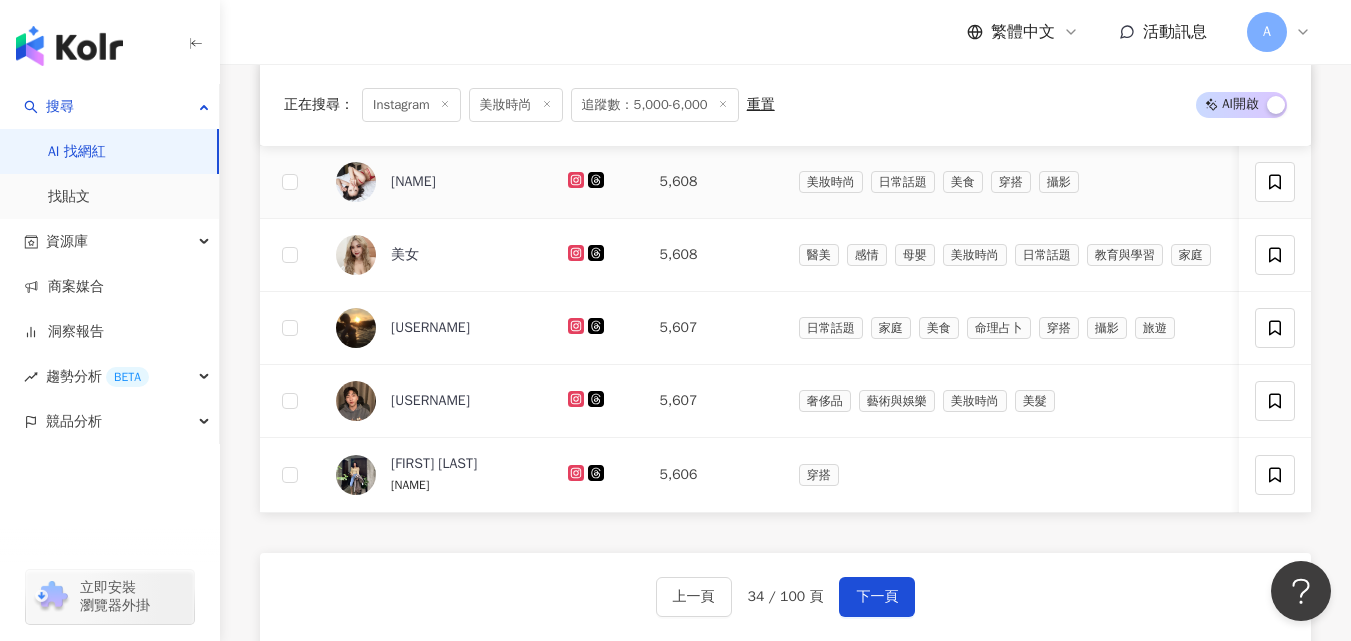 click 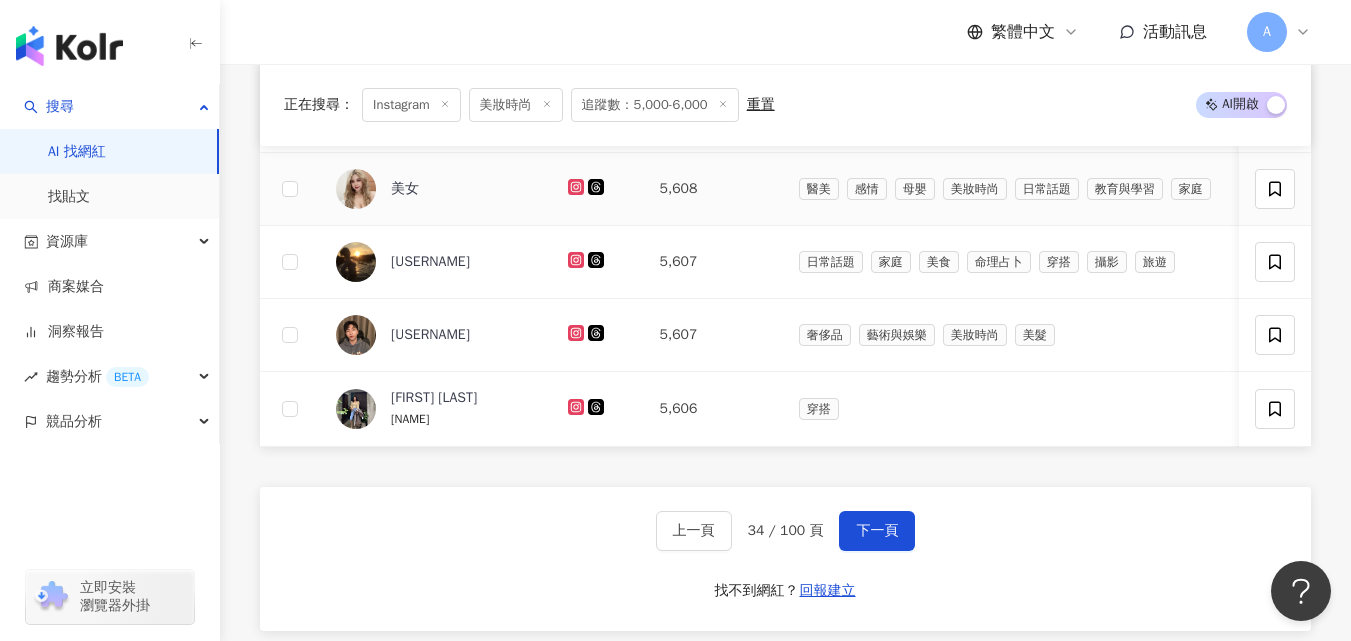 scroll, scrollTop: 1306, scrollLeft: 0, axis: vertical 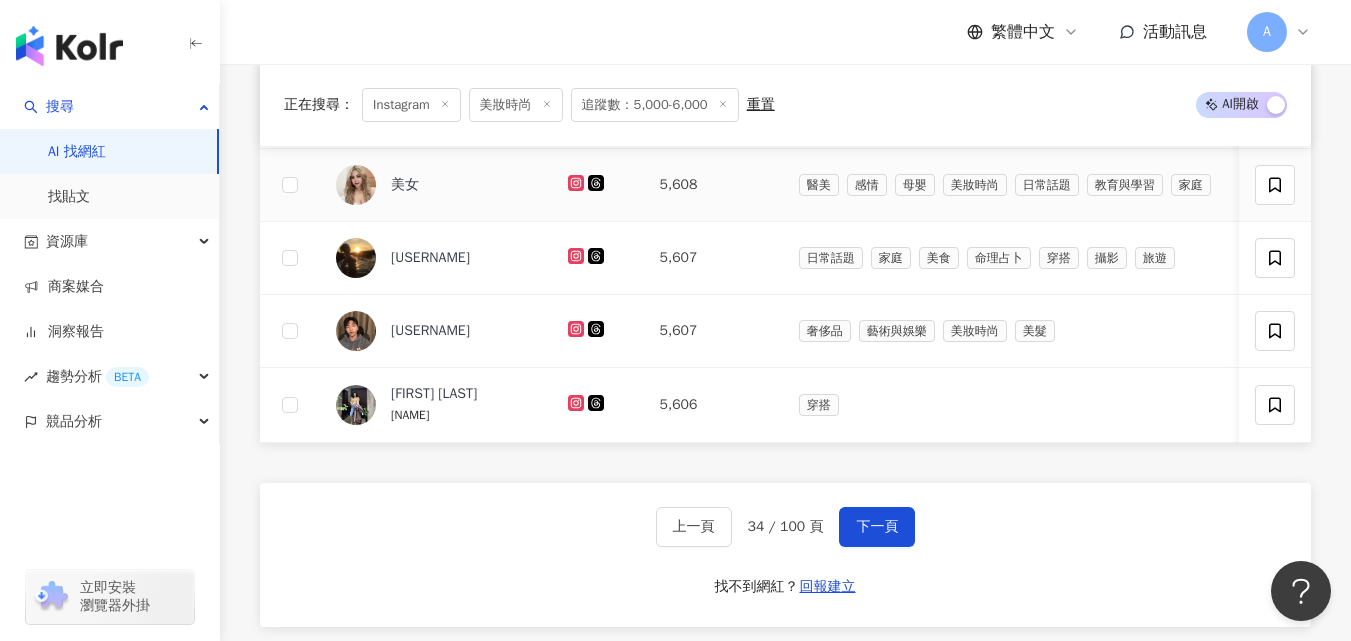 click 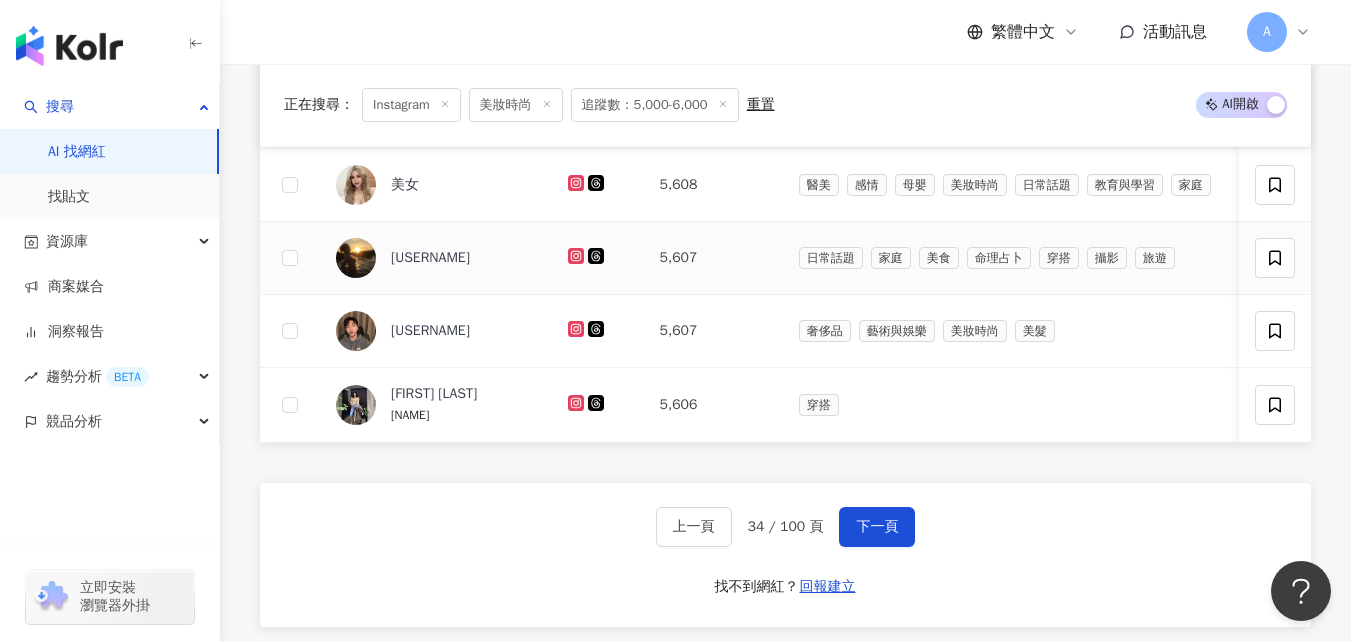 click 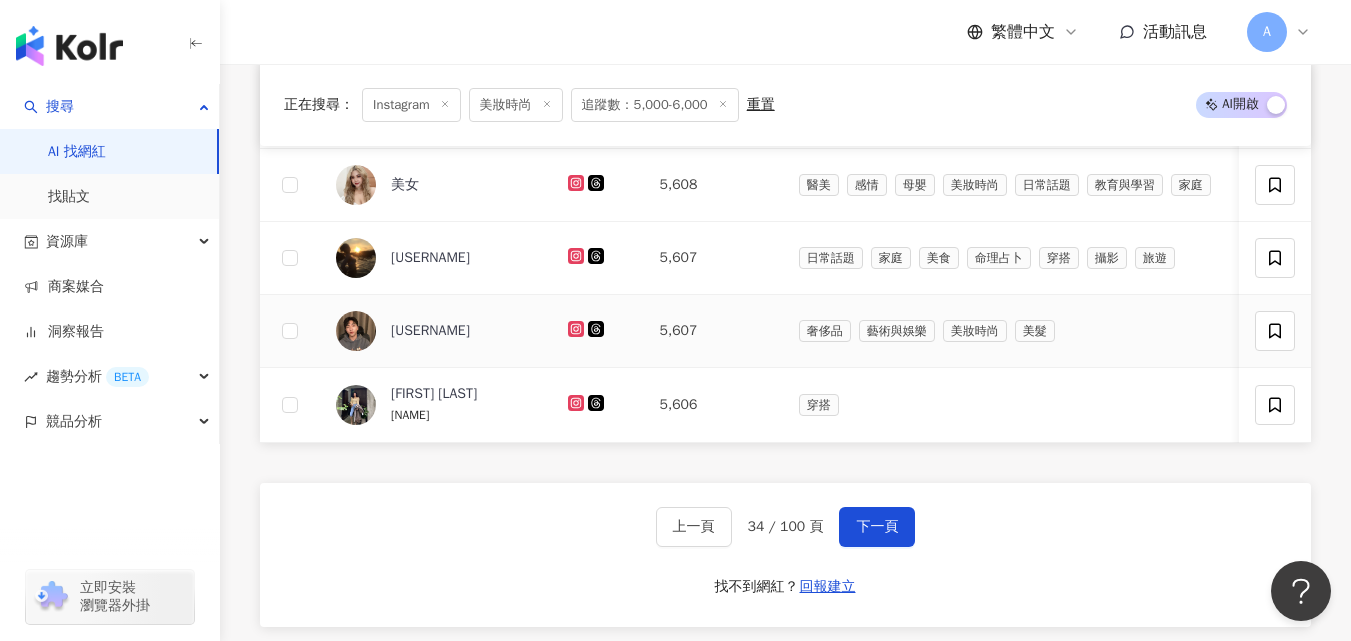 click 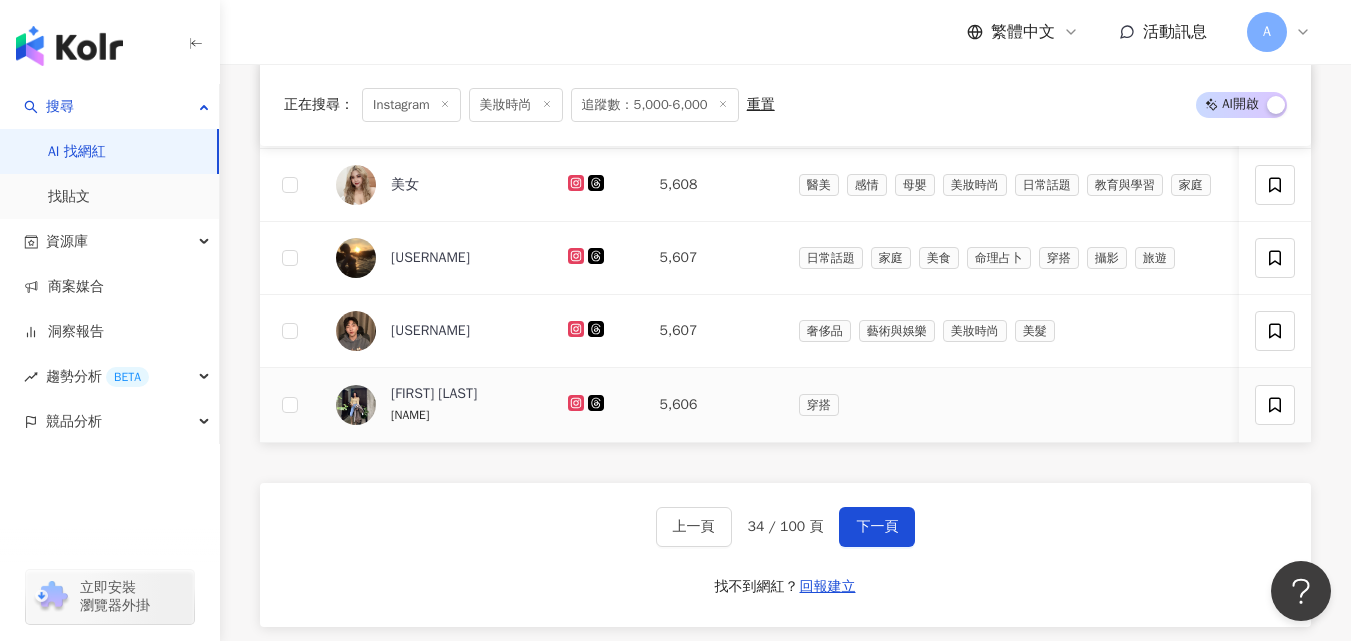 click 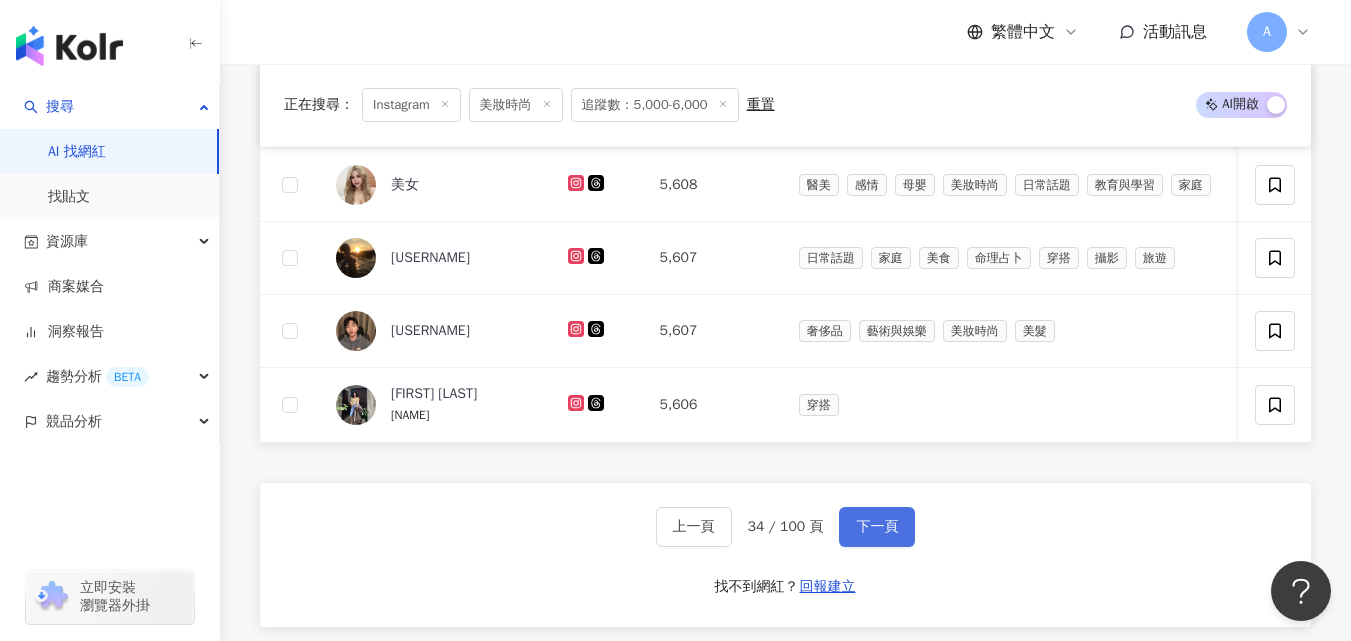 click on "下一頁" at bounding box center [877, 527] 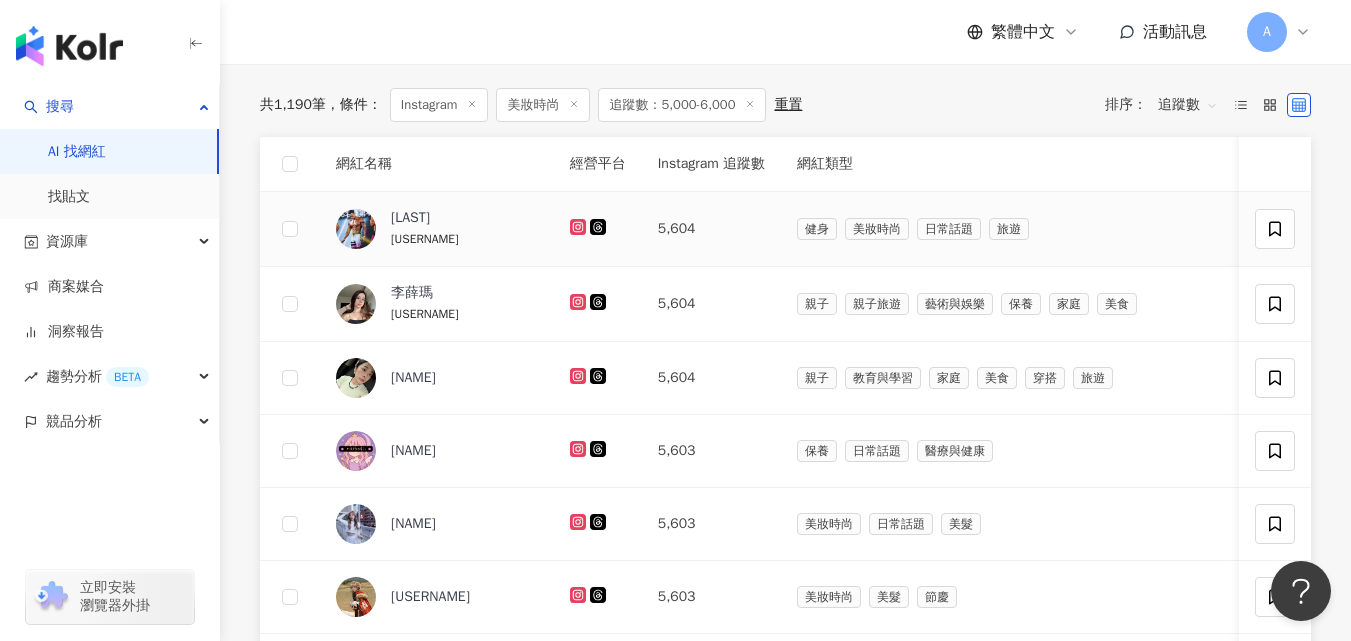 scroll, scrollTop: 681, scrollLeft: 0, axis: vertical 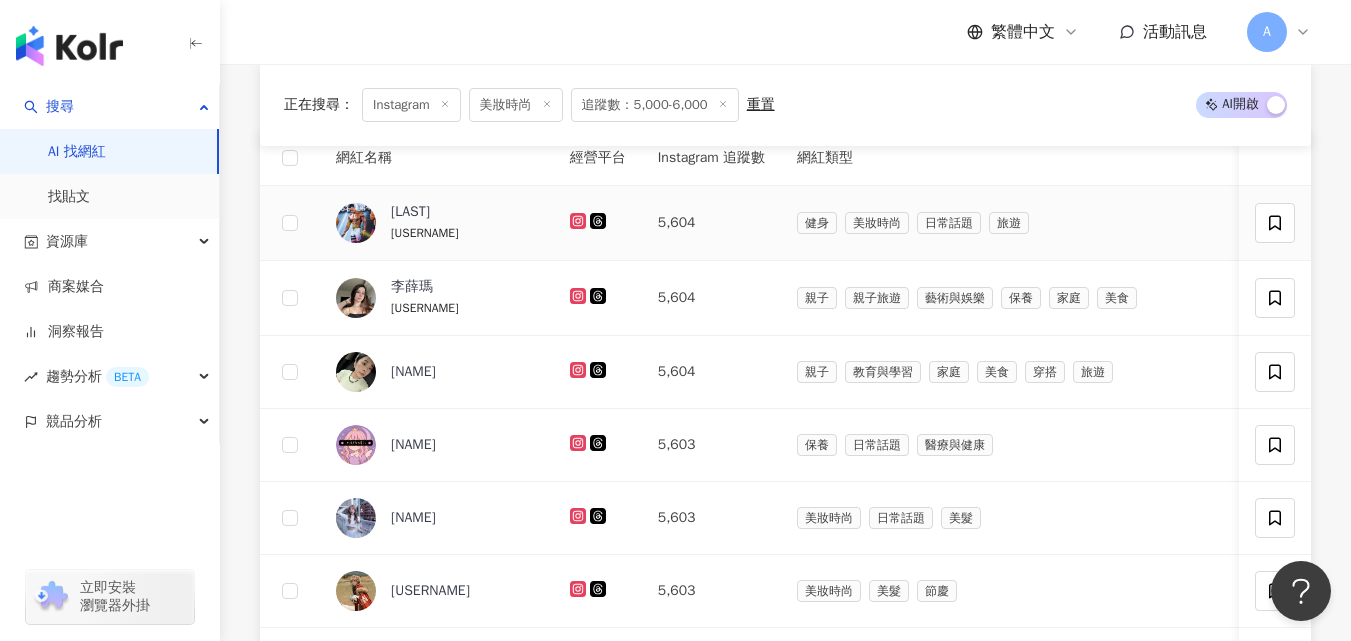 click 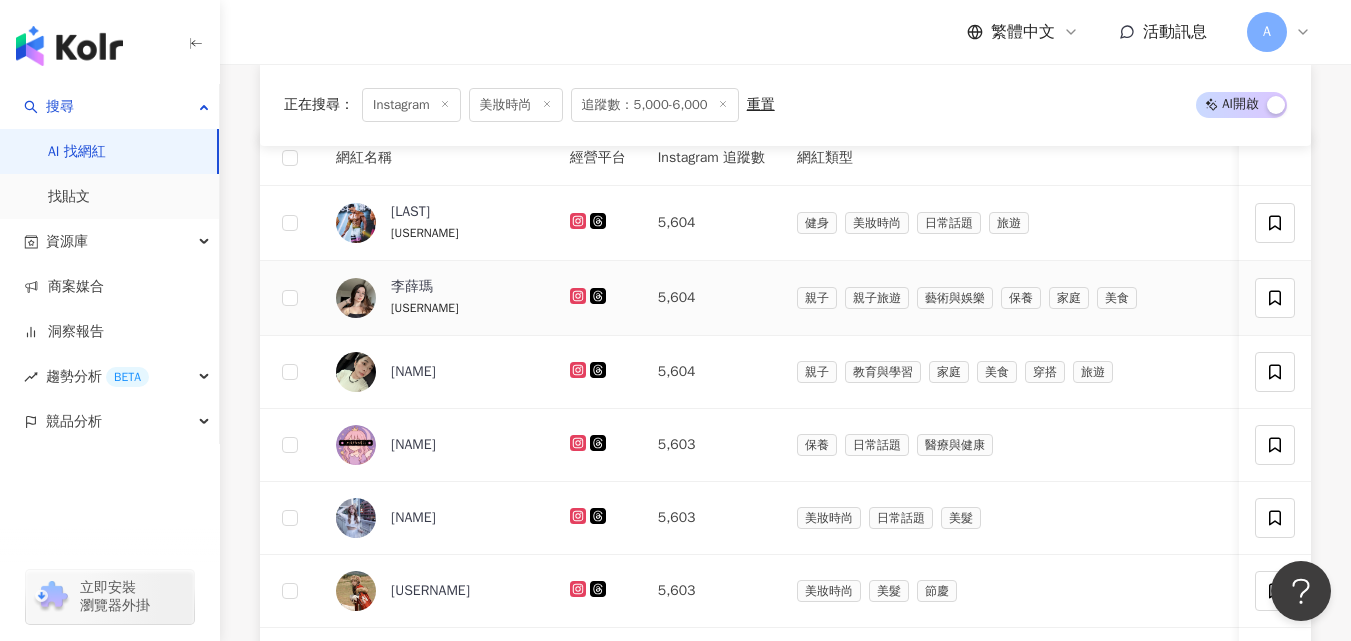click 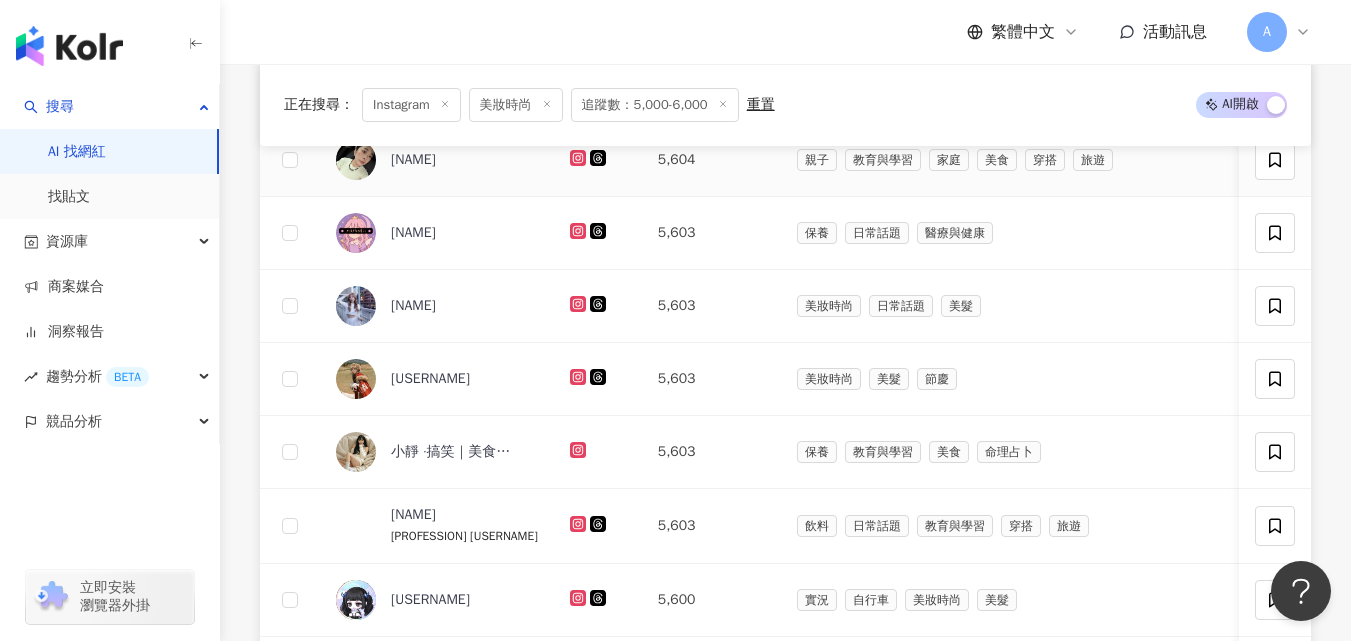scroll, scrollTop: 895, scrollLeft: 0, axis: vertical 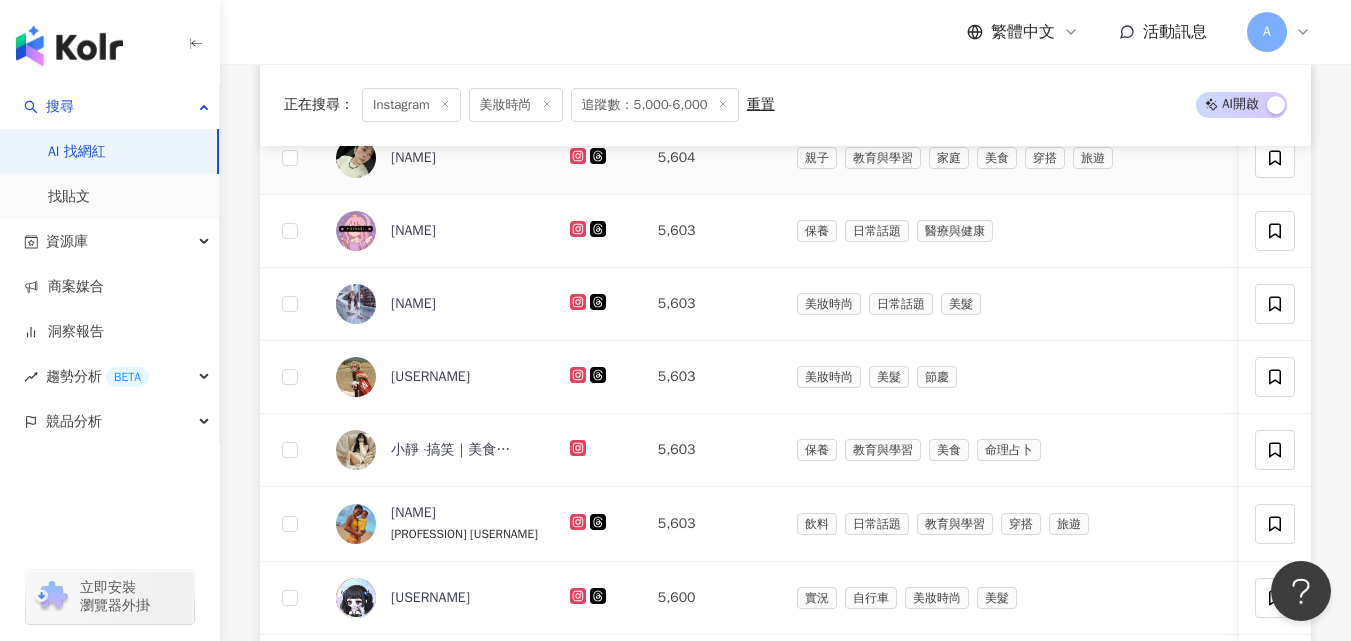 click 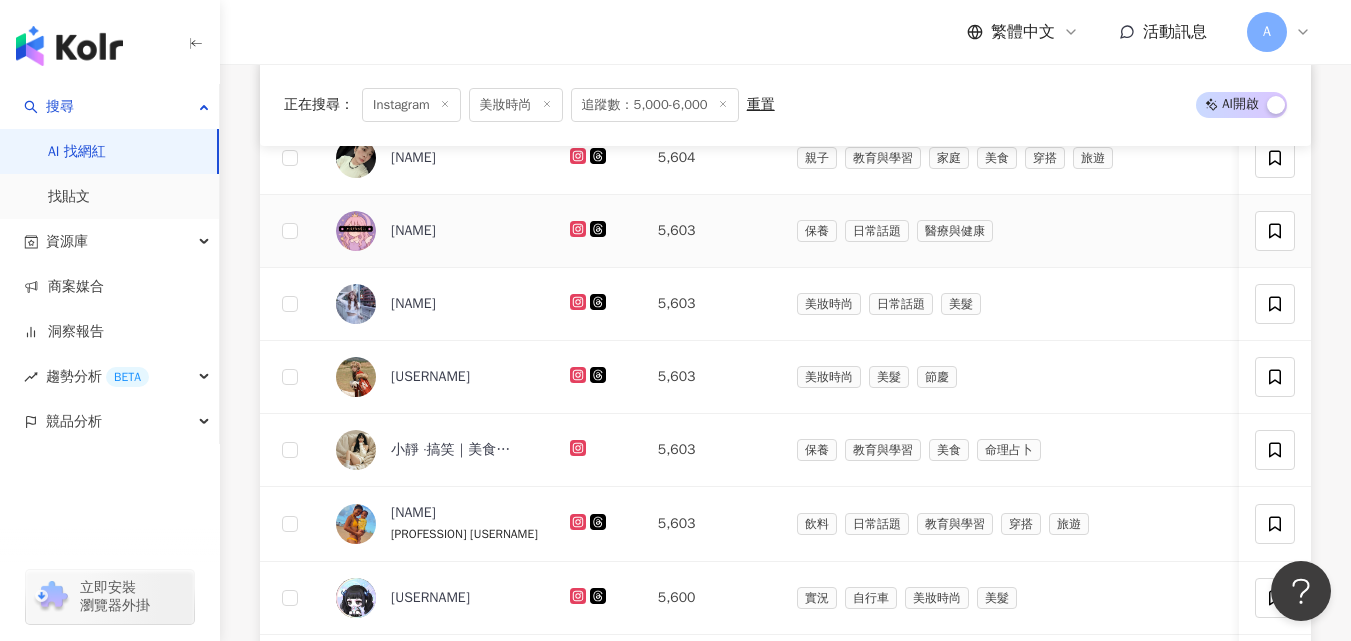 click 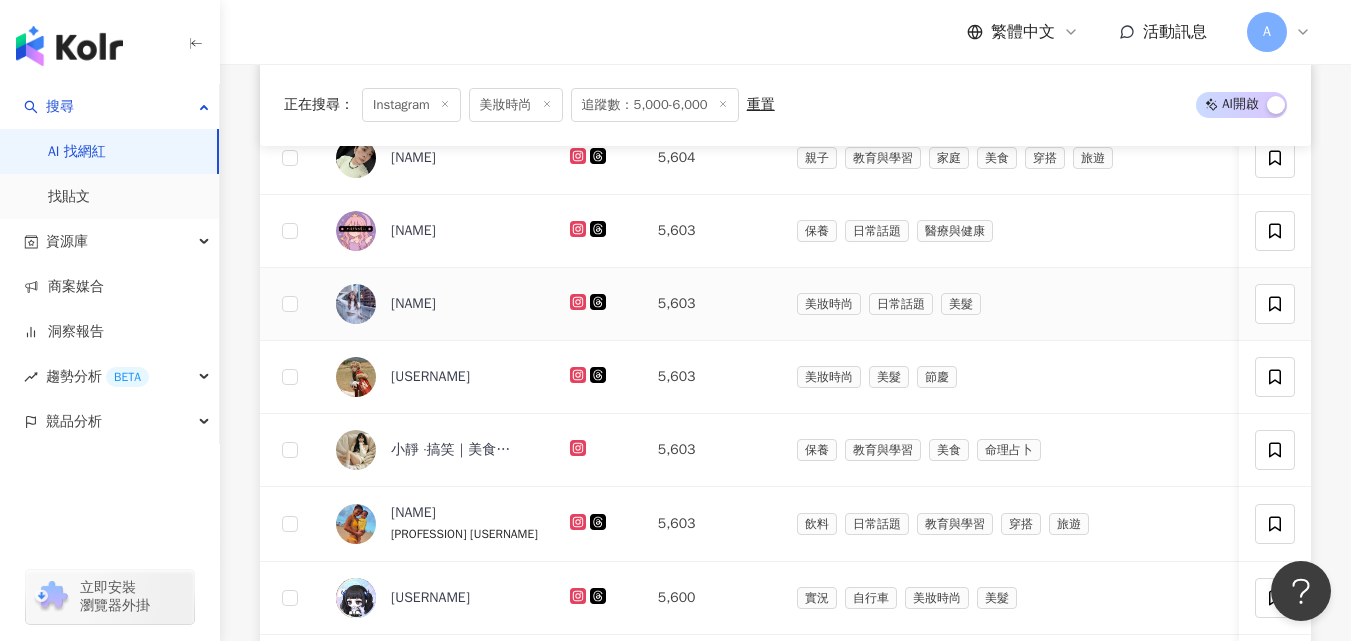 click 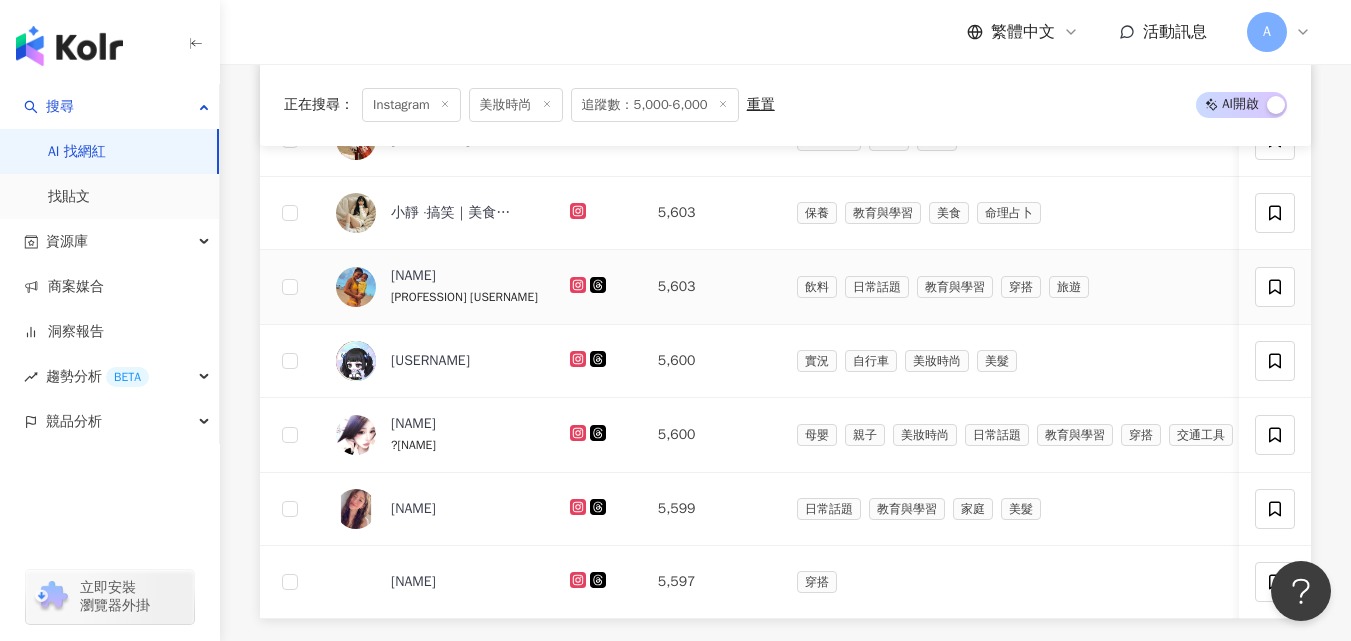 scroll, scrollTop: 1121, scrollLeft: 0, axis: vertical 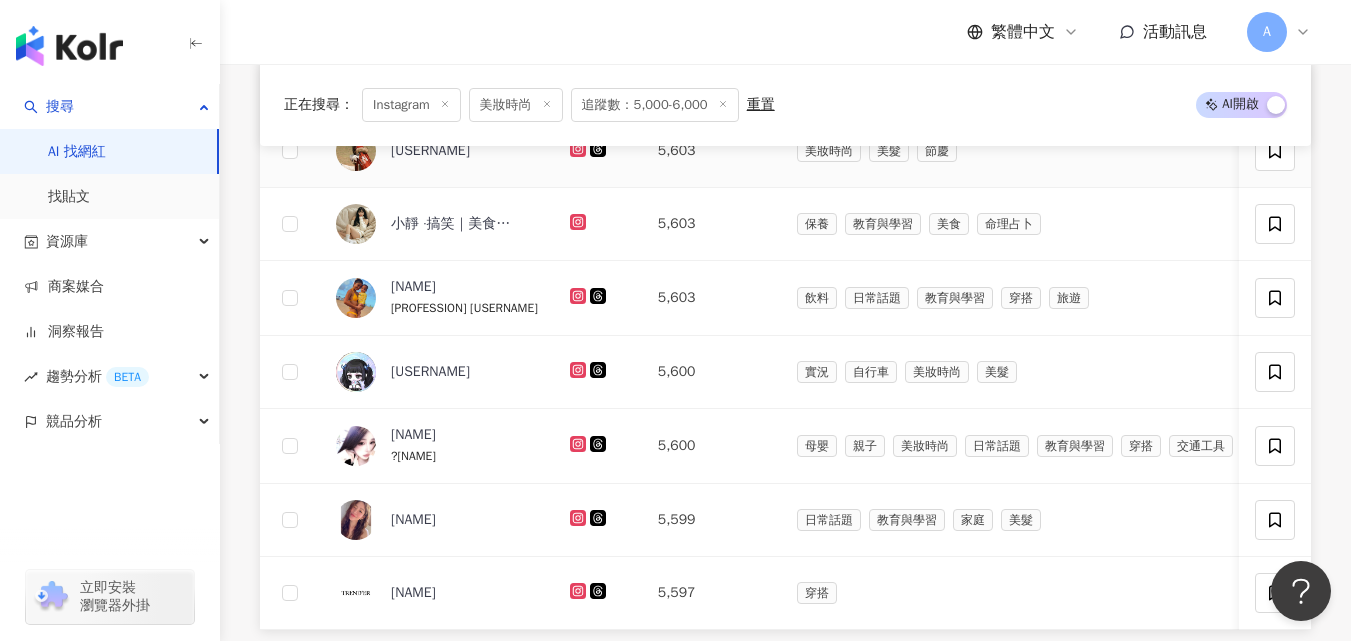 click 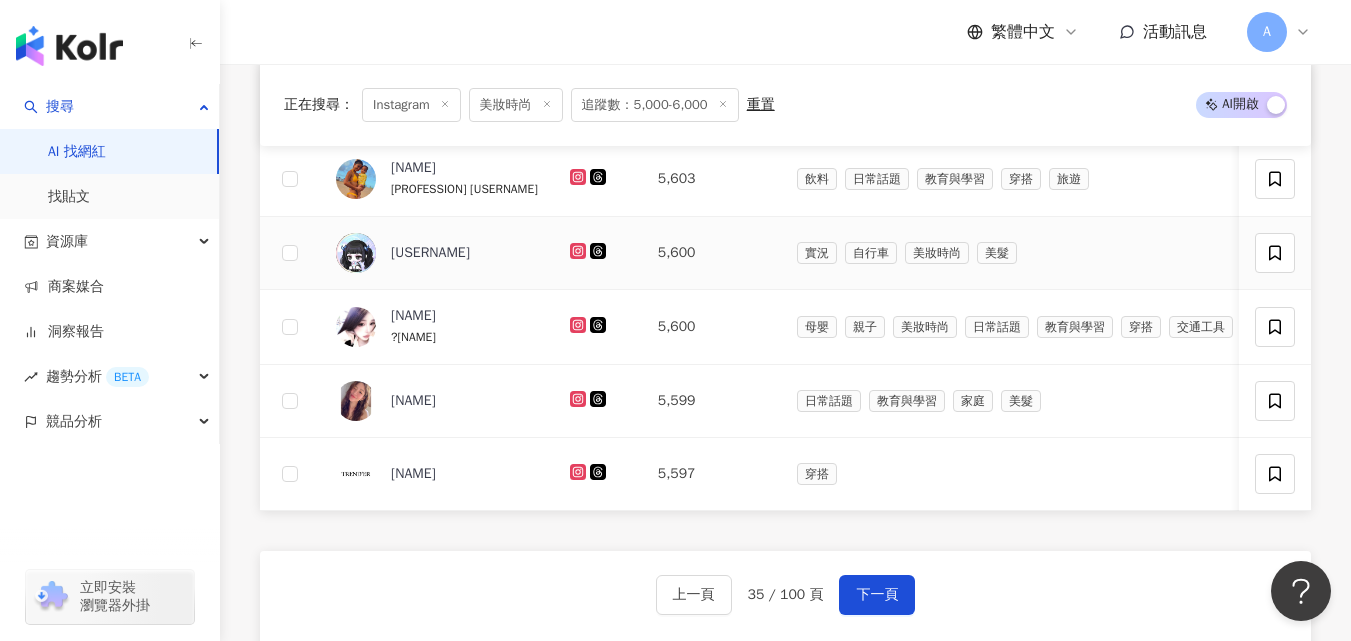 scroll, scrollTop: 1249, scrollLeft: 0, axis: vertical 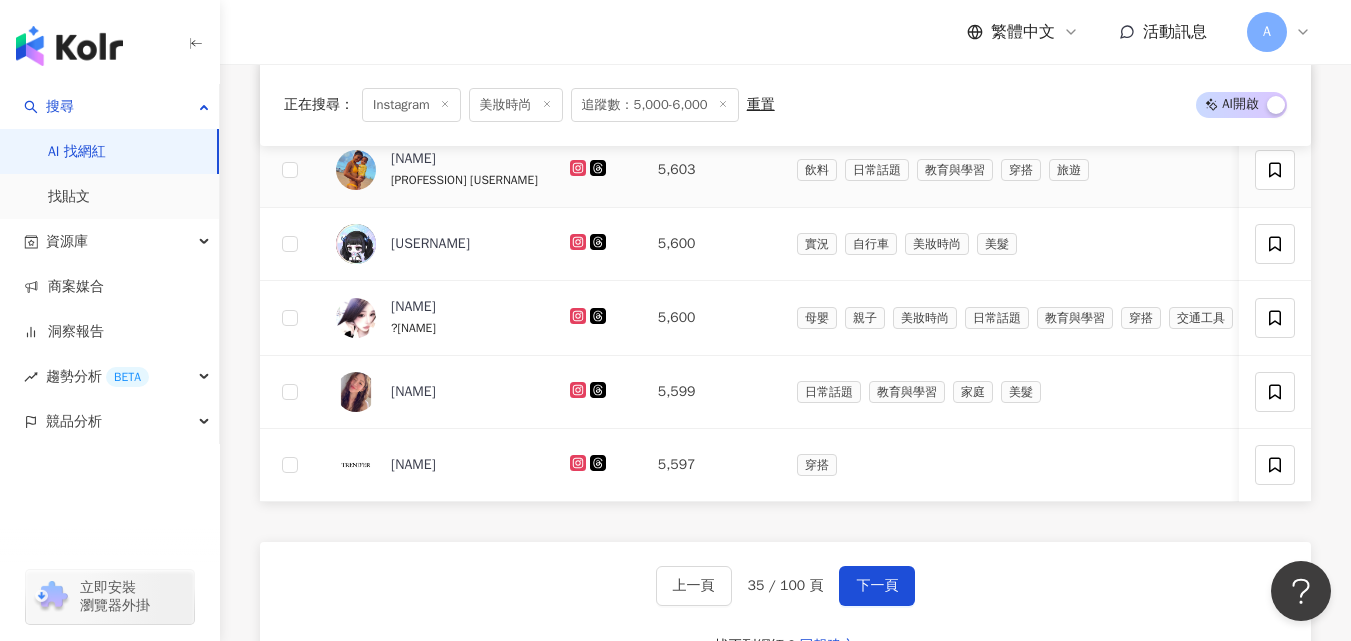 click 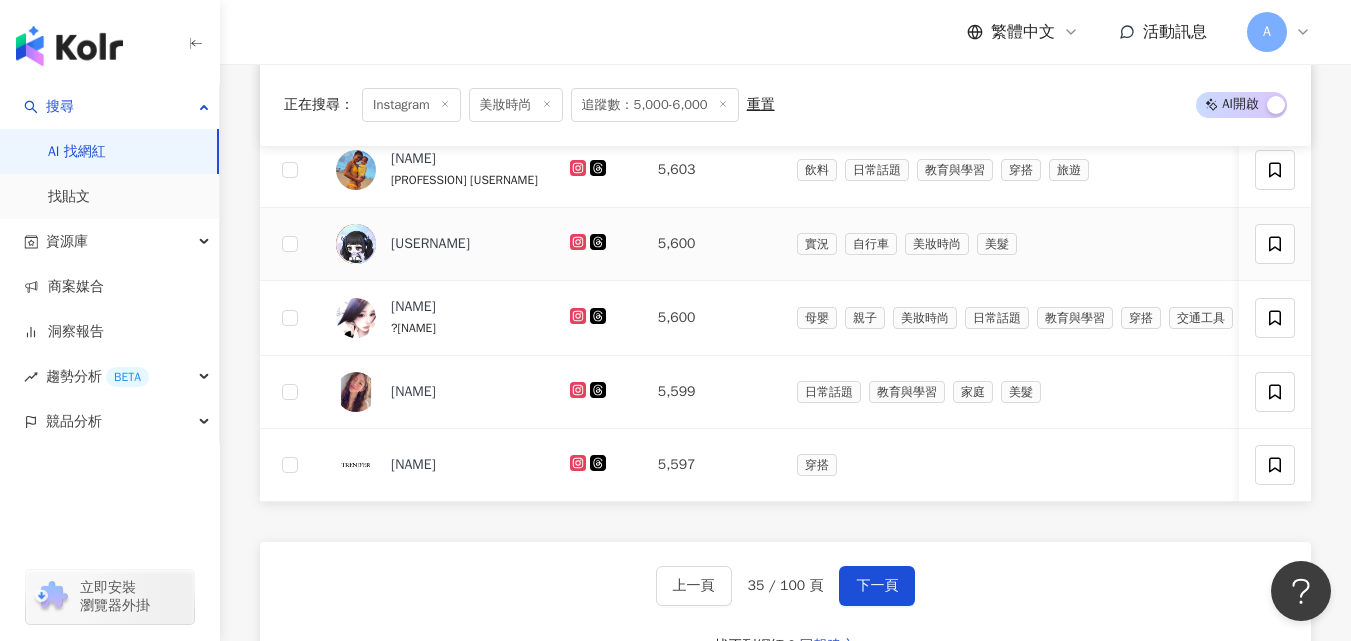 click 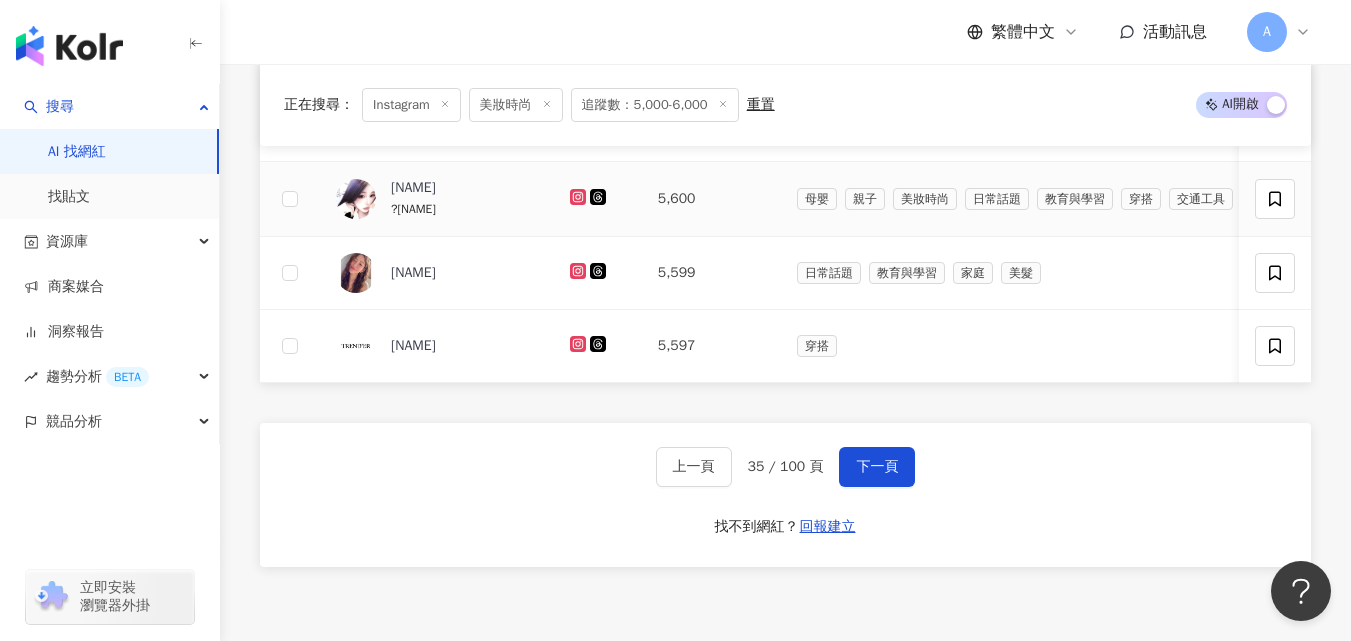 scroll, scrollTop: 1403, scrollLeft: 0, axis: vertical 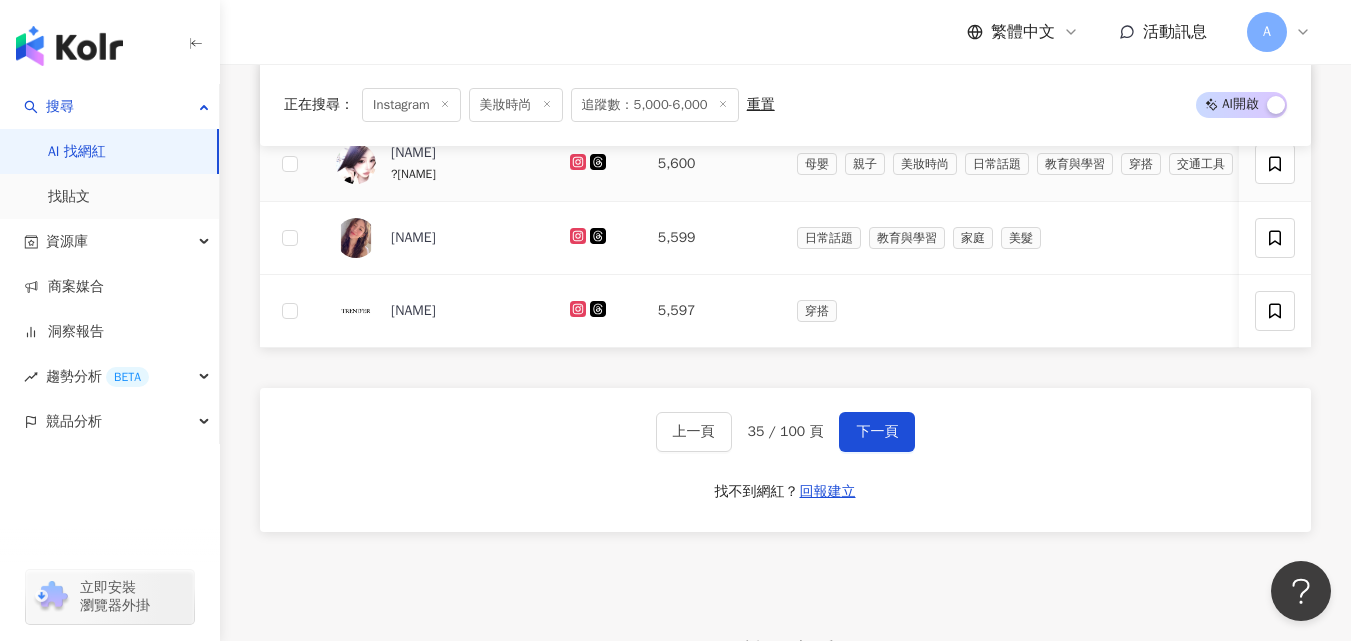 click 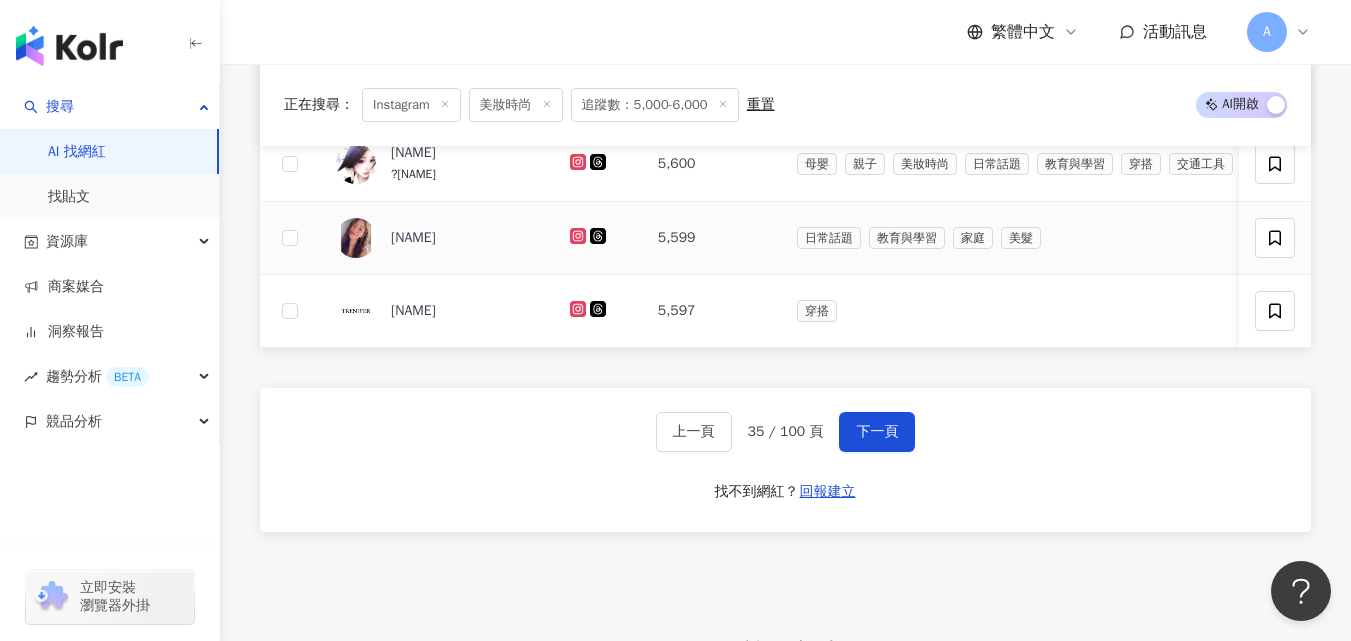 click 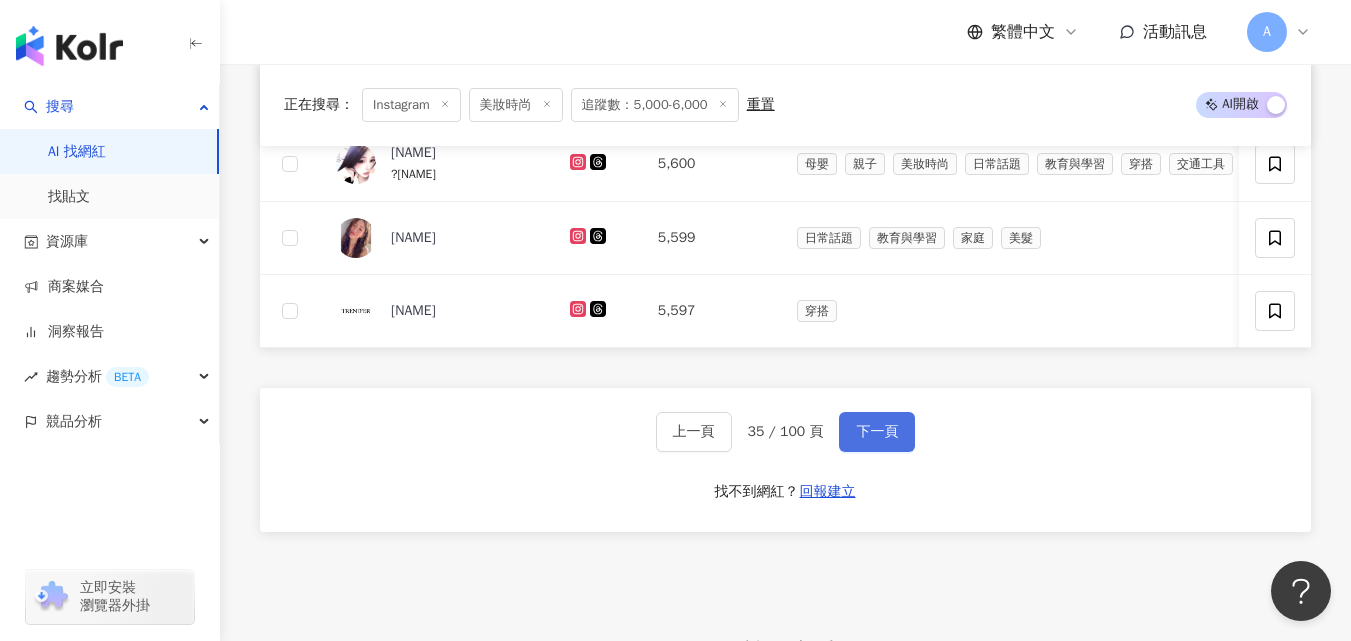 click on "下一頁" at bounding box center (877, 432) 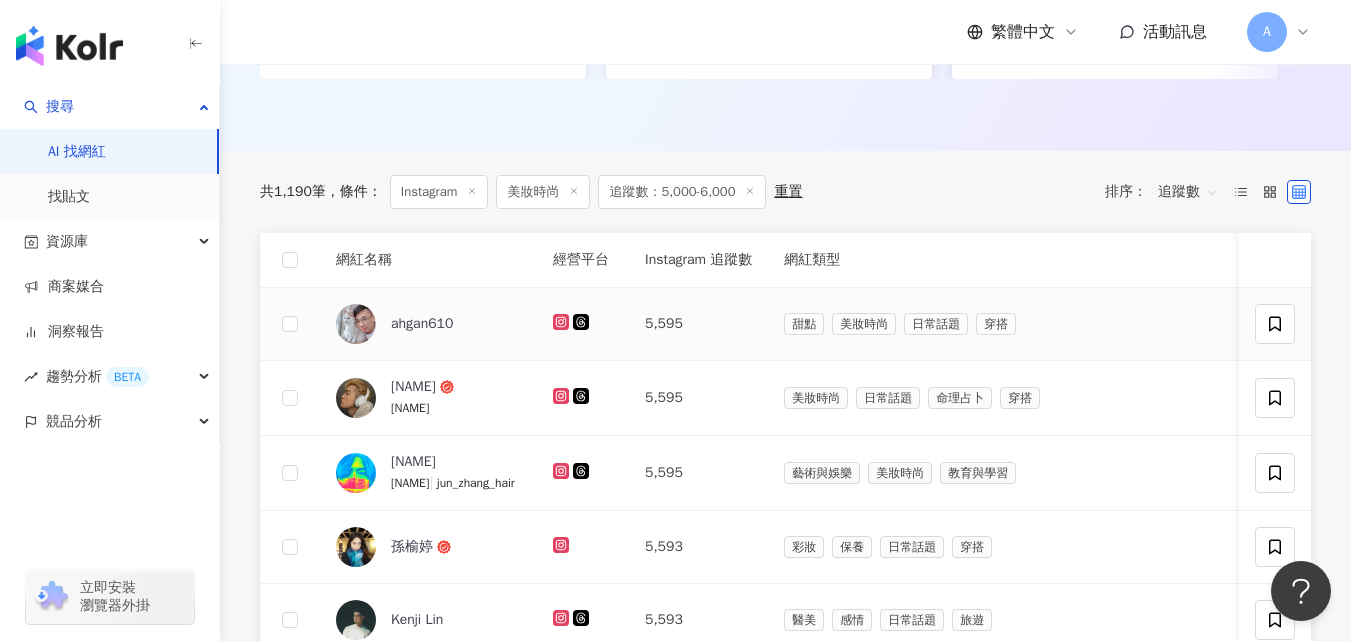 scroll, scrollTop: 575, scrollLeft: 0, axis: vertical 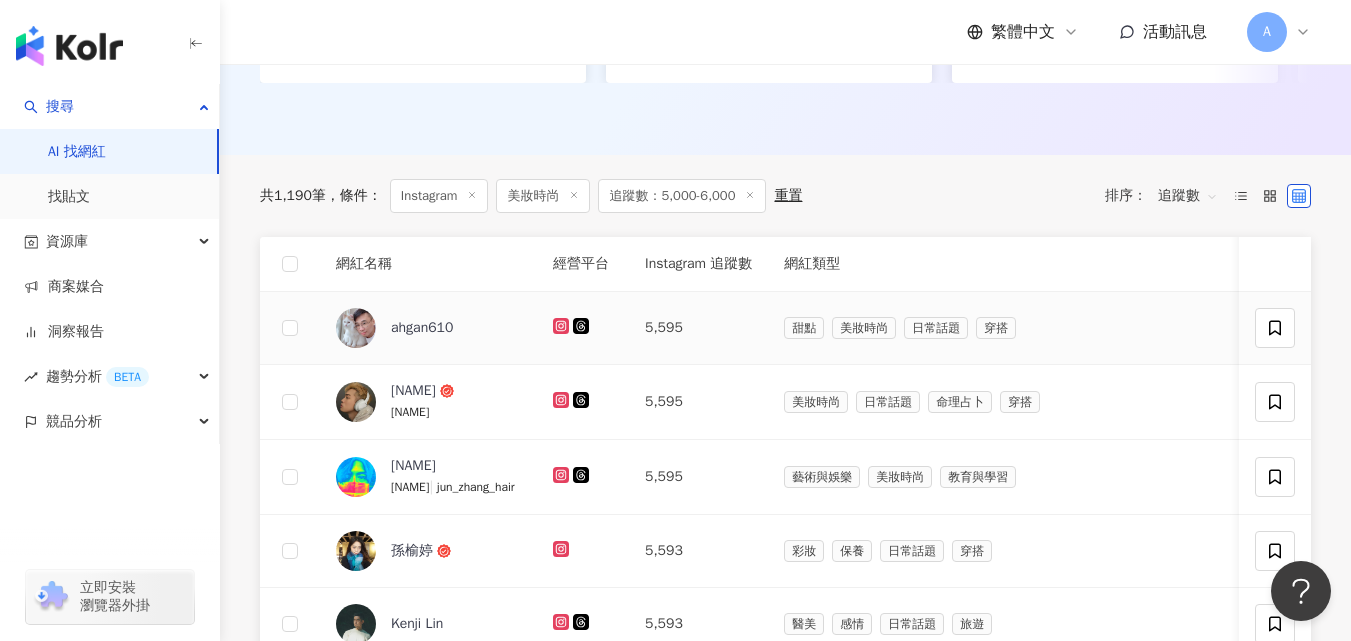 click 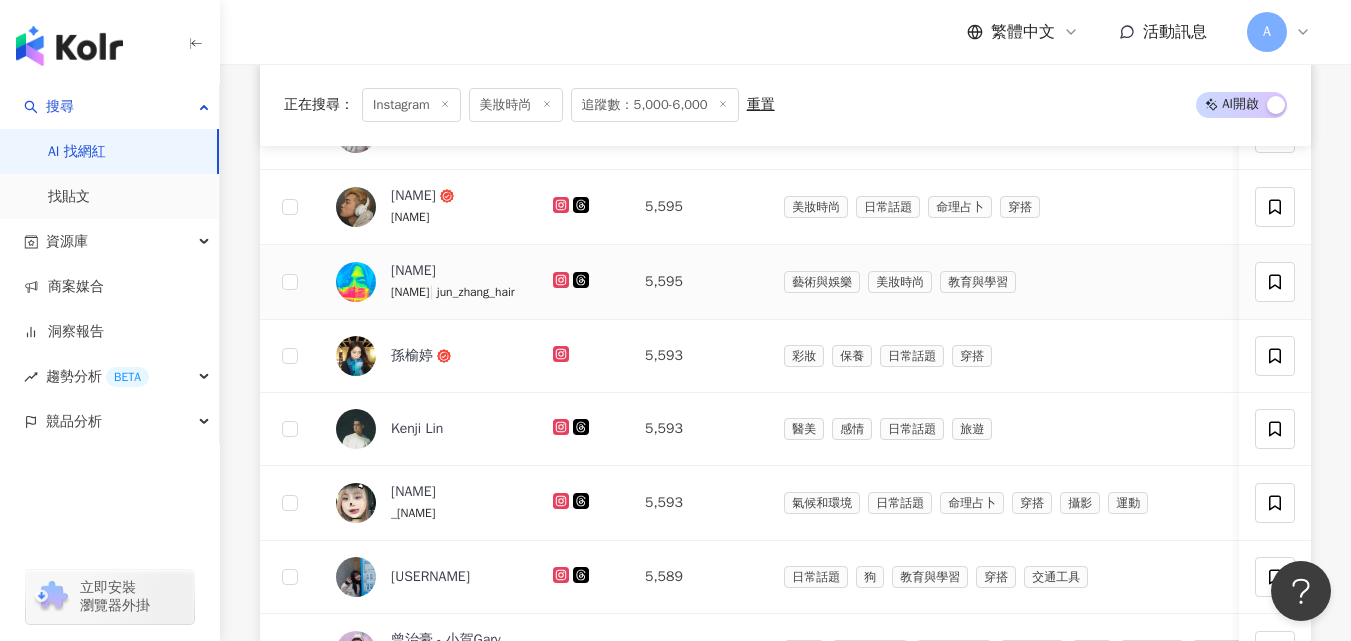 scroll, scrollTop: 771, scrollLeft: 0, axis: vertical 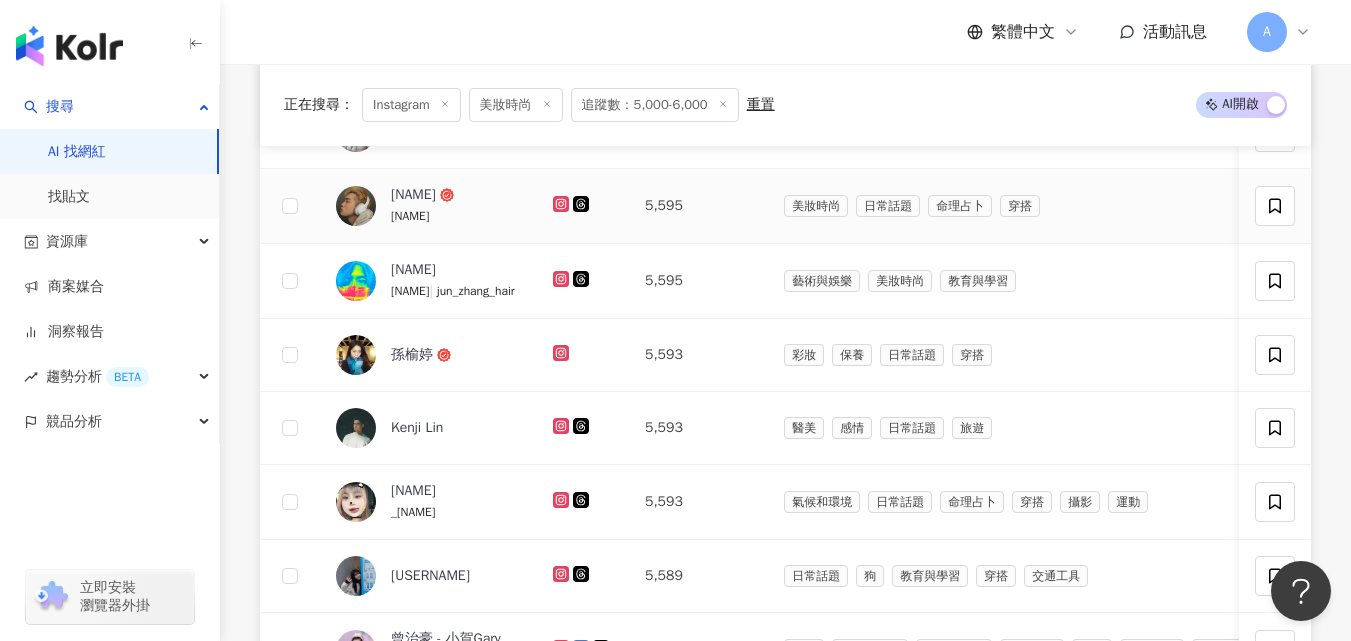 click 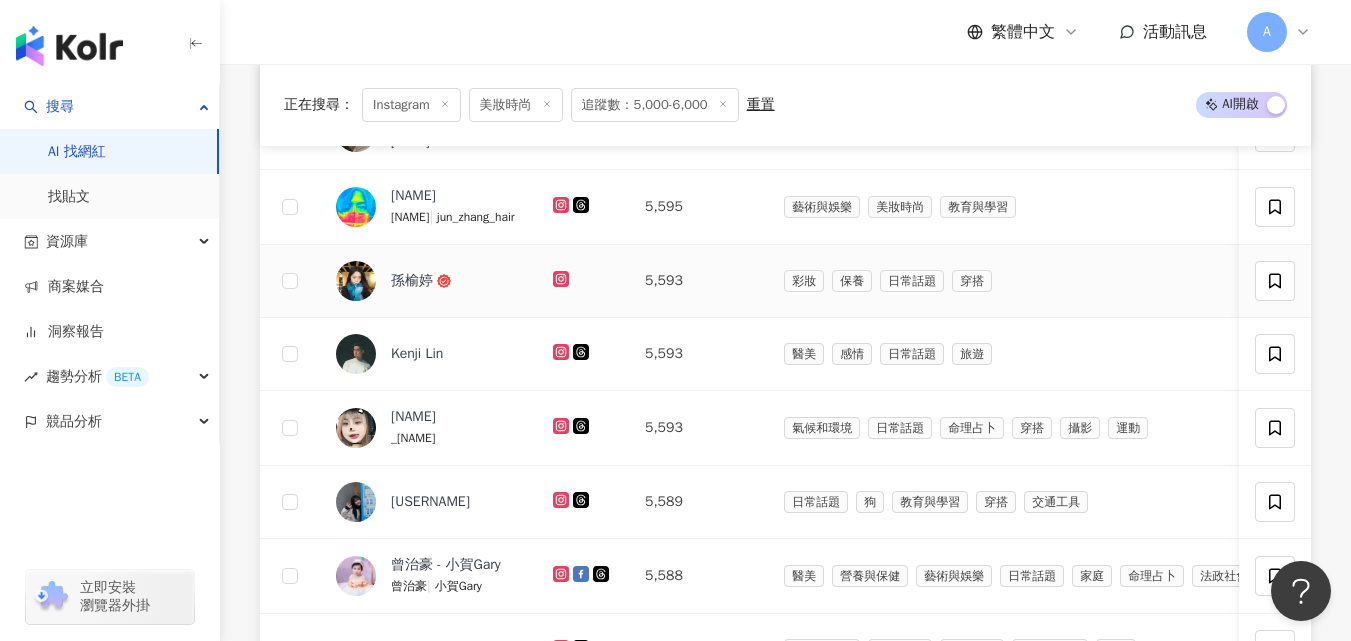 scroll, scrollTop: 858, scrollLeft: 0, axis: vertical 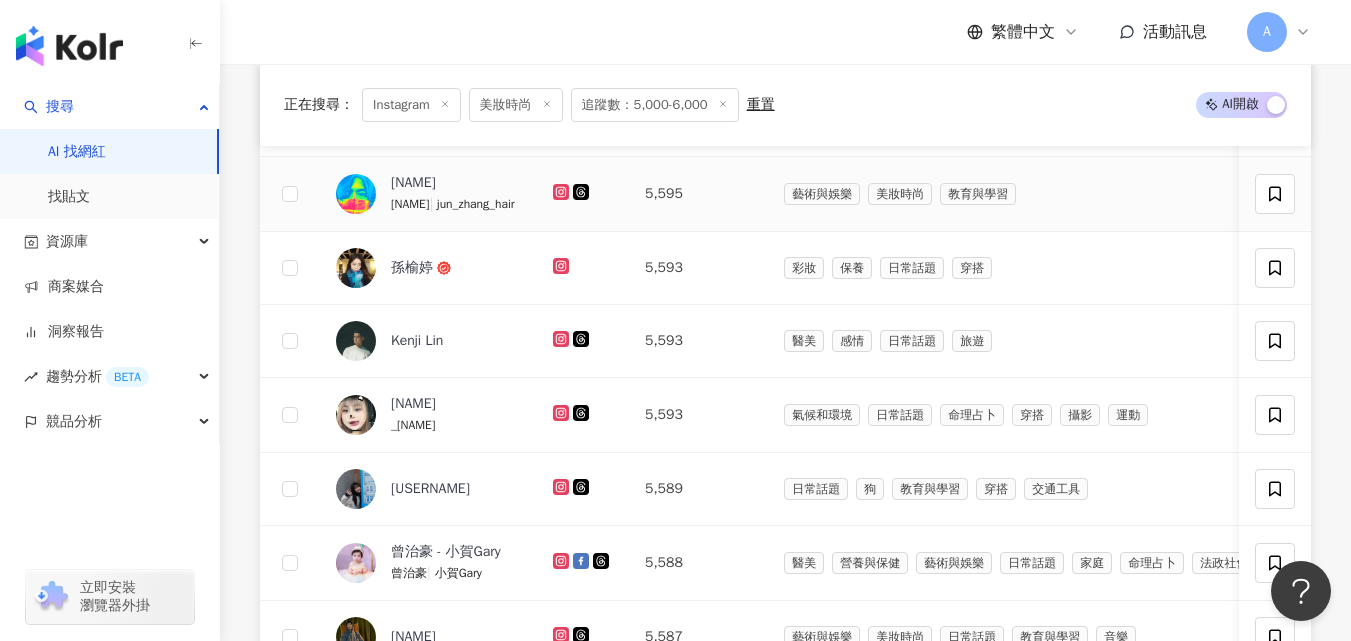 click 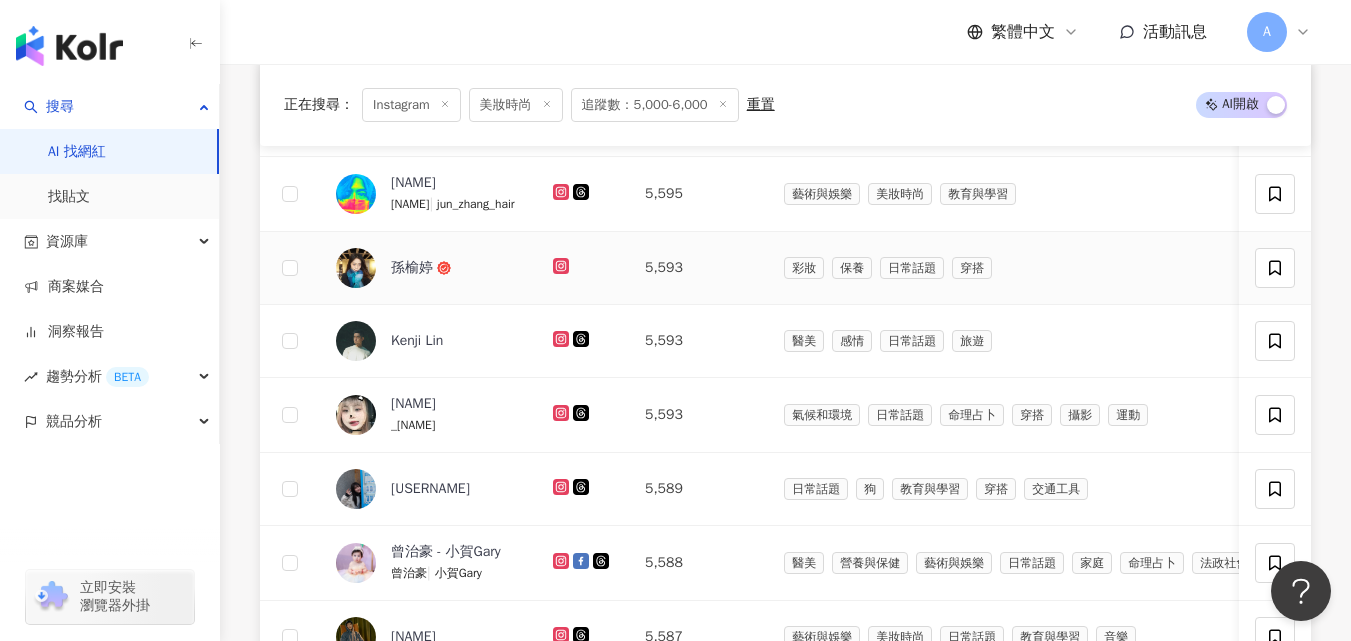 click 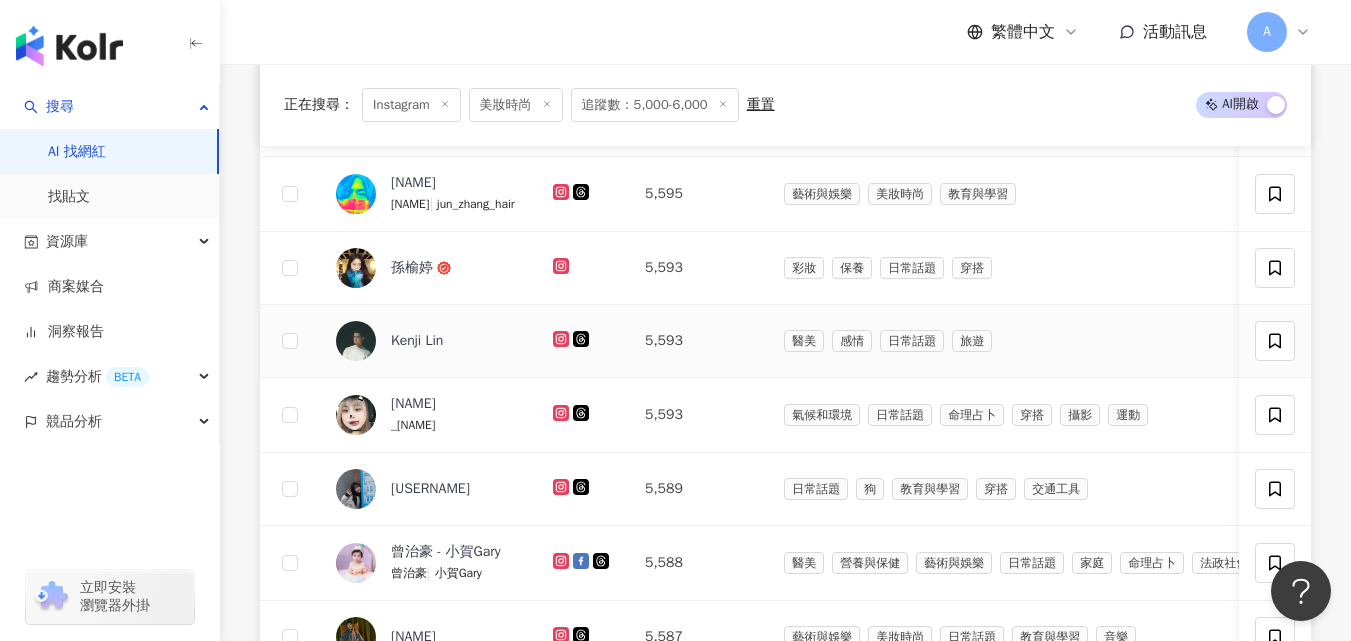 click 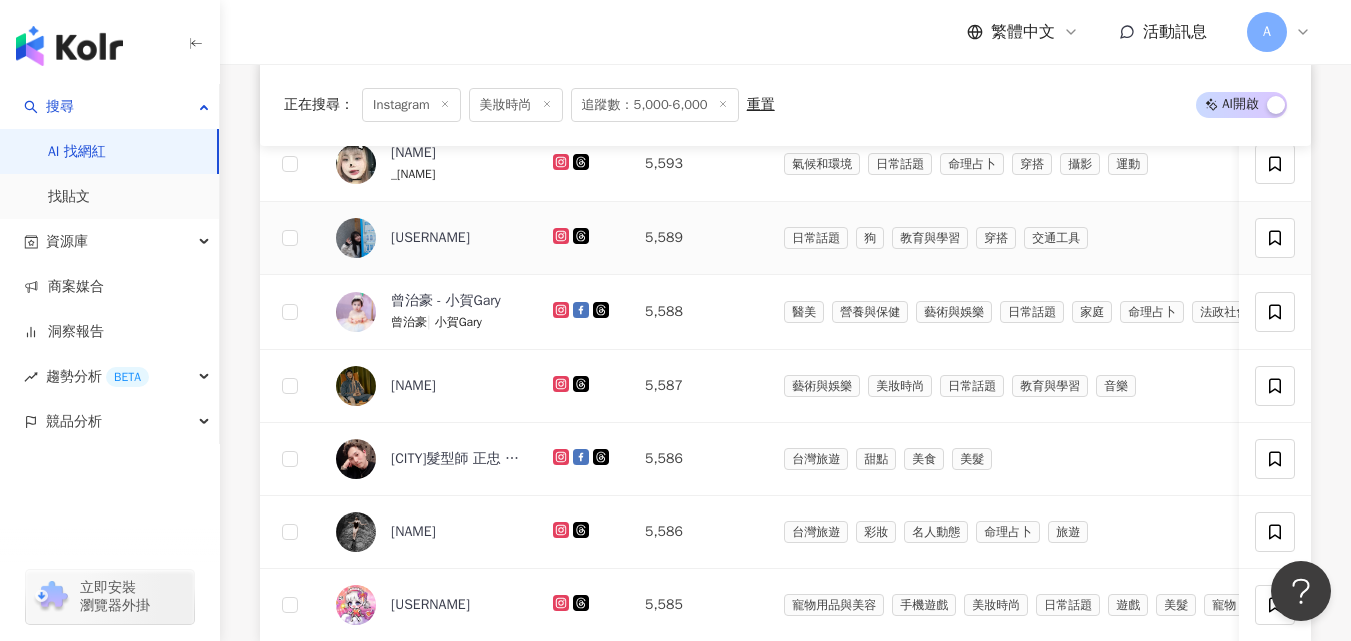 scroll, scrollTop: 1110, scrollLeft: 0, axis: vertical 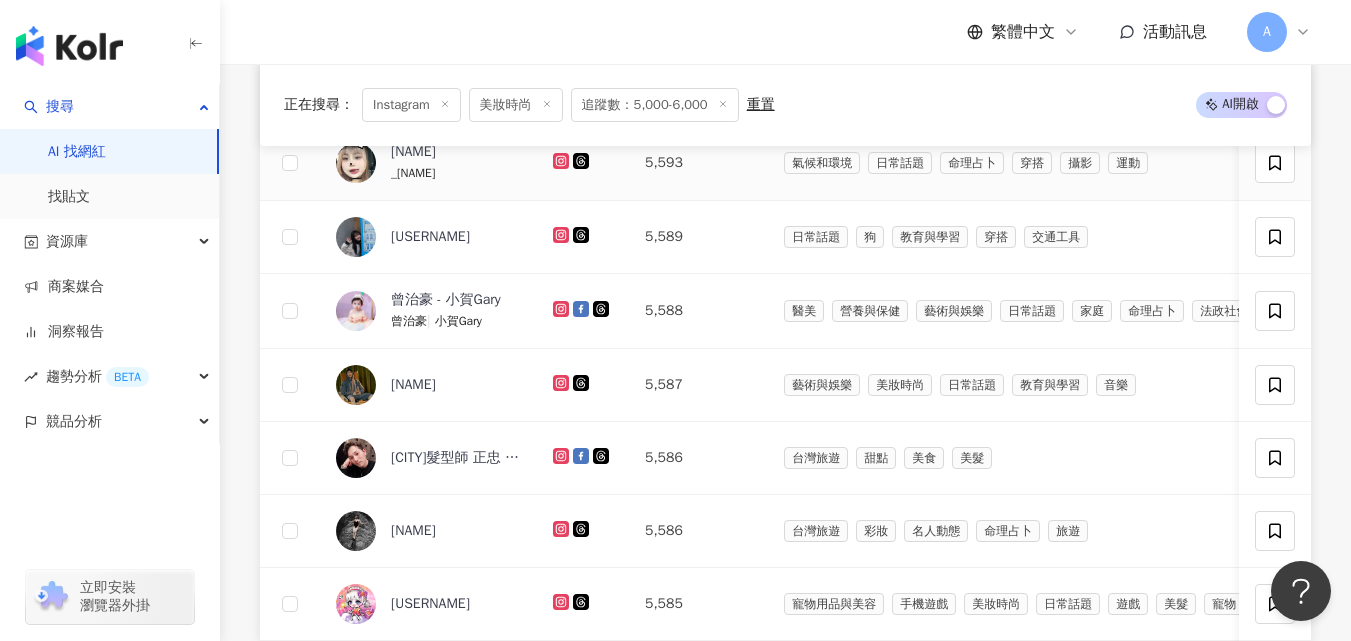 click 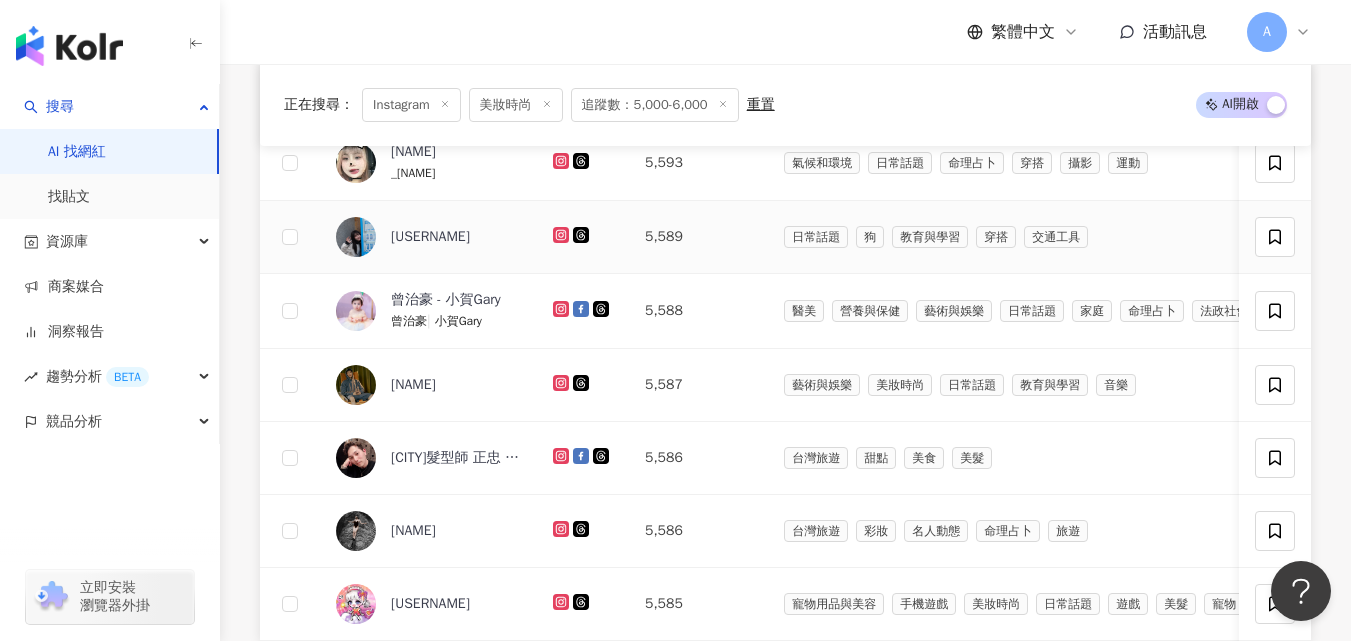 click 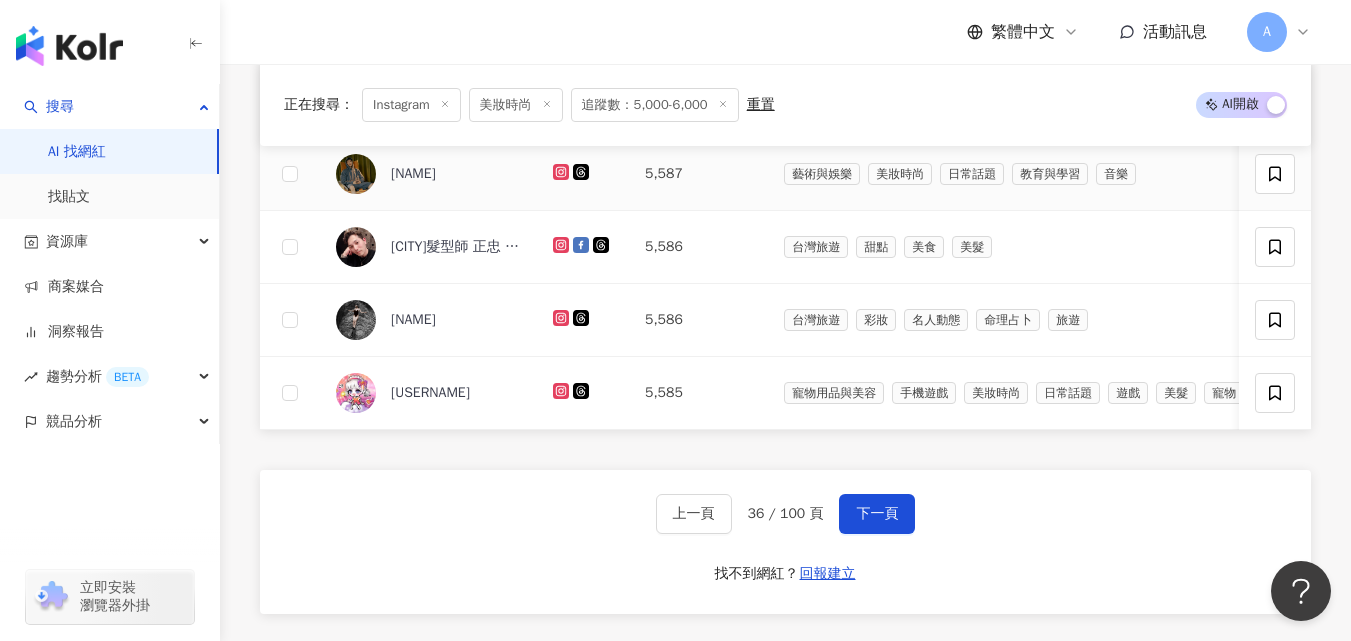 scroll, scrollTop: 1336, scrollLeft: 0, axis: vertical 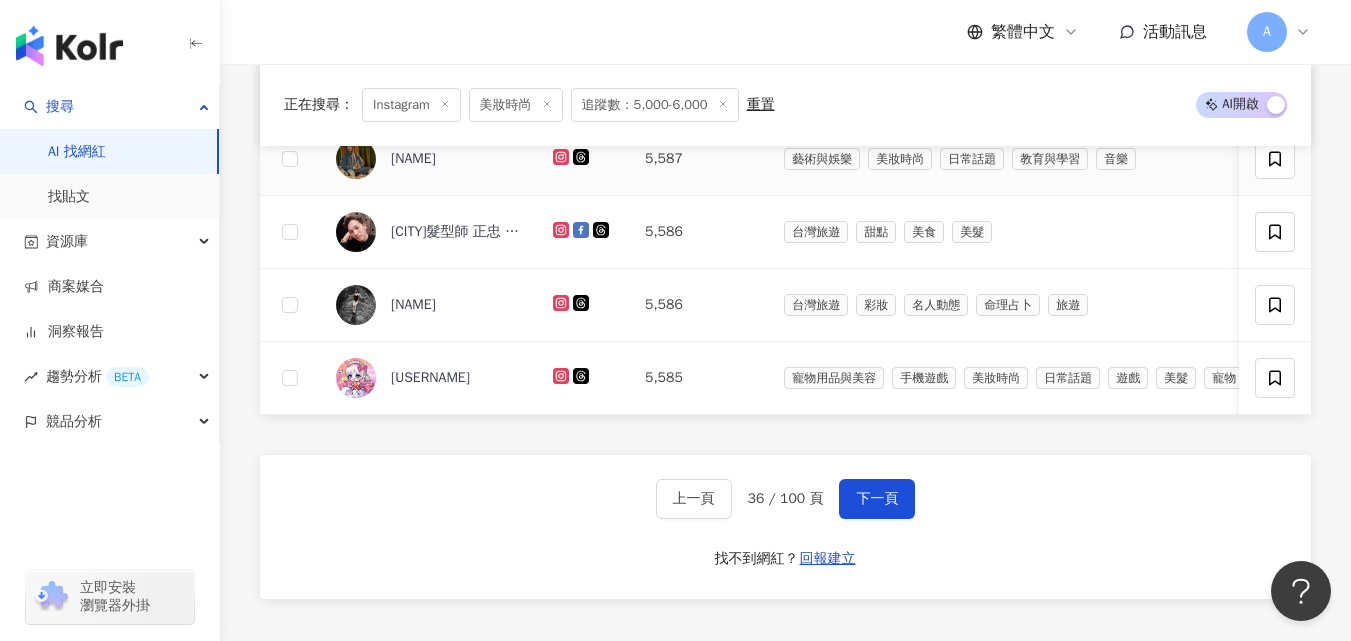click 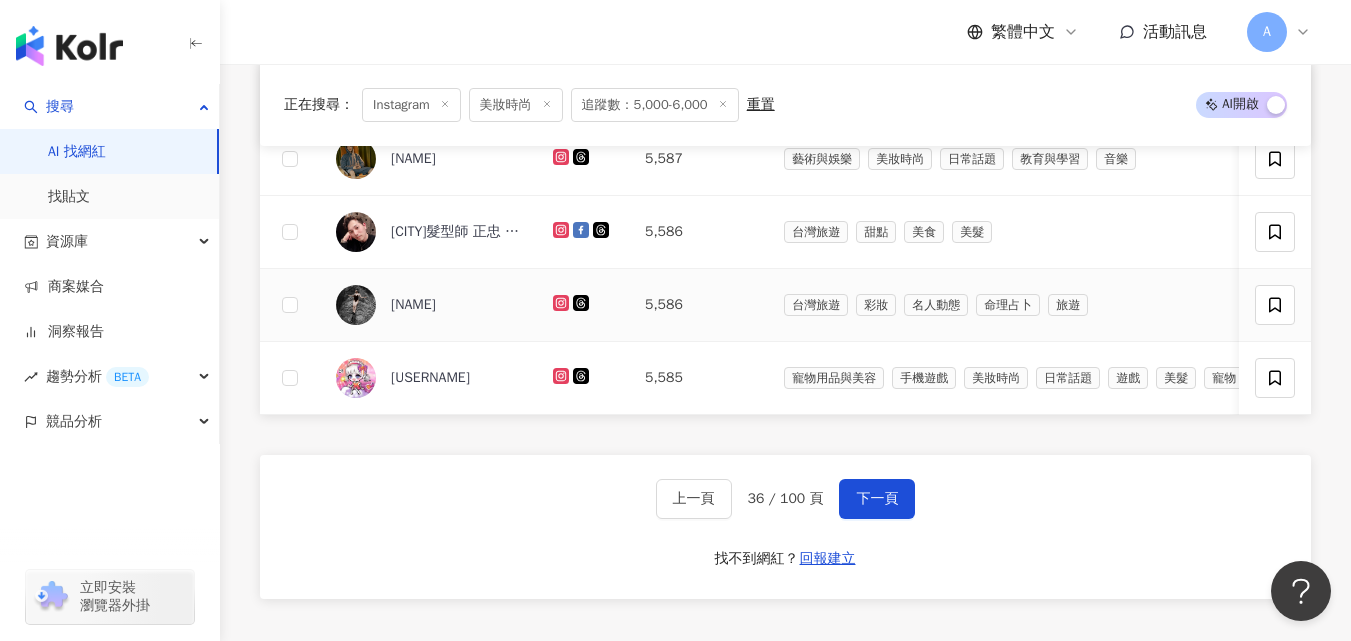 click 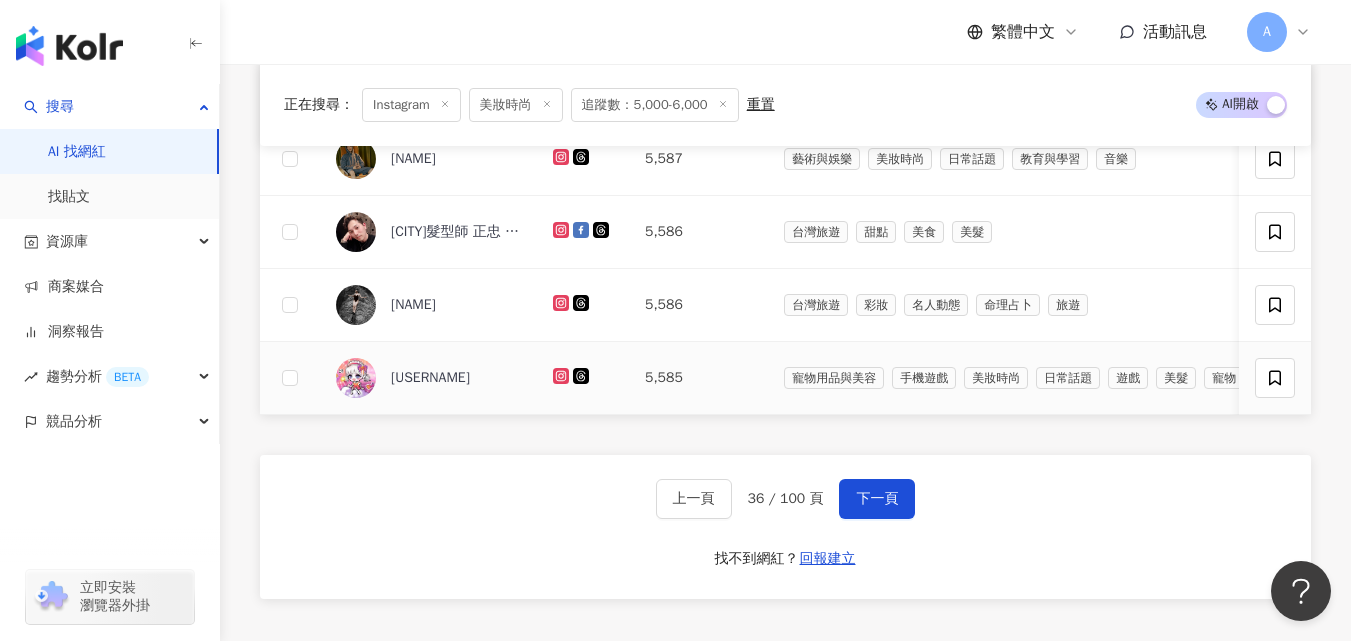 click 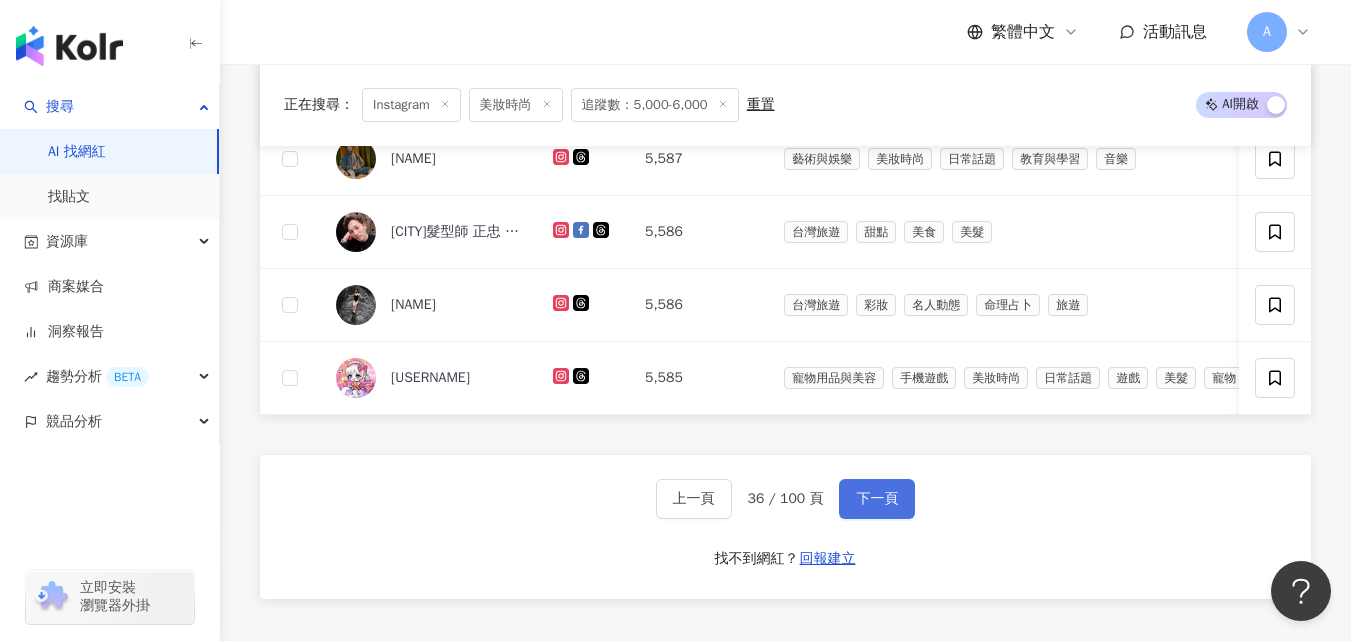 click on "下一頁" at bounding box center [877, 499] 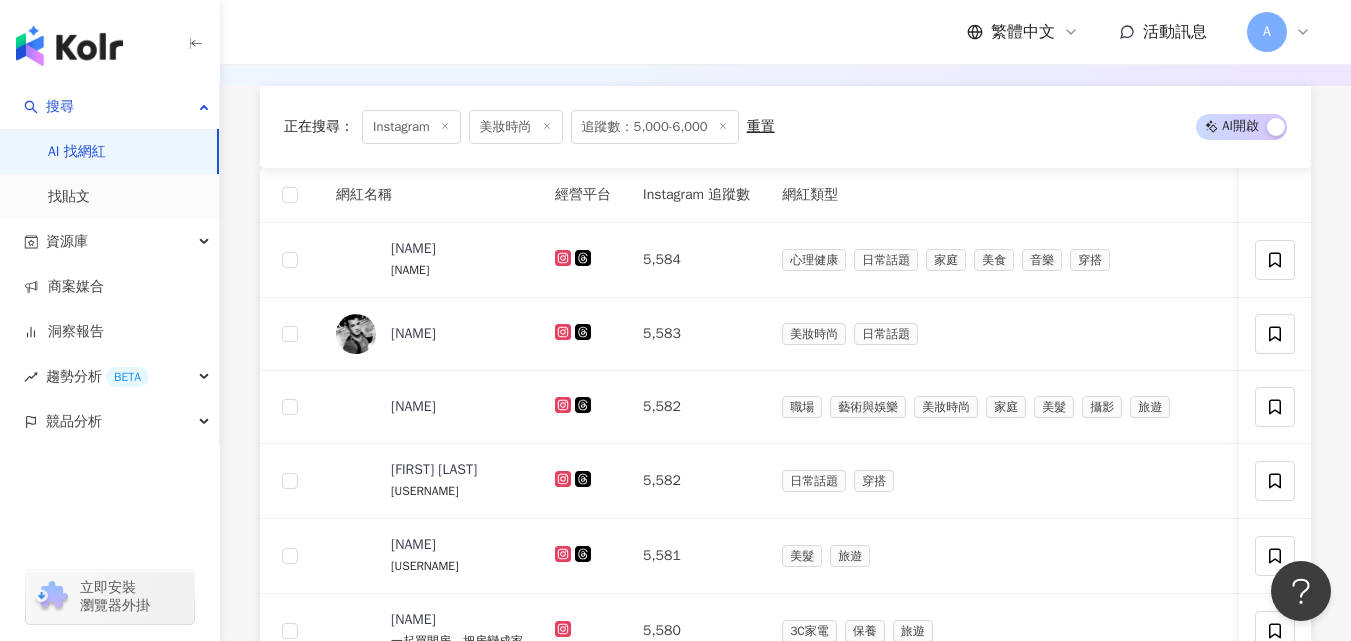 scroll, scrollTop: 639, scrollLeft: 0, axis: vertical 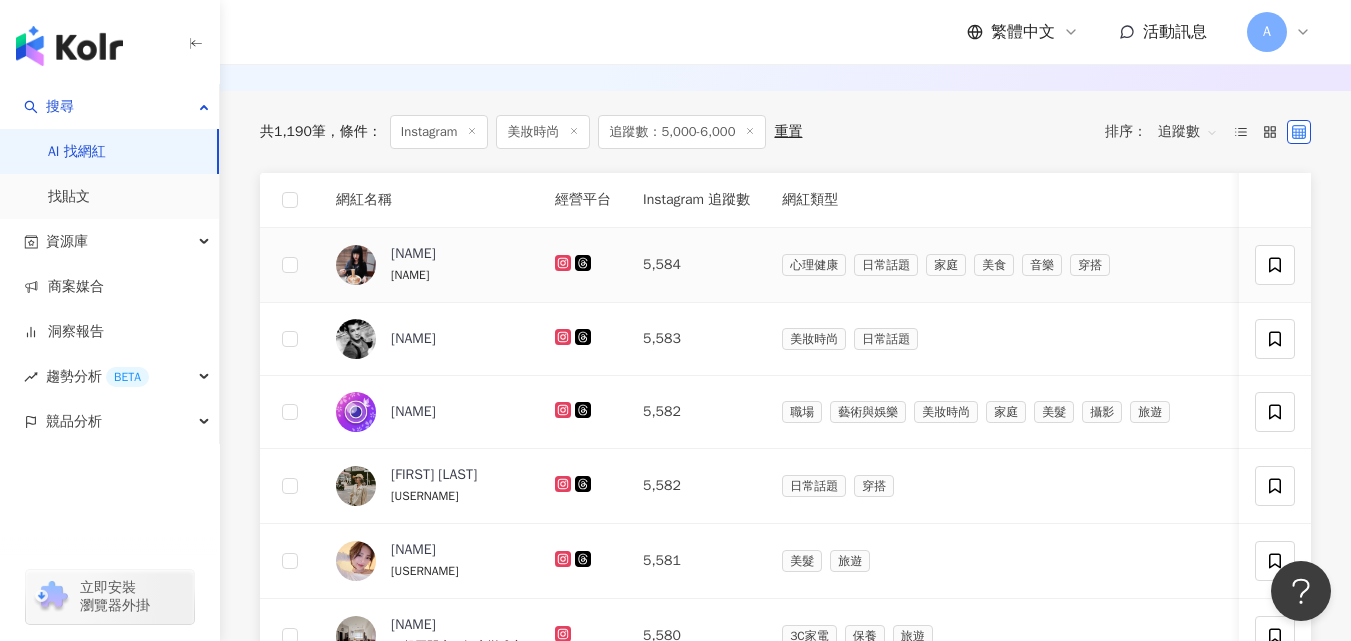 click 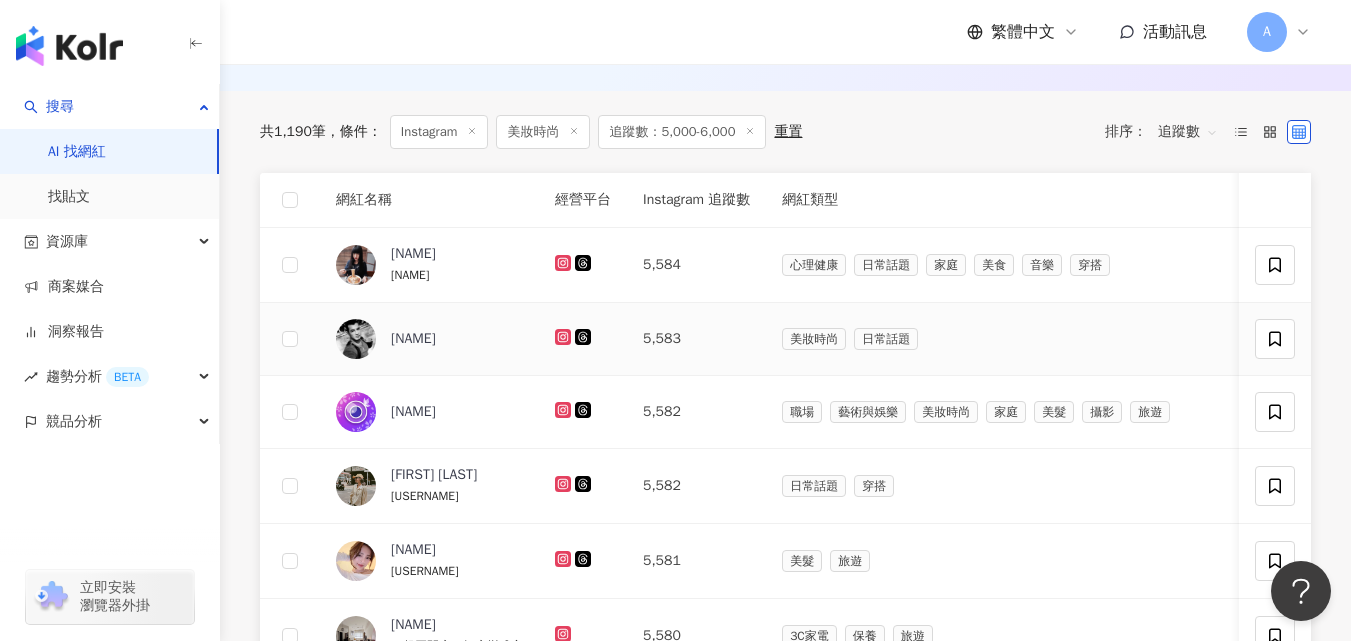 click 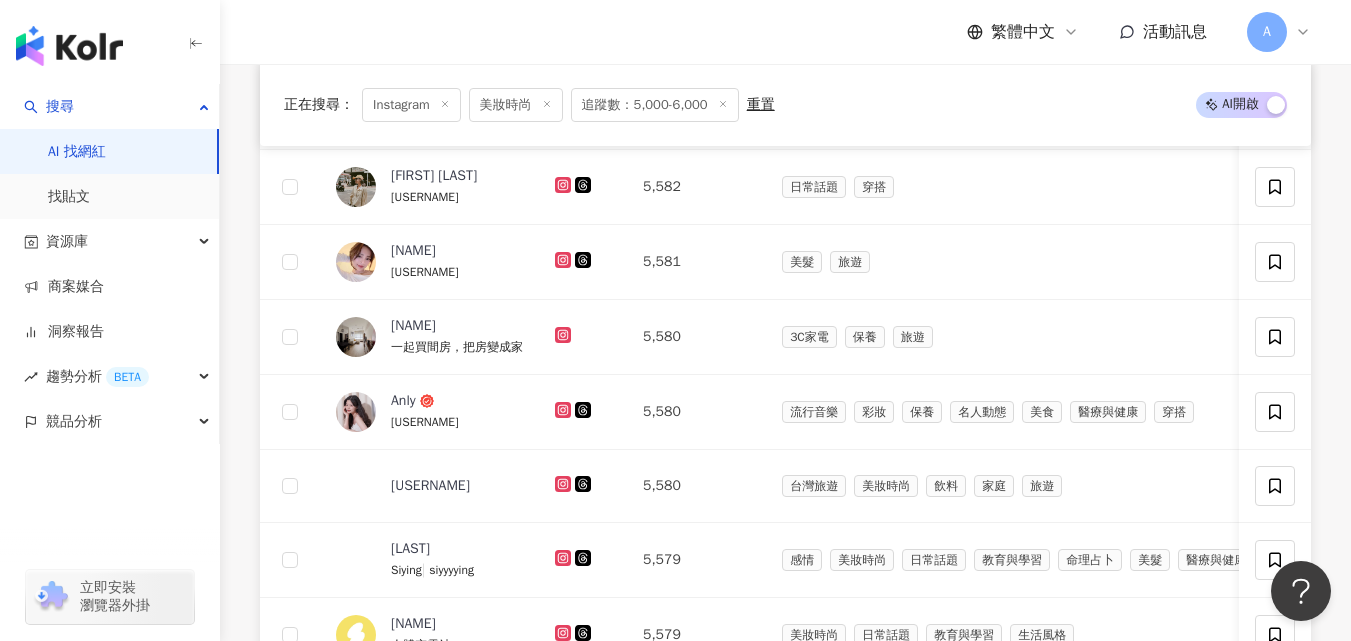 scroll, scrollTop: 950, scrollLeft: 0, axis: vertical 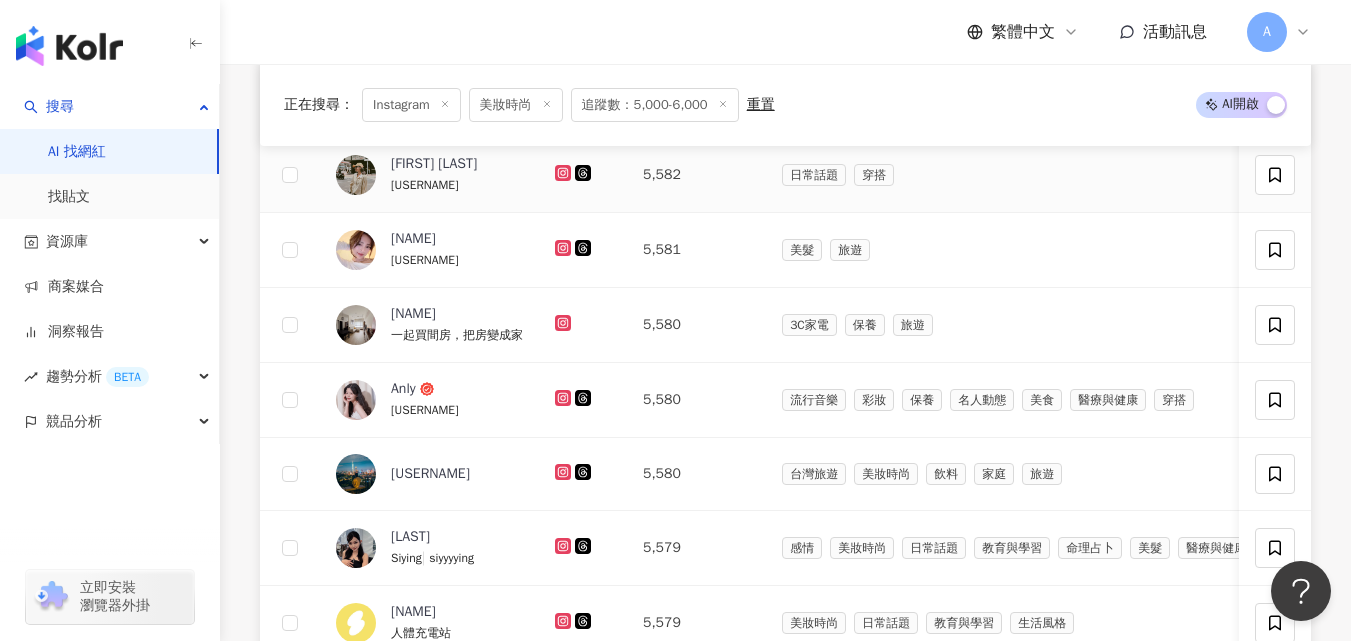 click 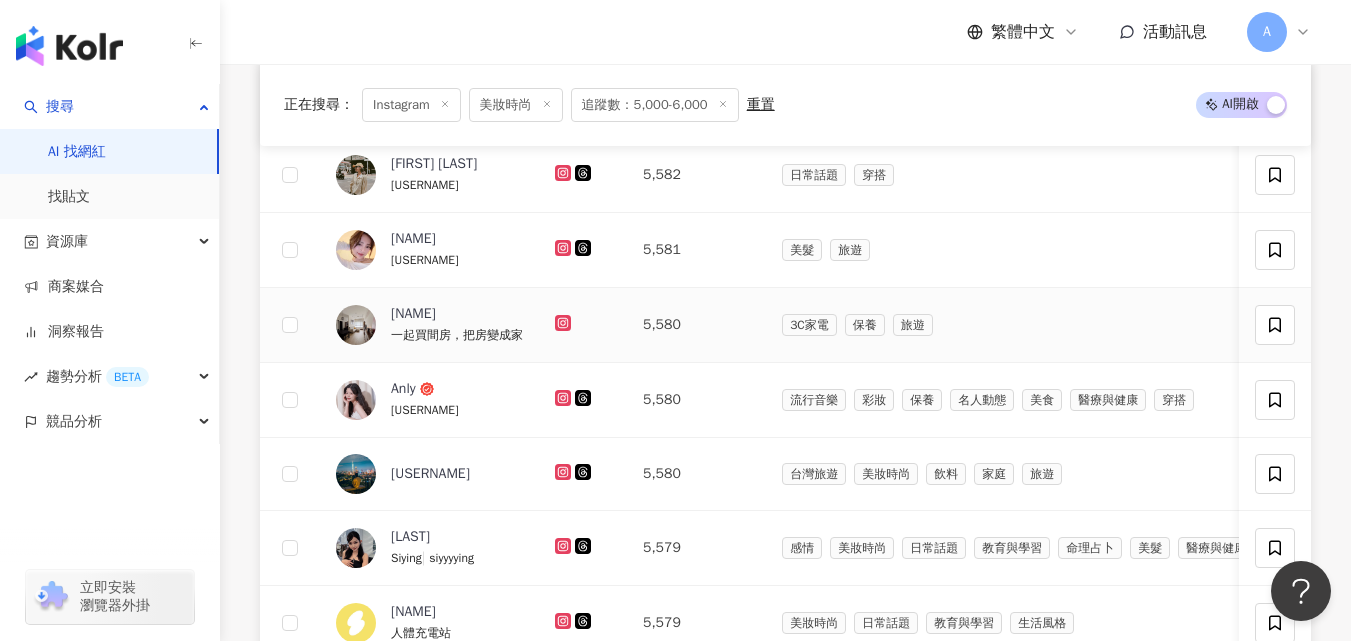 click 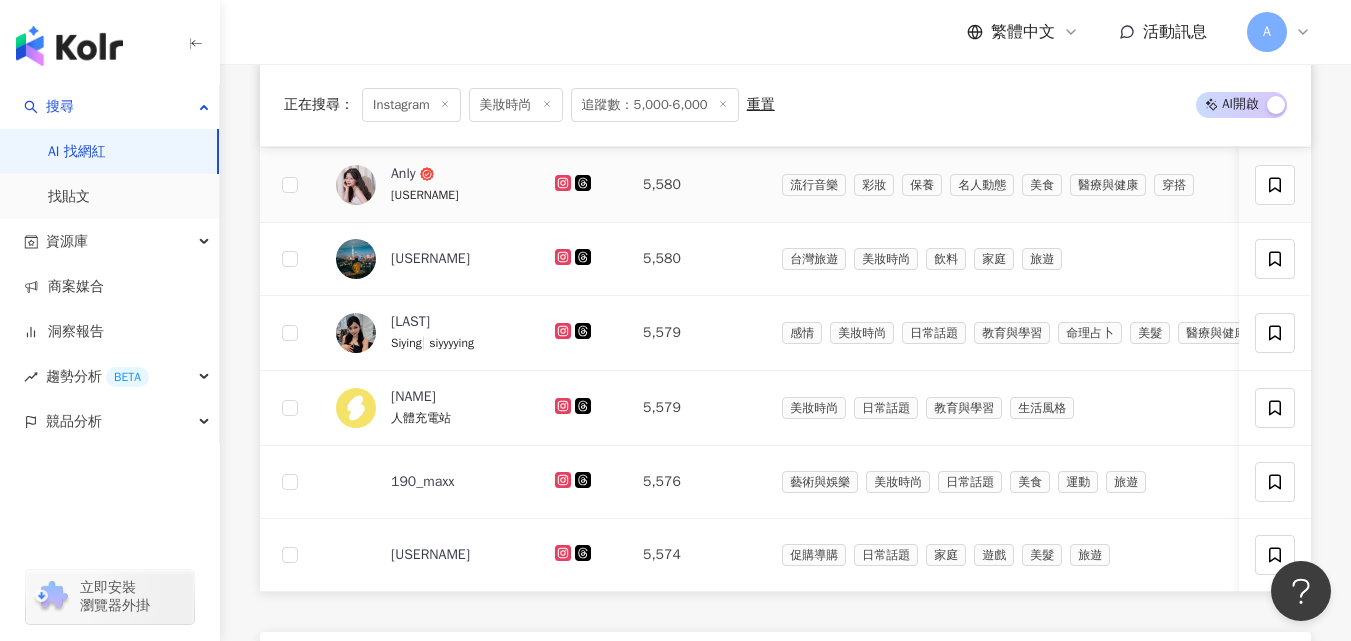 scroll, scrollTop: 1175, scrollLeft: 0, axis: vertical 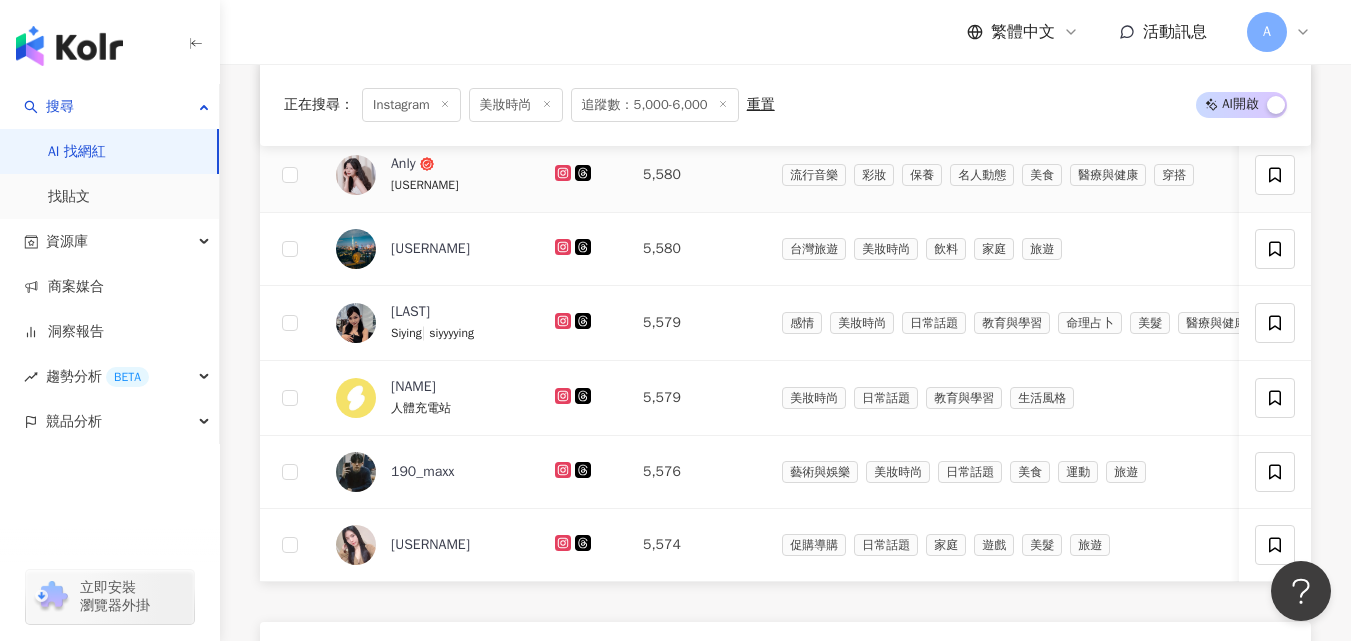 click 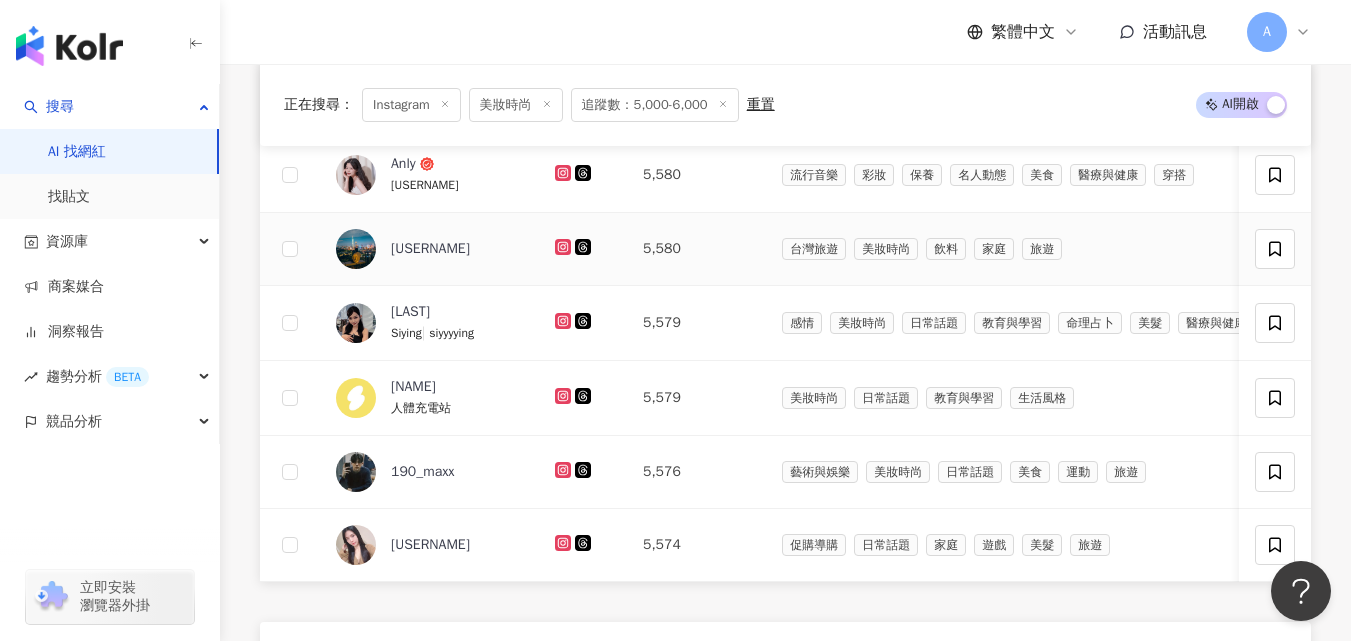 click 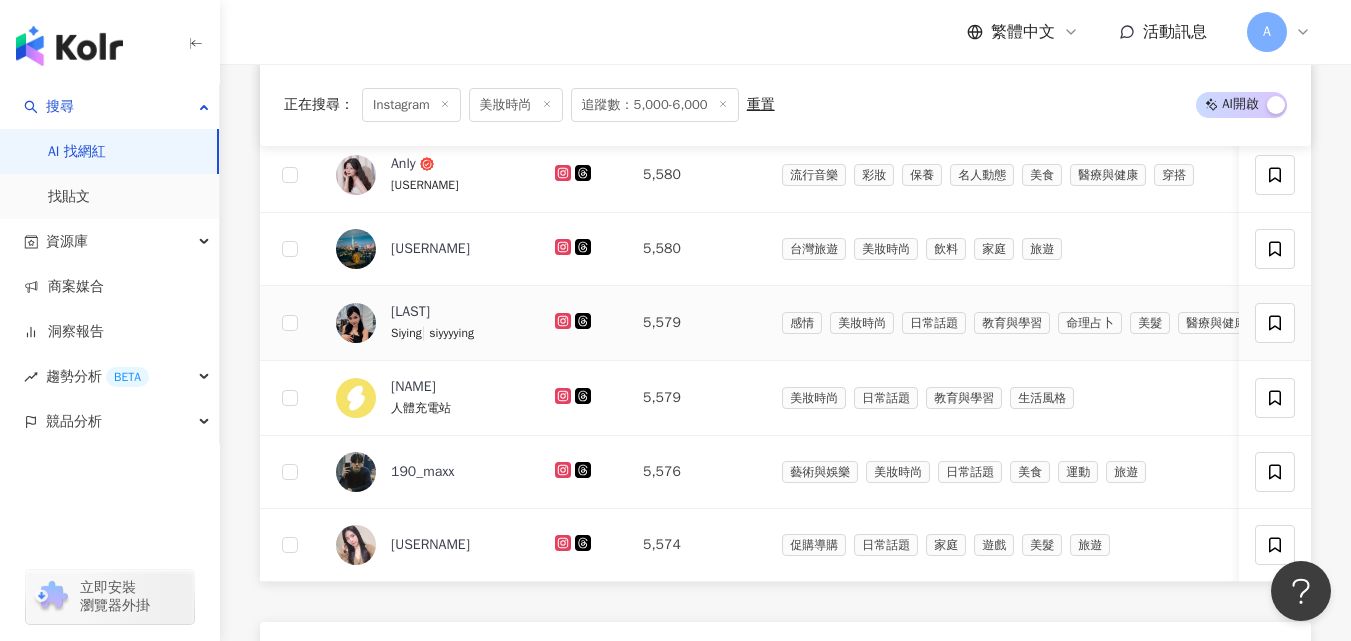 click 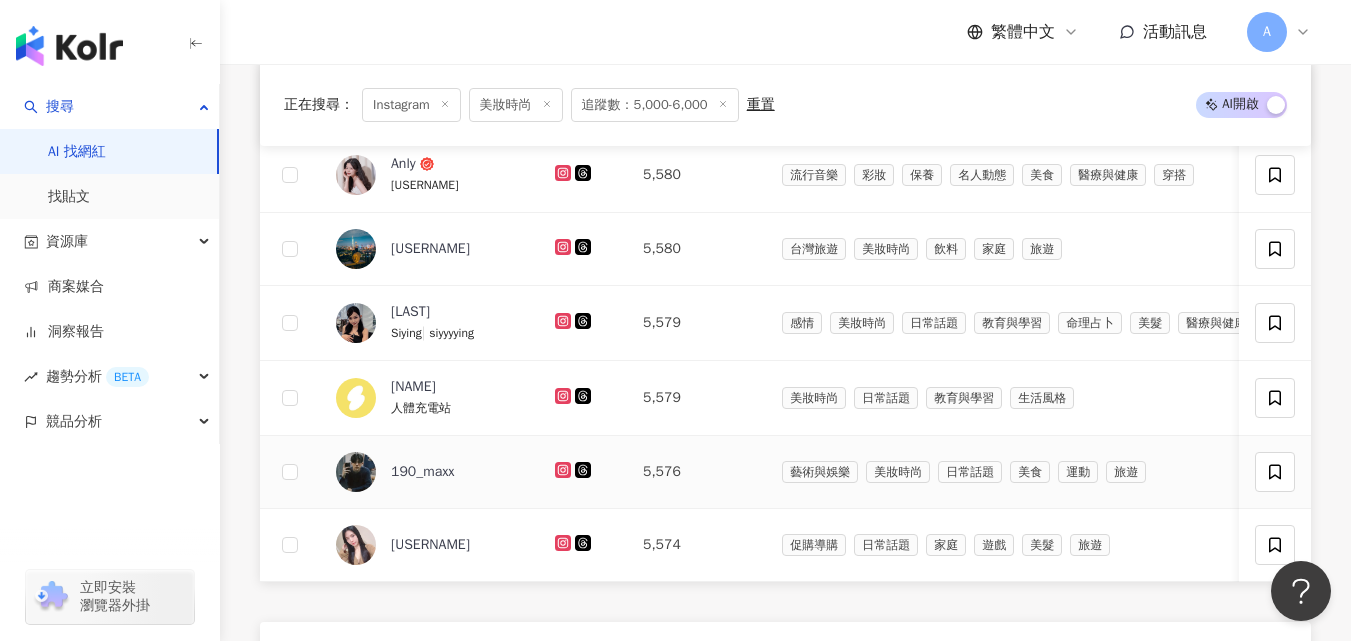 click 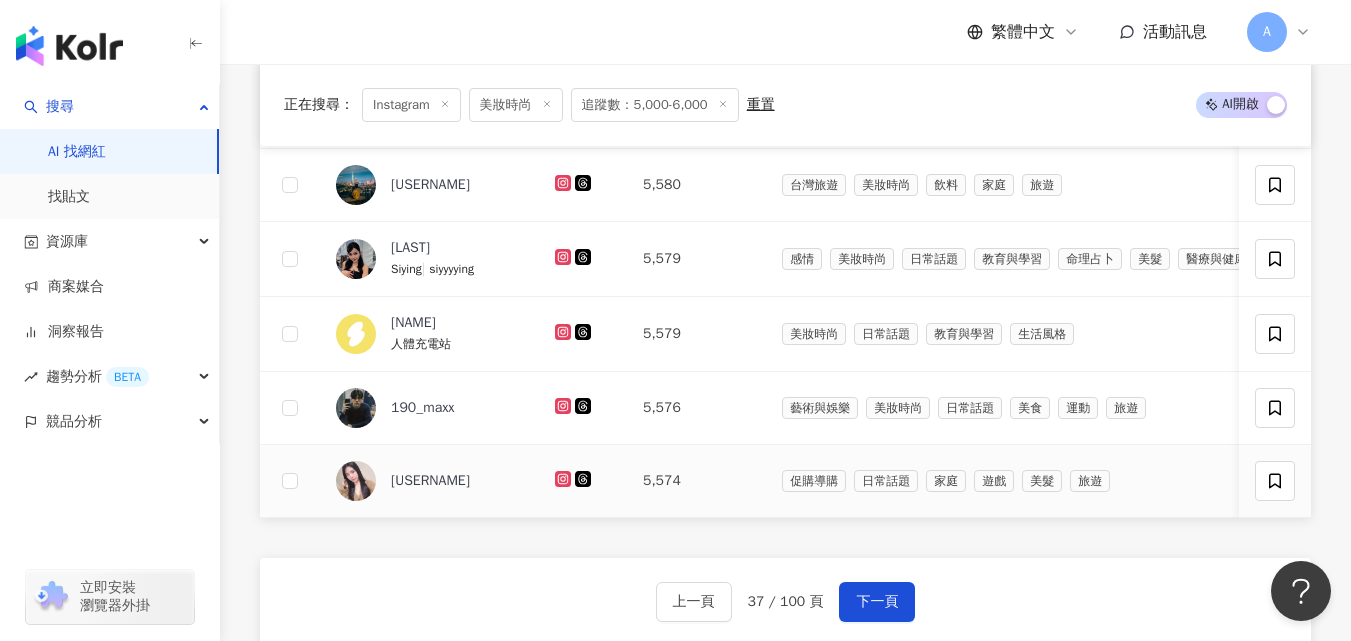 scroll, scrollTop: 1247, scrollLeft: 0, axis: vertical 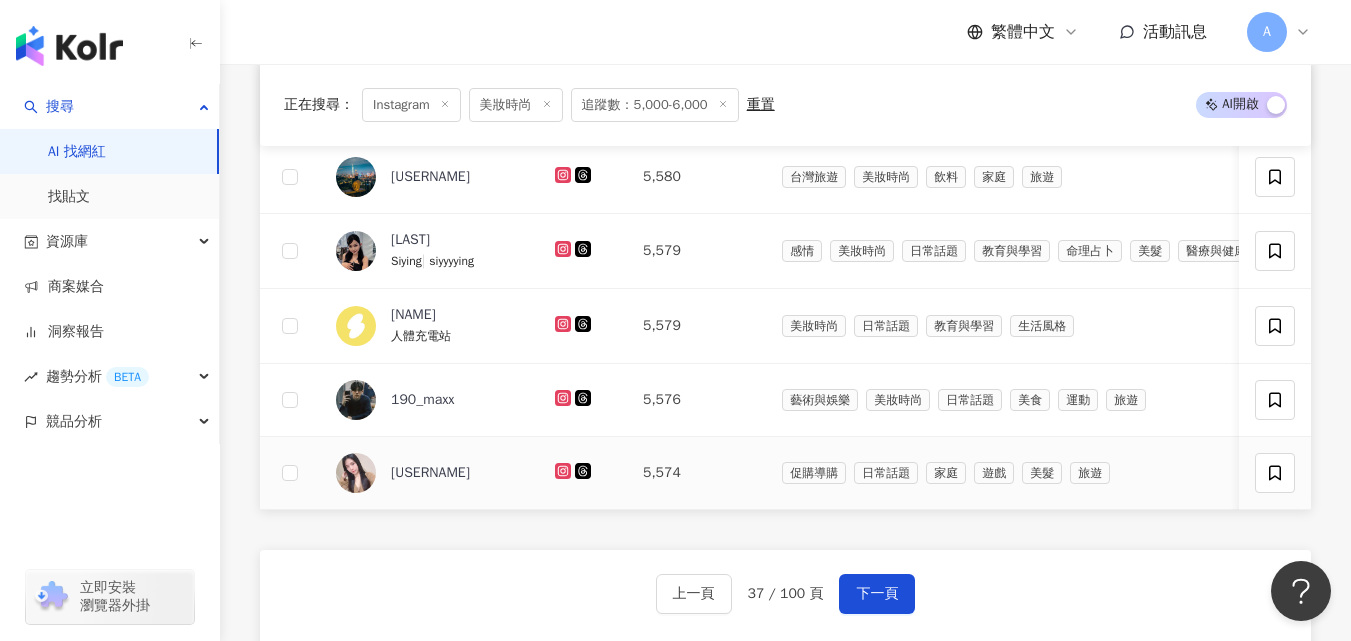 click 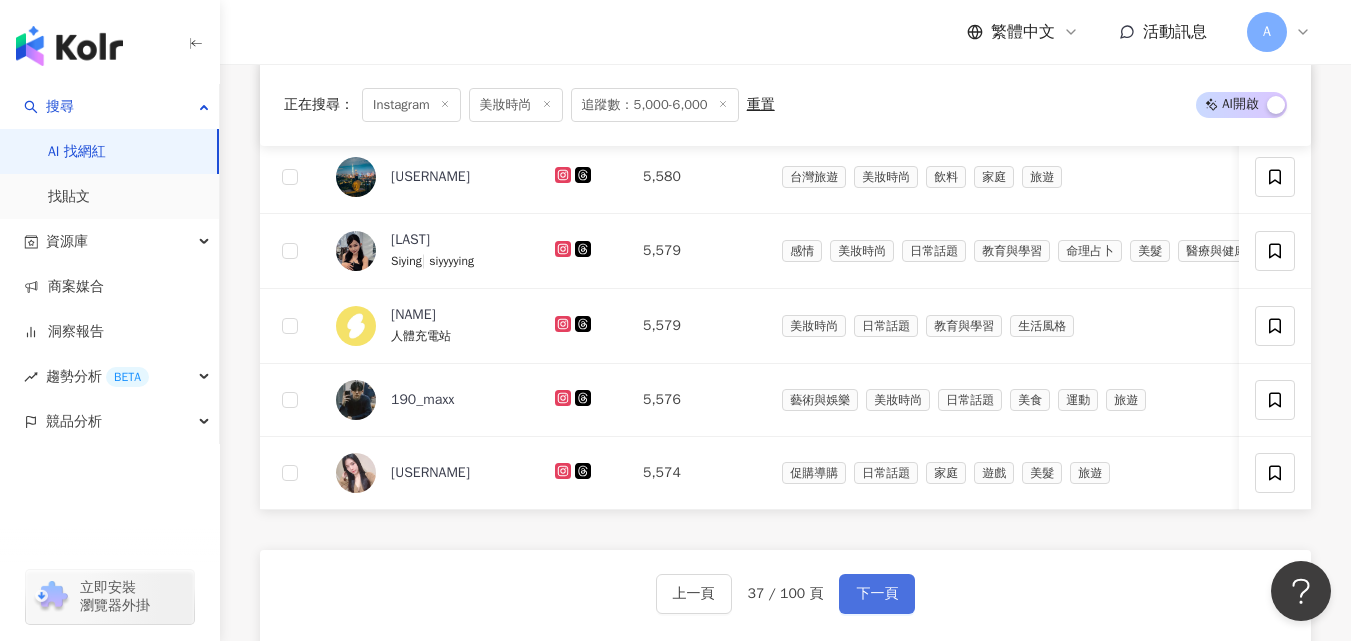 click on "下一頁" at bounding box center (877, 594) 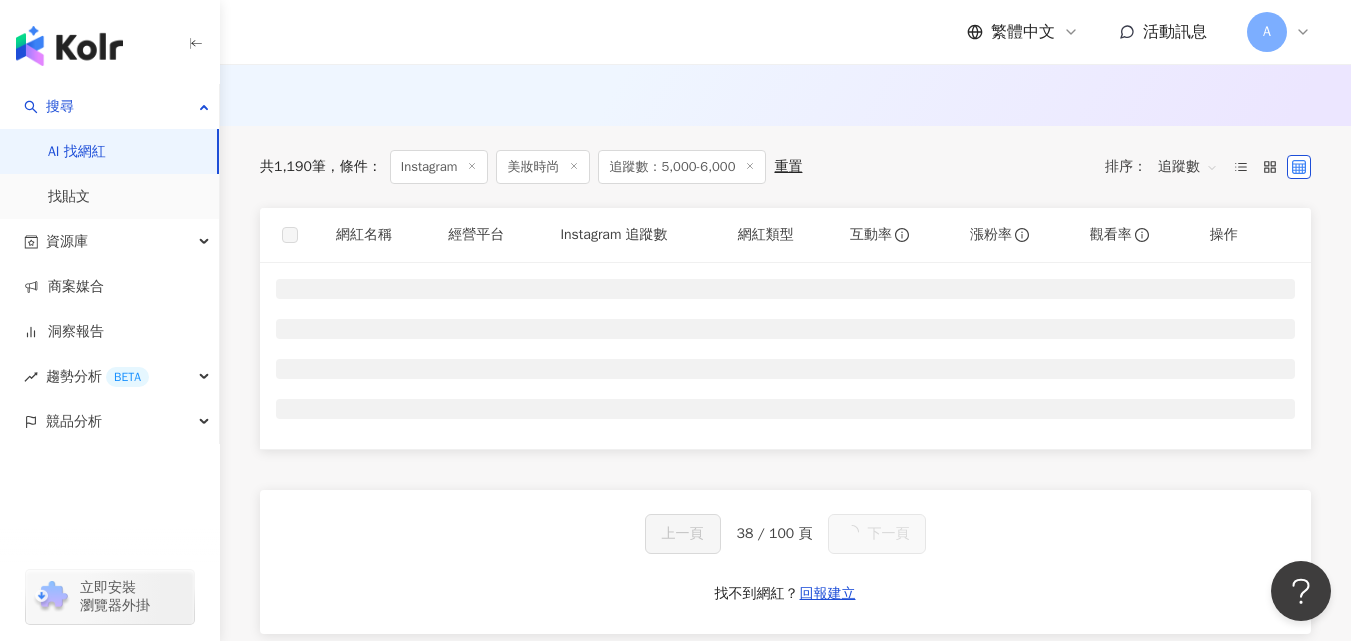 scroll, scrollTop: 659, scrollLeft: 0, axis: vertical 